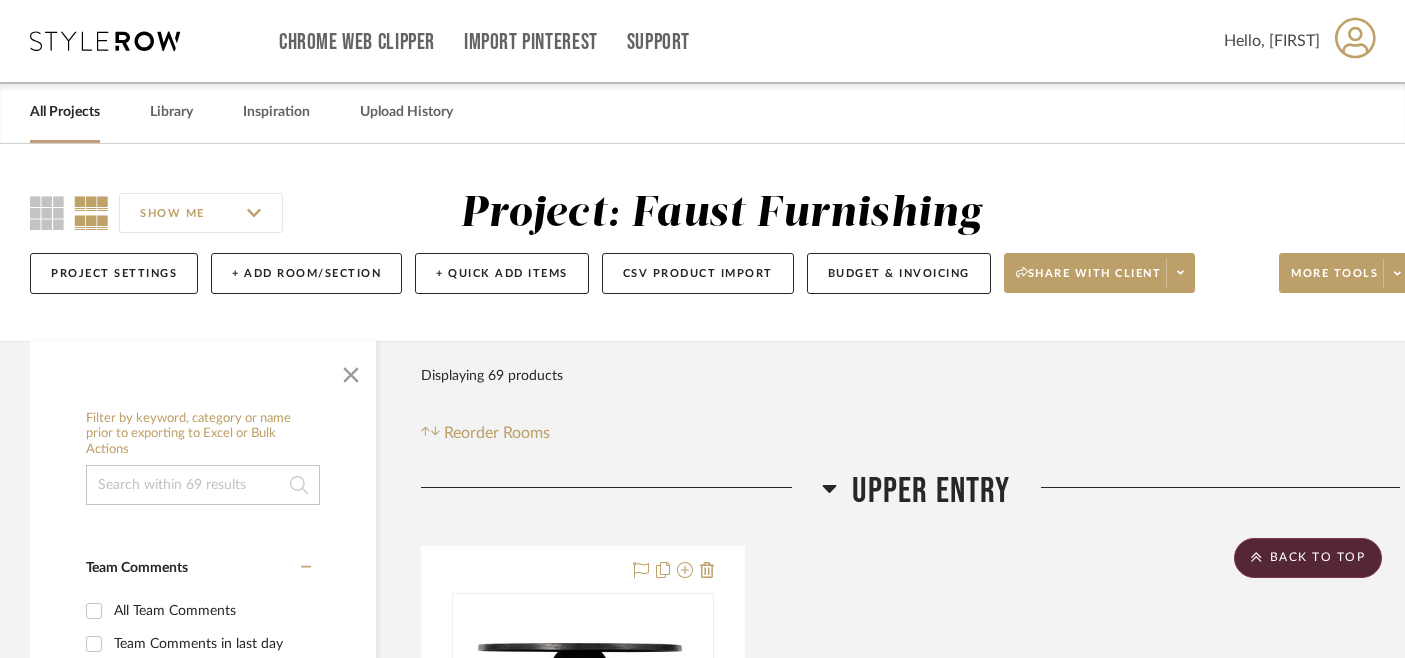 scroll, scrollTop: 6662, scrollLeft: 1, axis: both 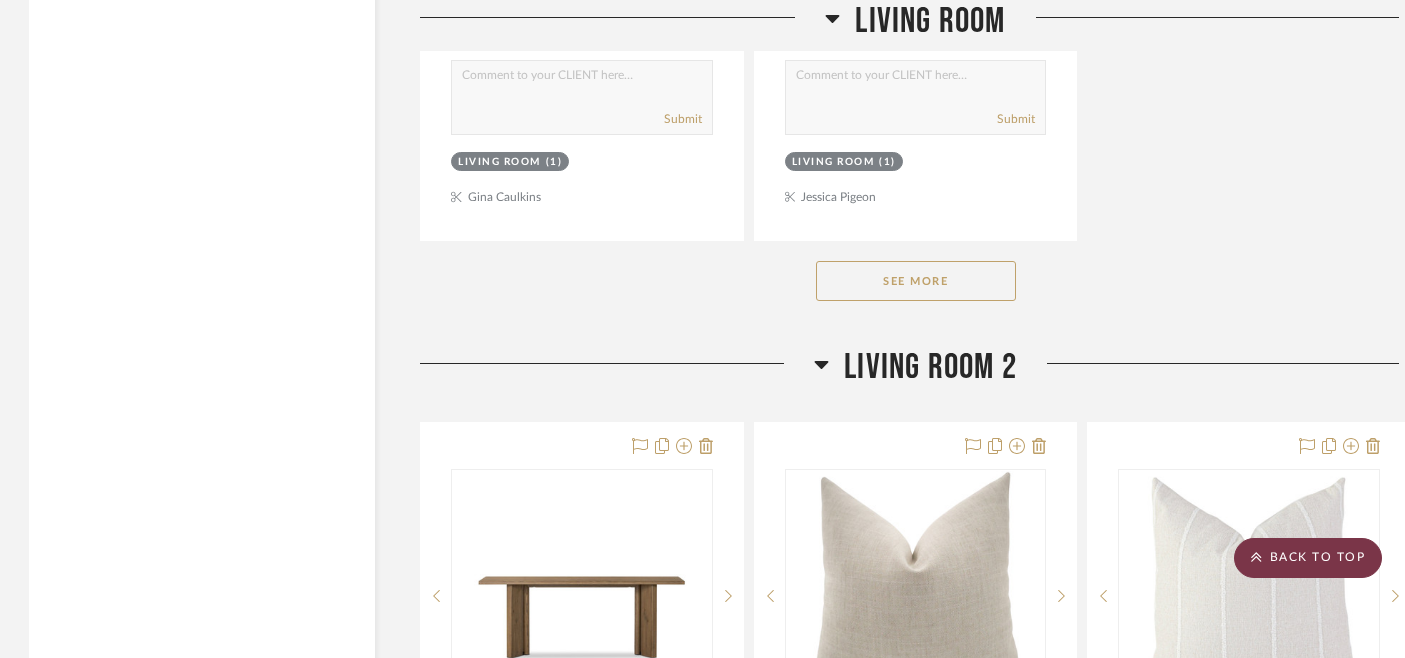 click on "BACK TO TOP" 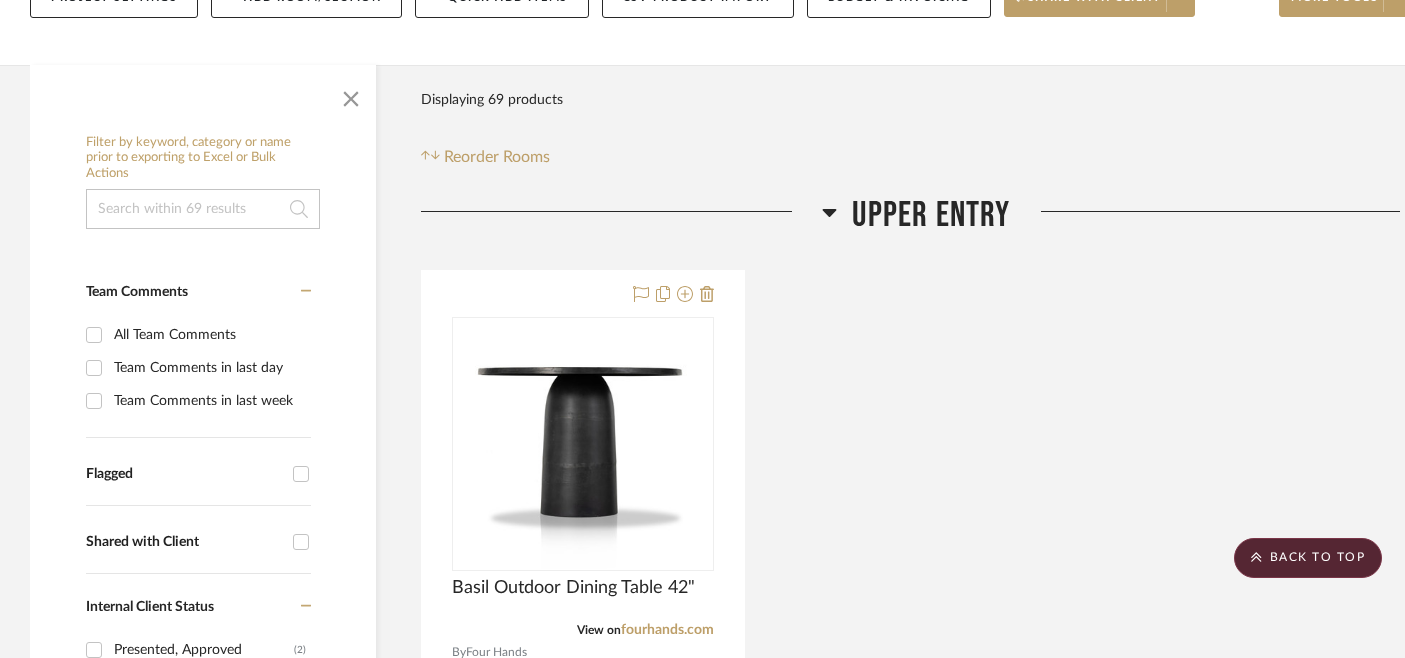 scroll, scrollTop: 0, scrollLeft: 0, axis: both 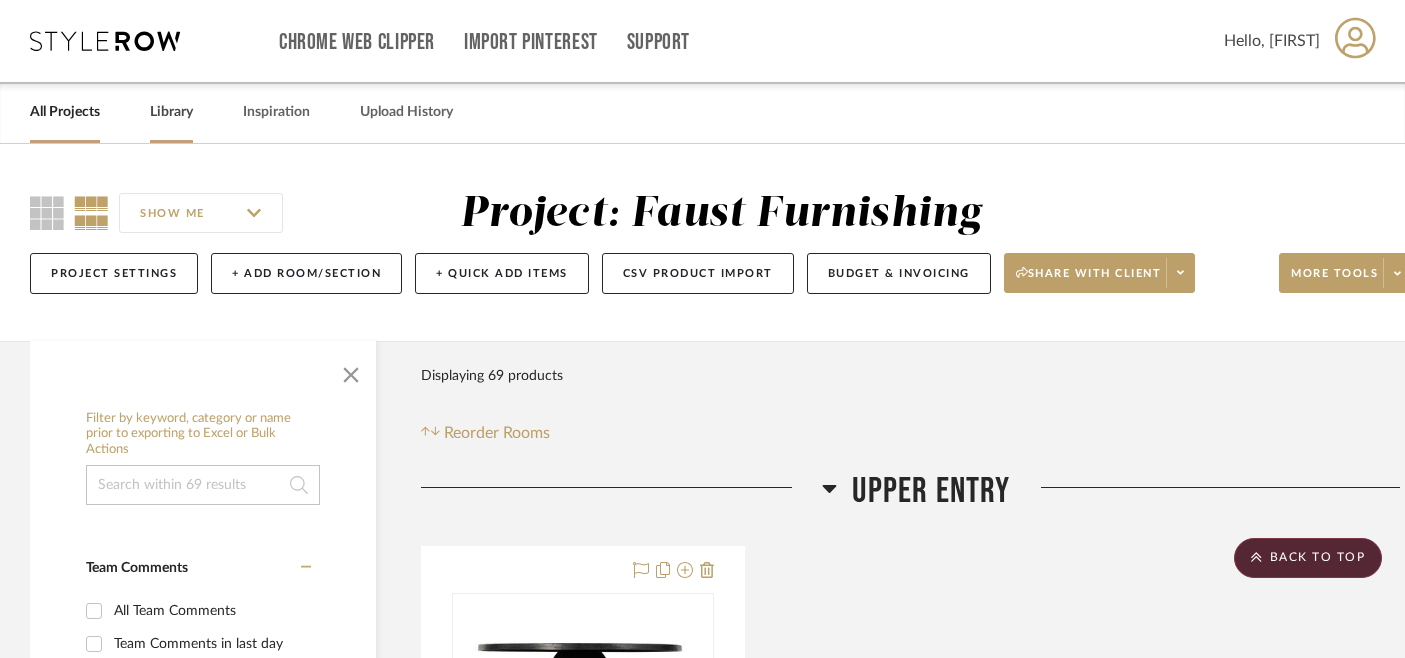 click on "Library" at bounding box center (171, 112) 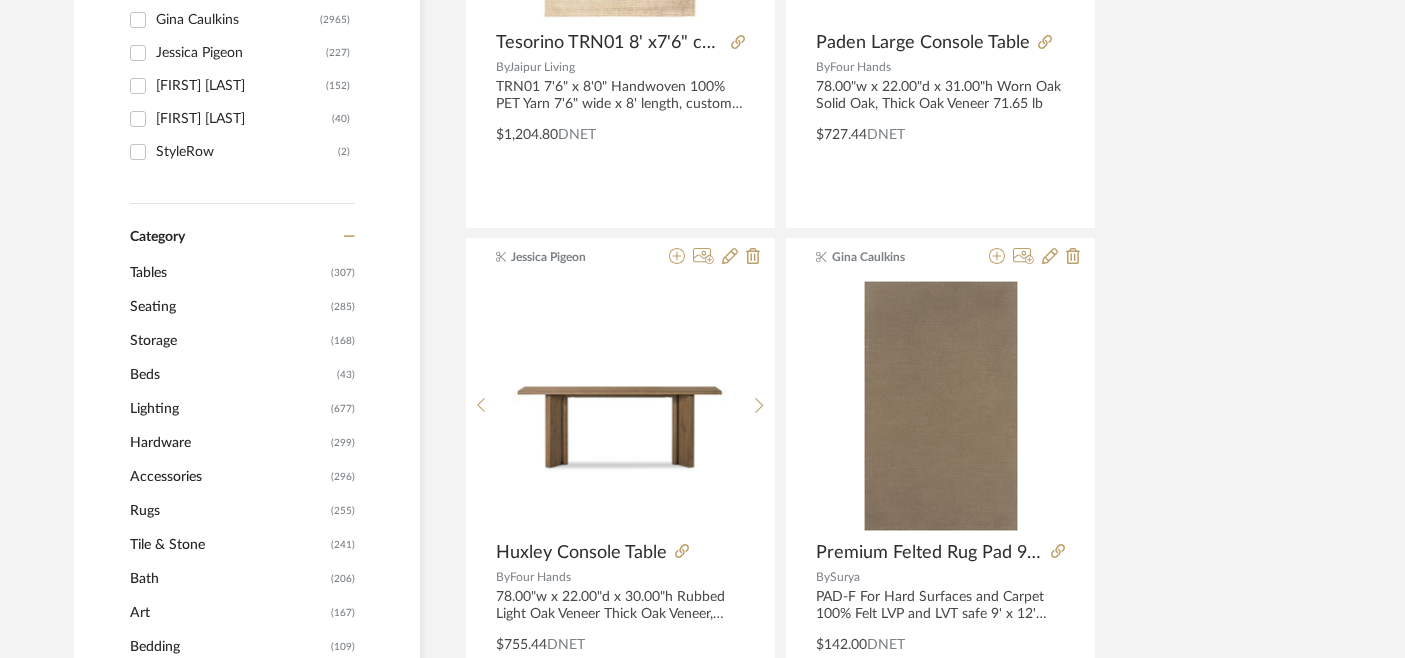 scroll, scrollTop: 658, scrollLeft: 0, axis: vertical 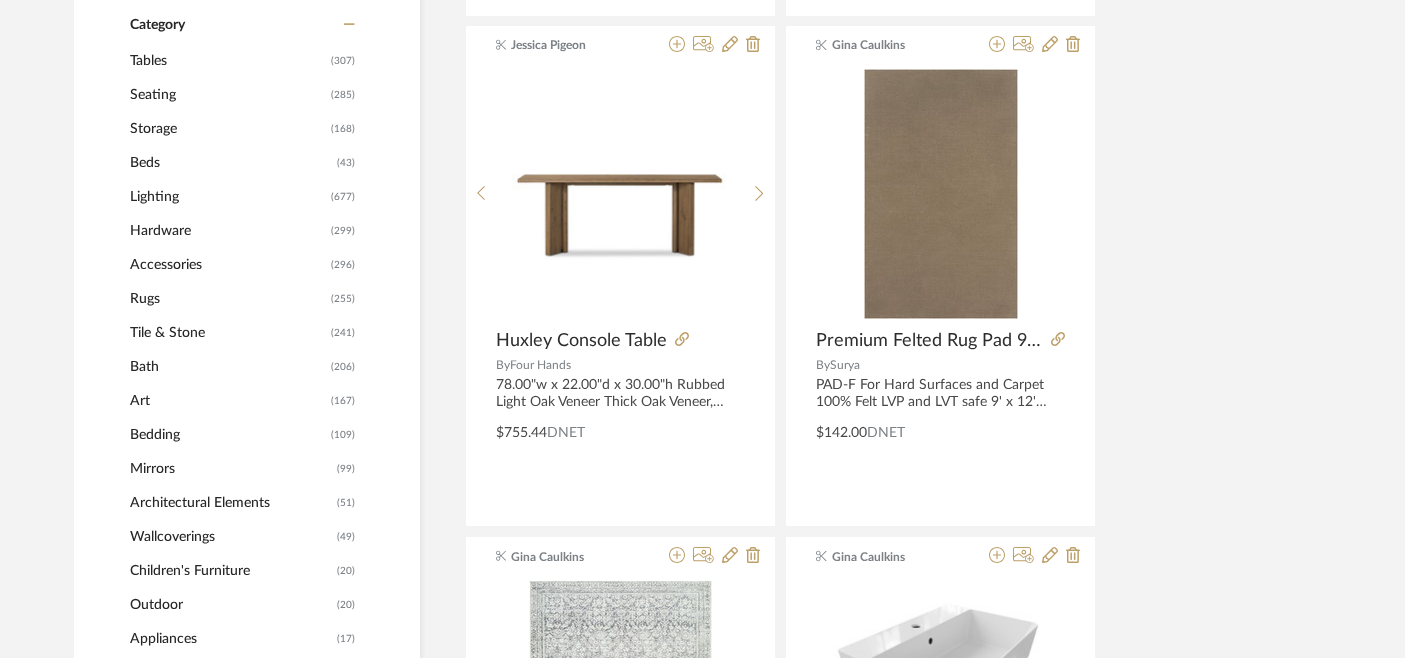click on "Accessories" 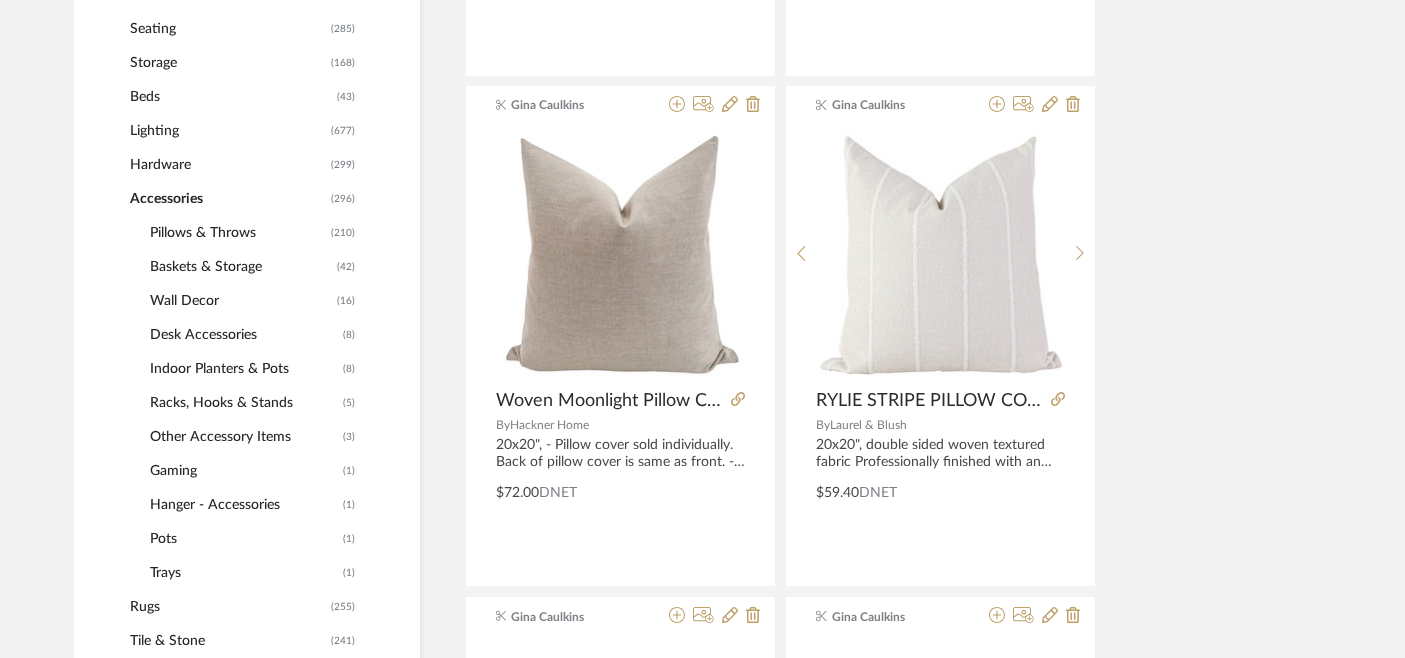 scroll, scrollTop: 861, scrollLeft: 0, axis: vertical 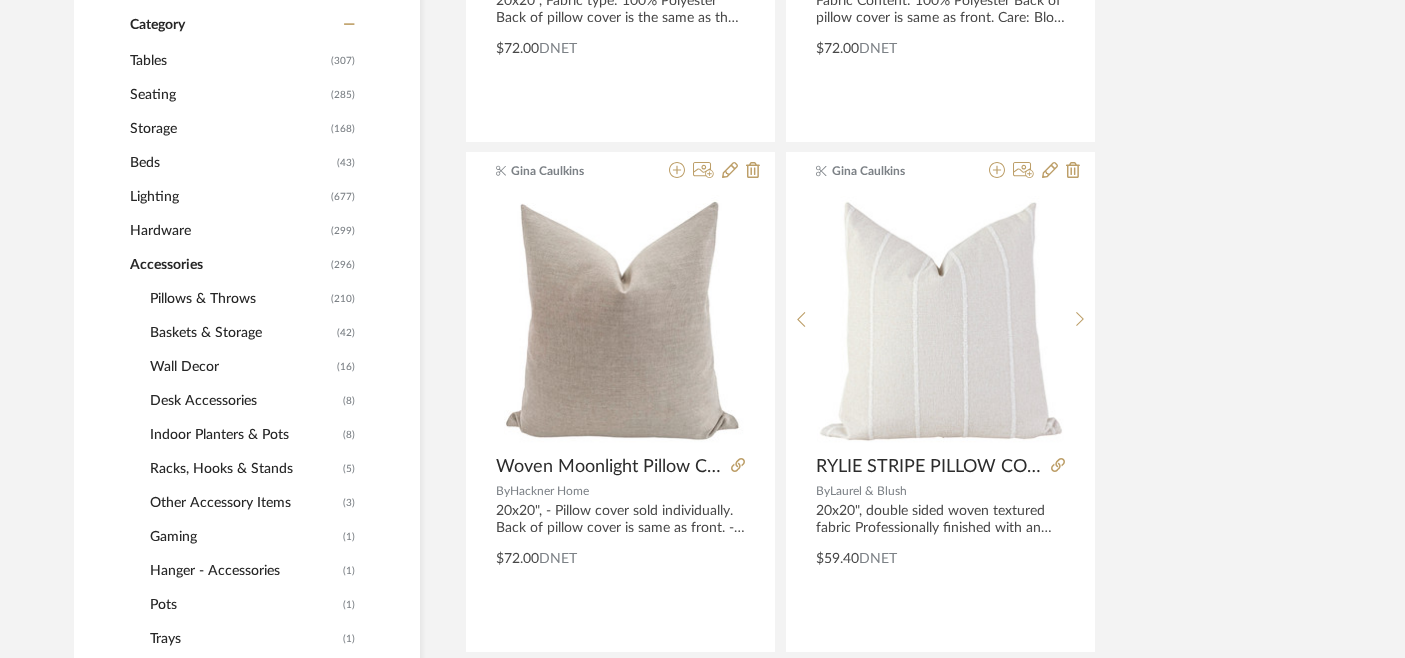 click on "Baskets & Storage" 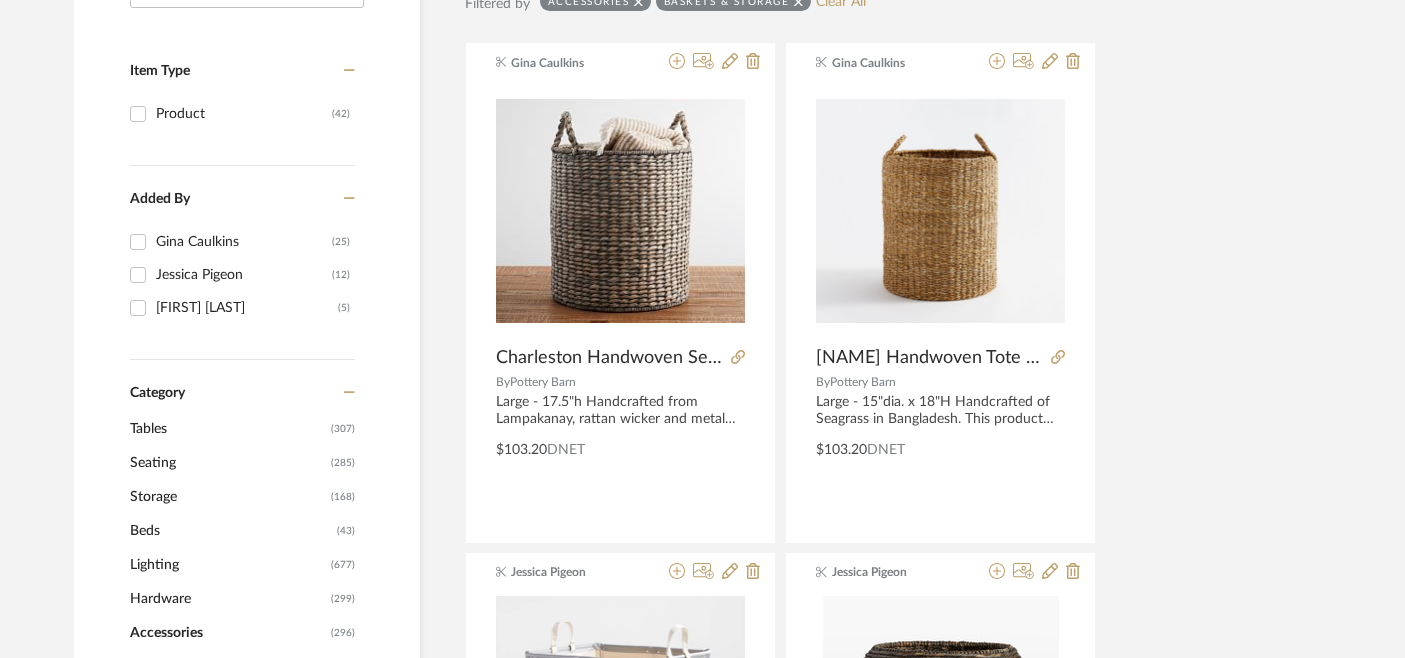 scroll, scrollTop: 441, scrollLeft: 0, axis: vertical 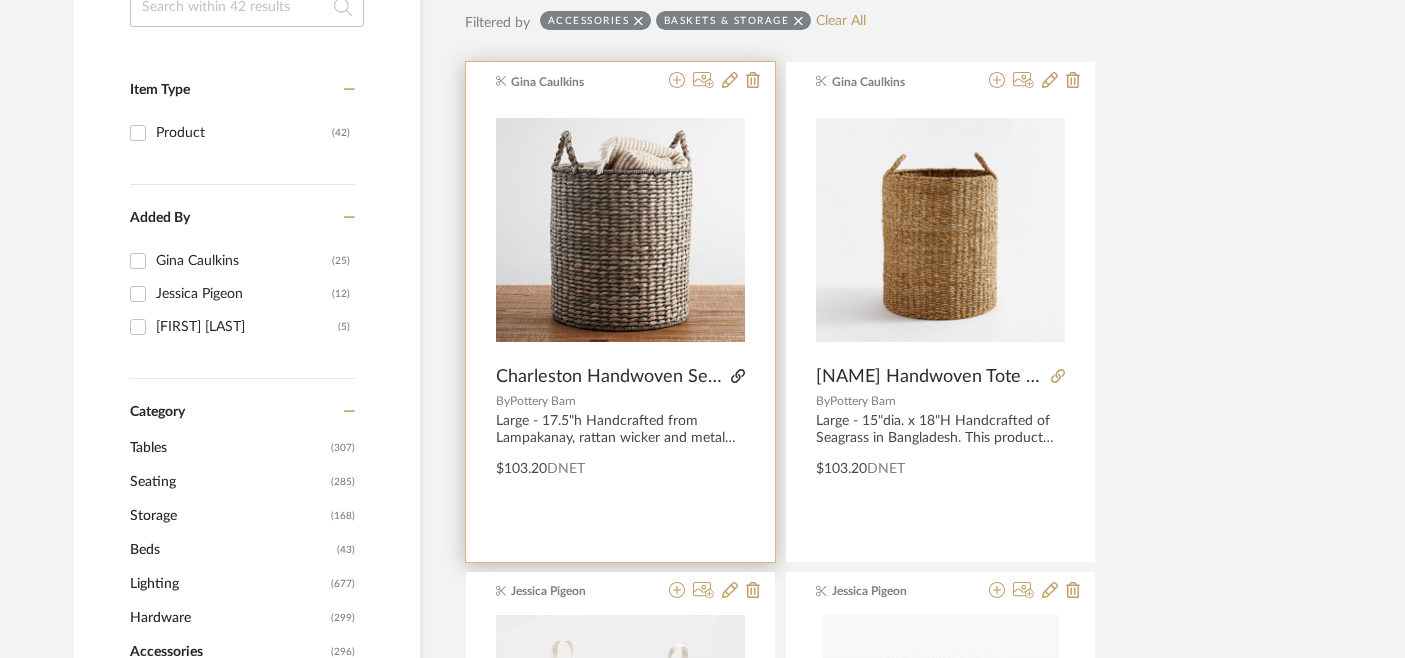 click 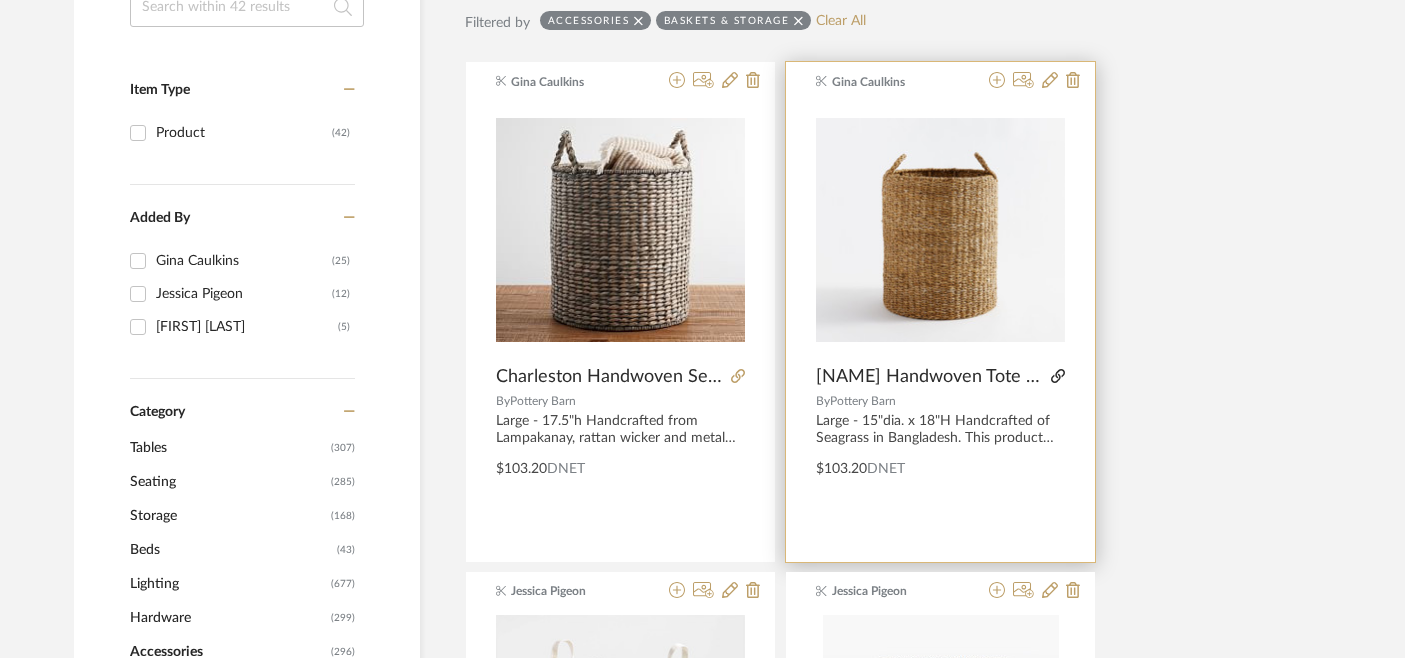 click 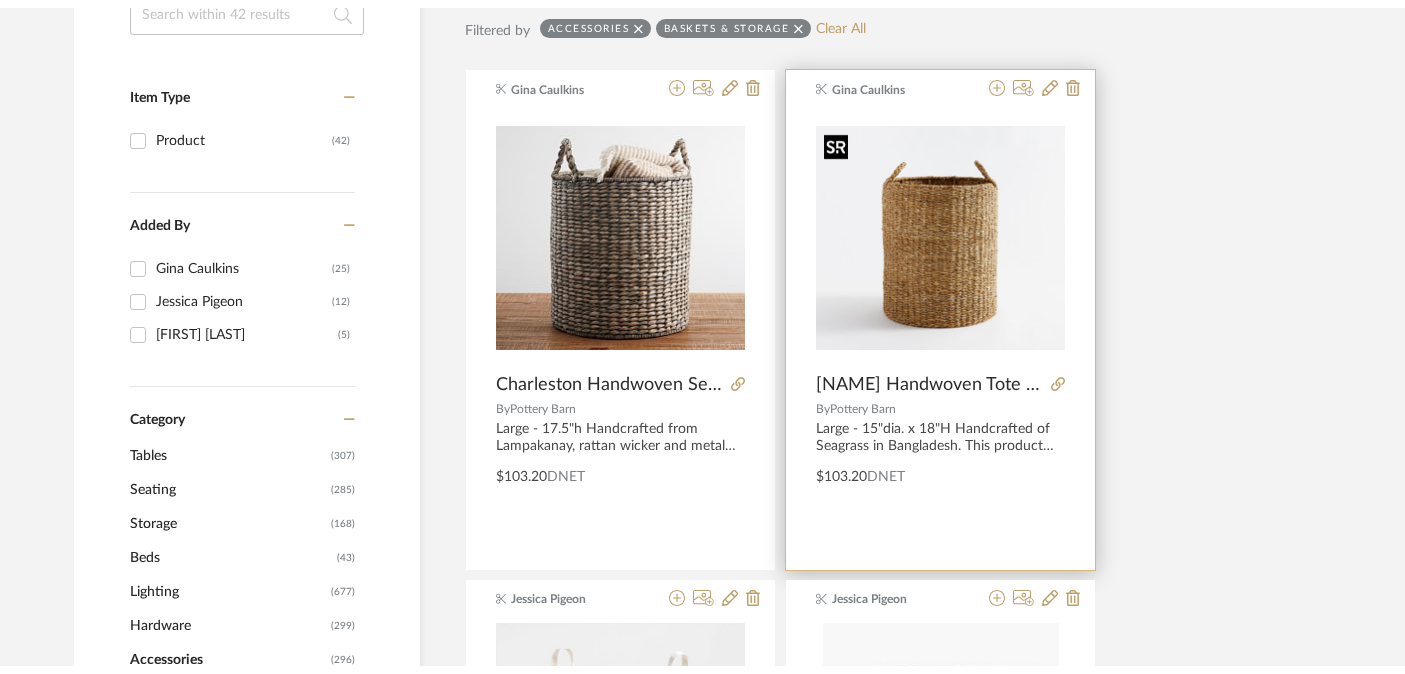 scroll, scrollTop: 0, scrollLeft: 0, axis: both 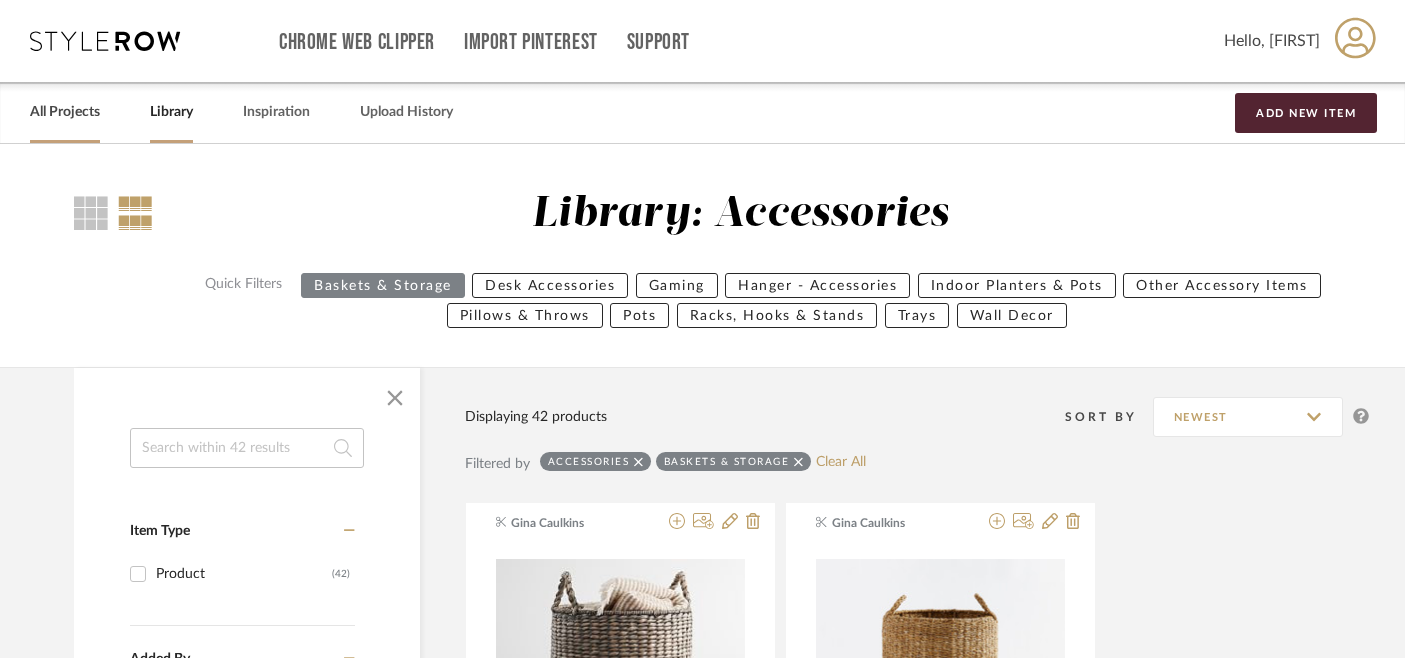 click on "All Projects" at bounding box center [65, 112] 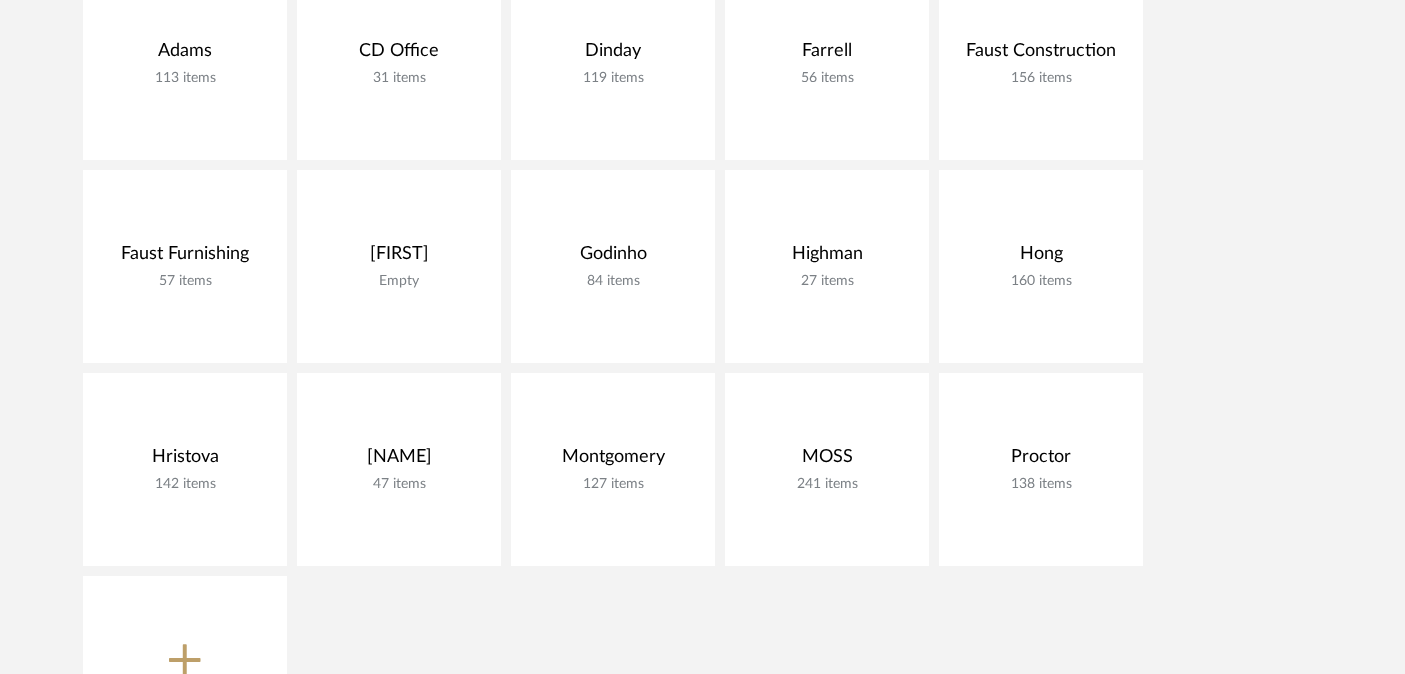 scroll, scrollTop: 412, scrollLeft: 0, axis: vertical 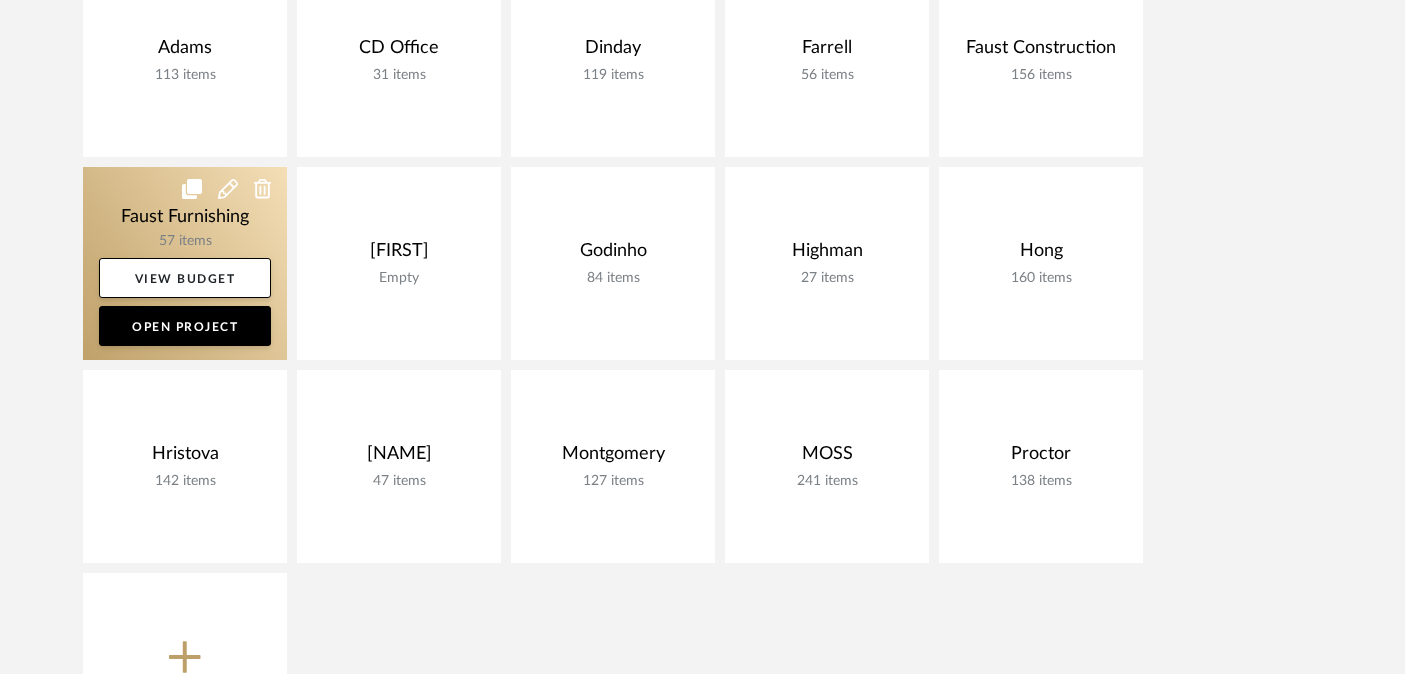 click 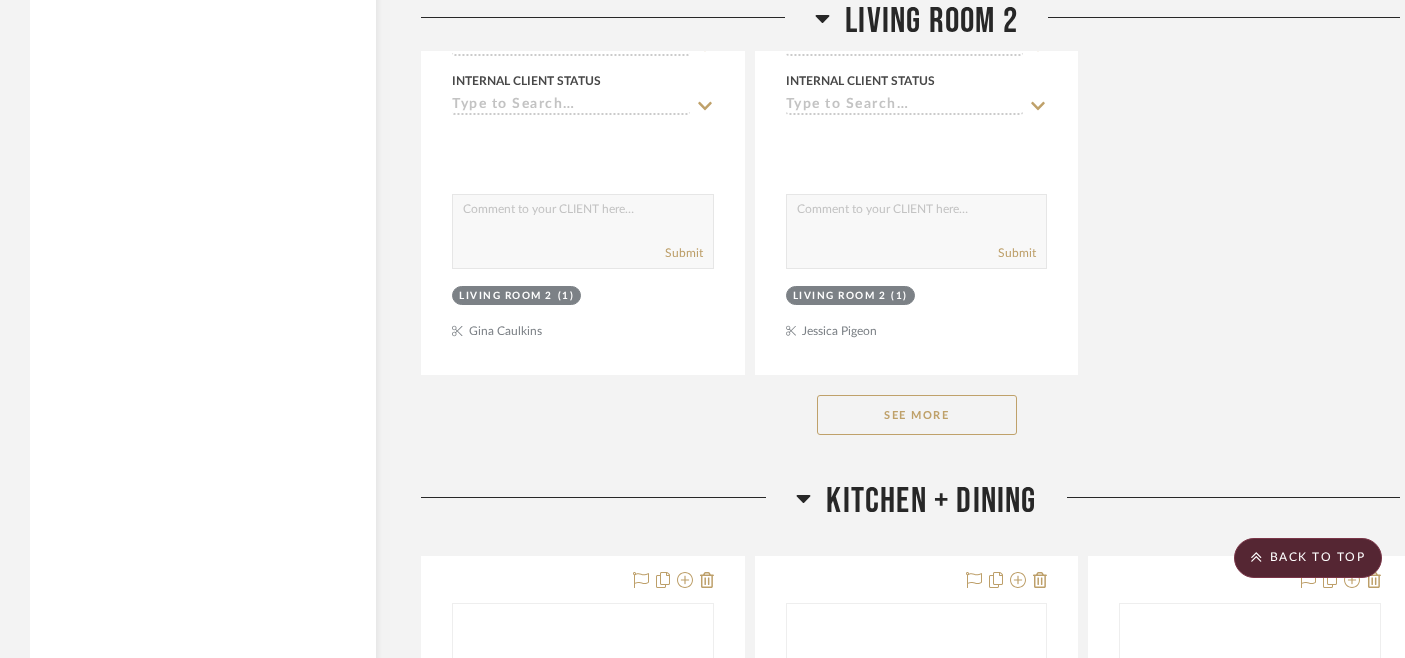 scroll, scrollTop: 7678, scrollLeft: 0, axis: vertical 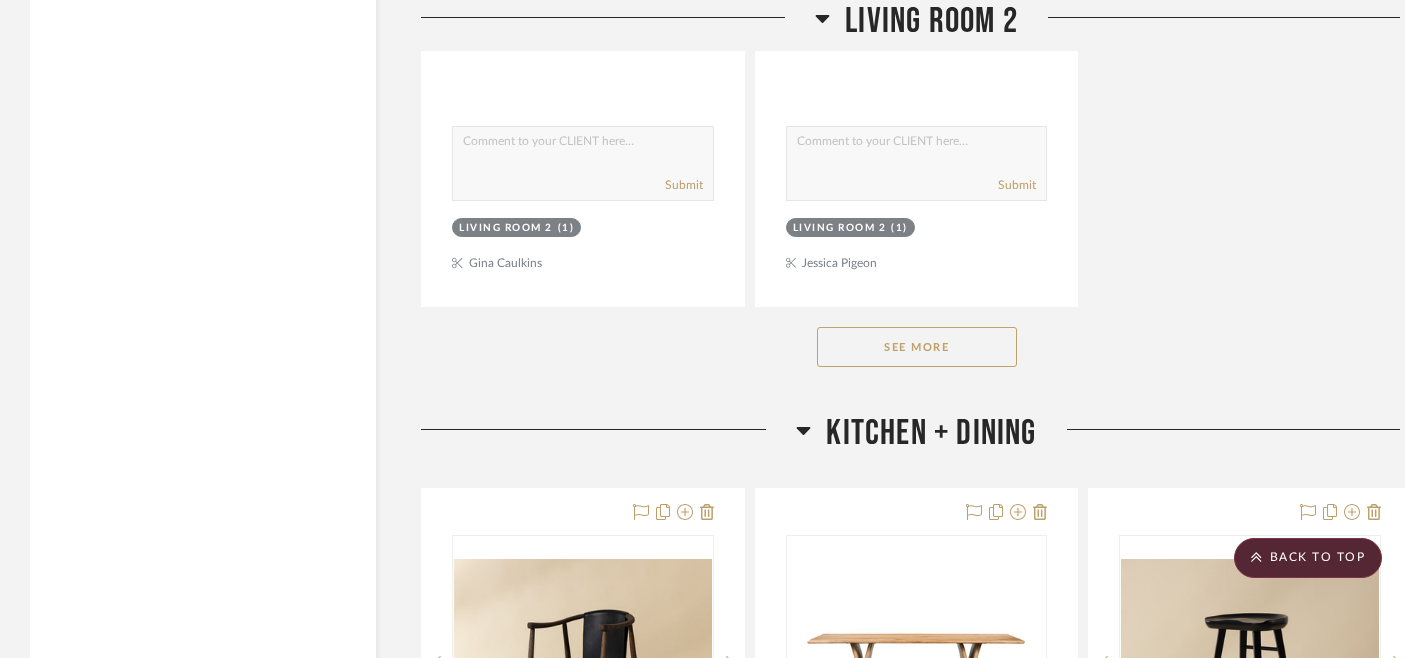 click on "See More" 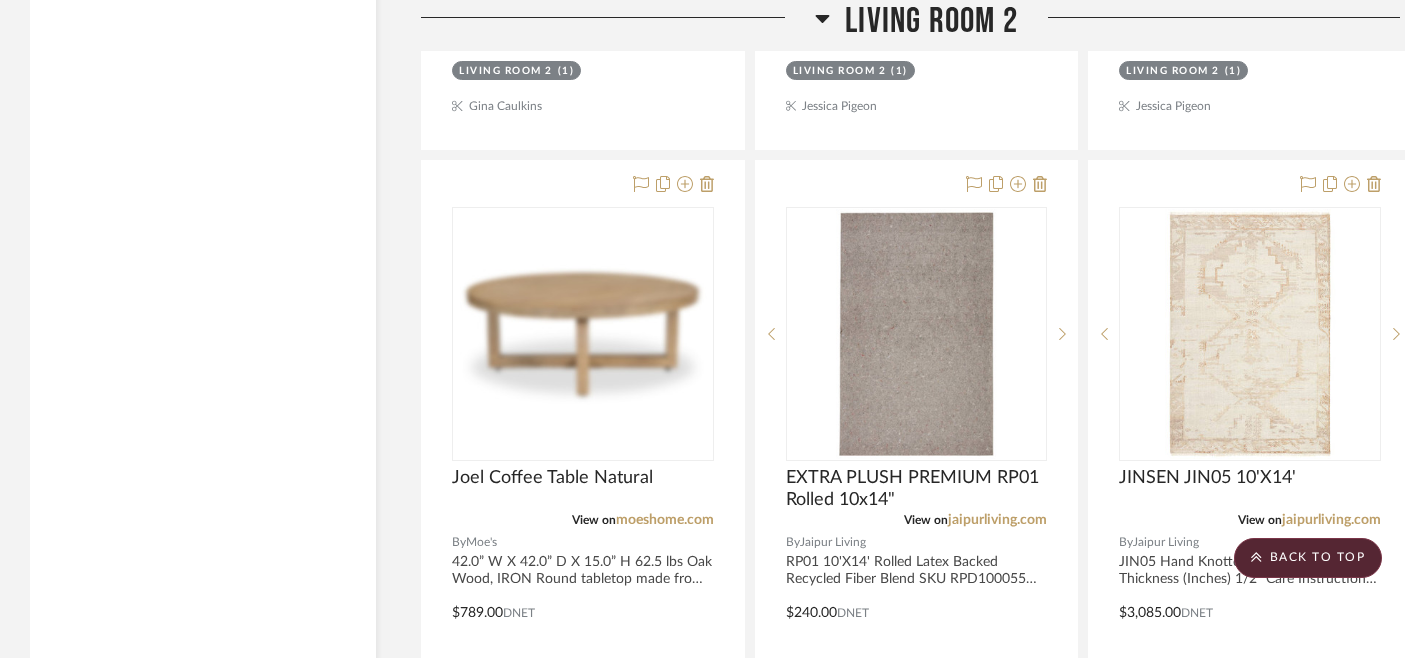 scroll, scrollTop: 7837, scrollLeft: 0, axis: vertical 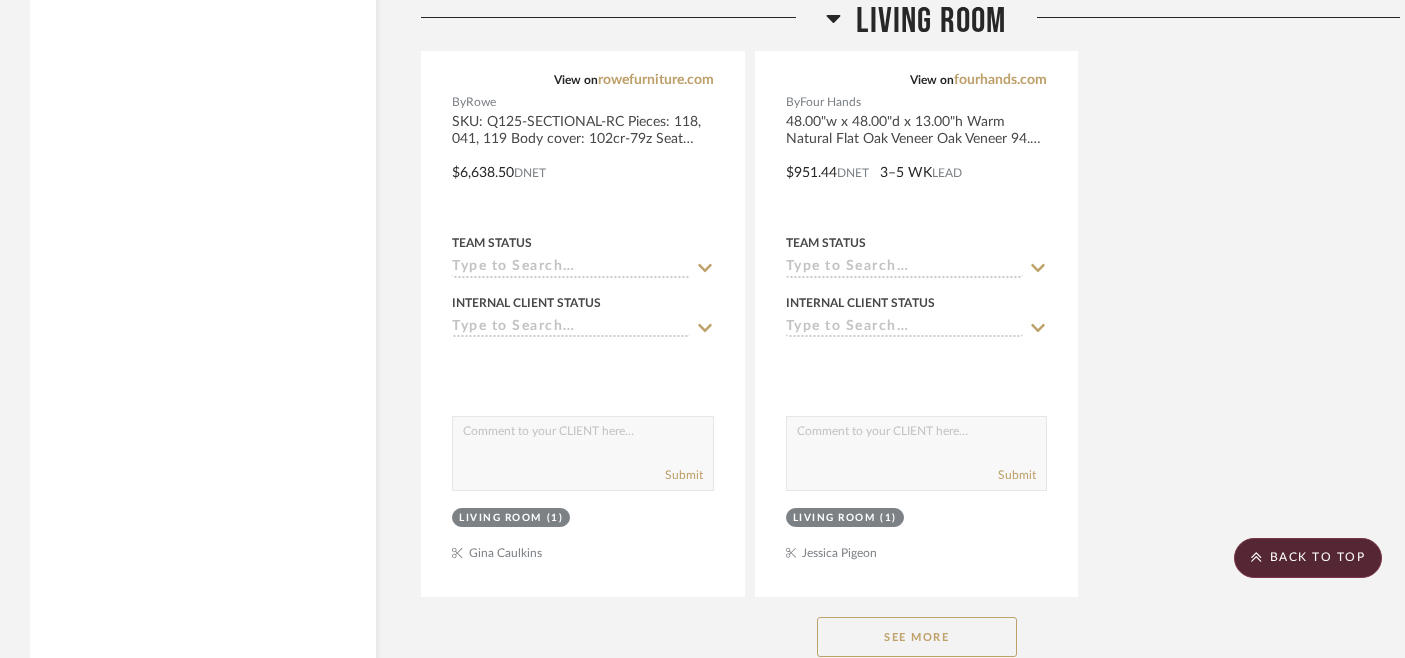 click on "See More" 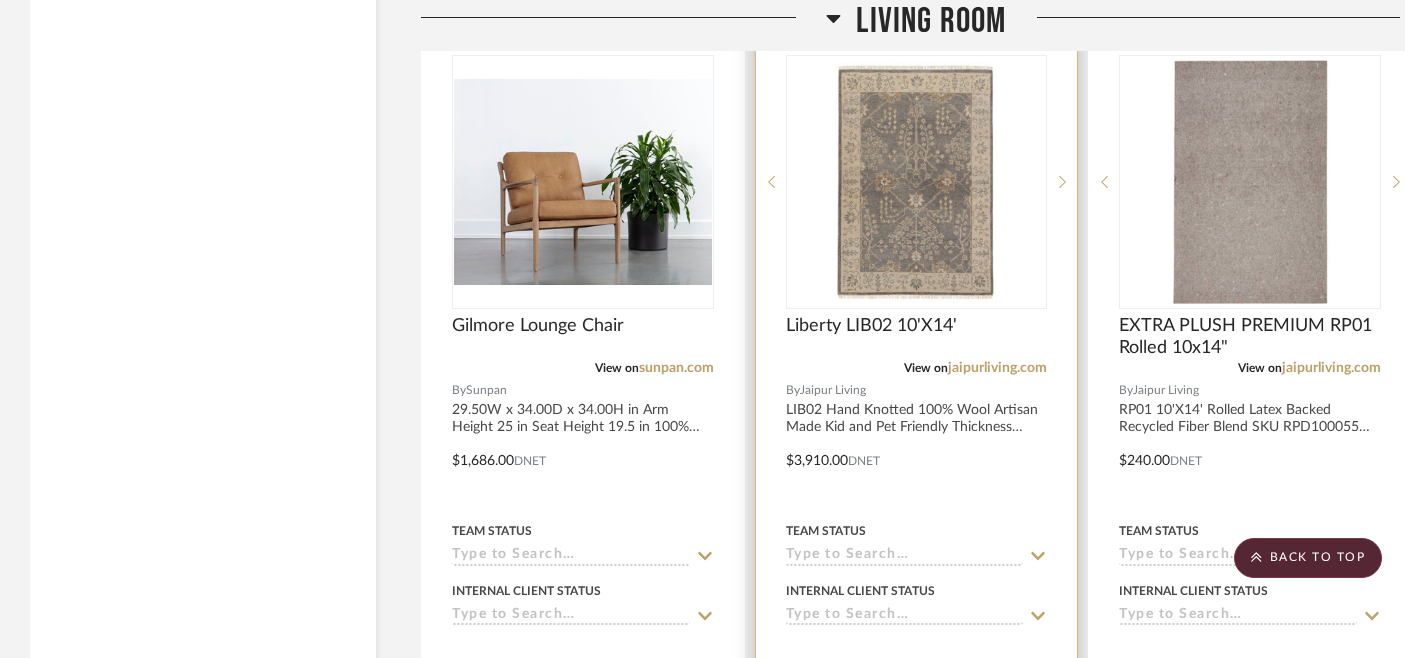 scroll, scrollTop: 5154, scrollLeft: 0, axis: vertical 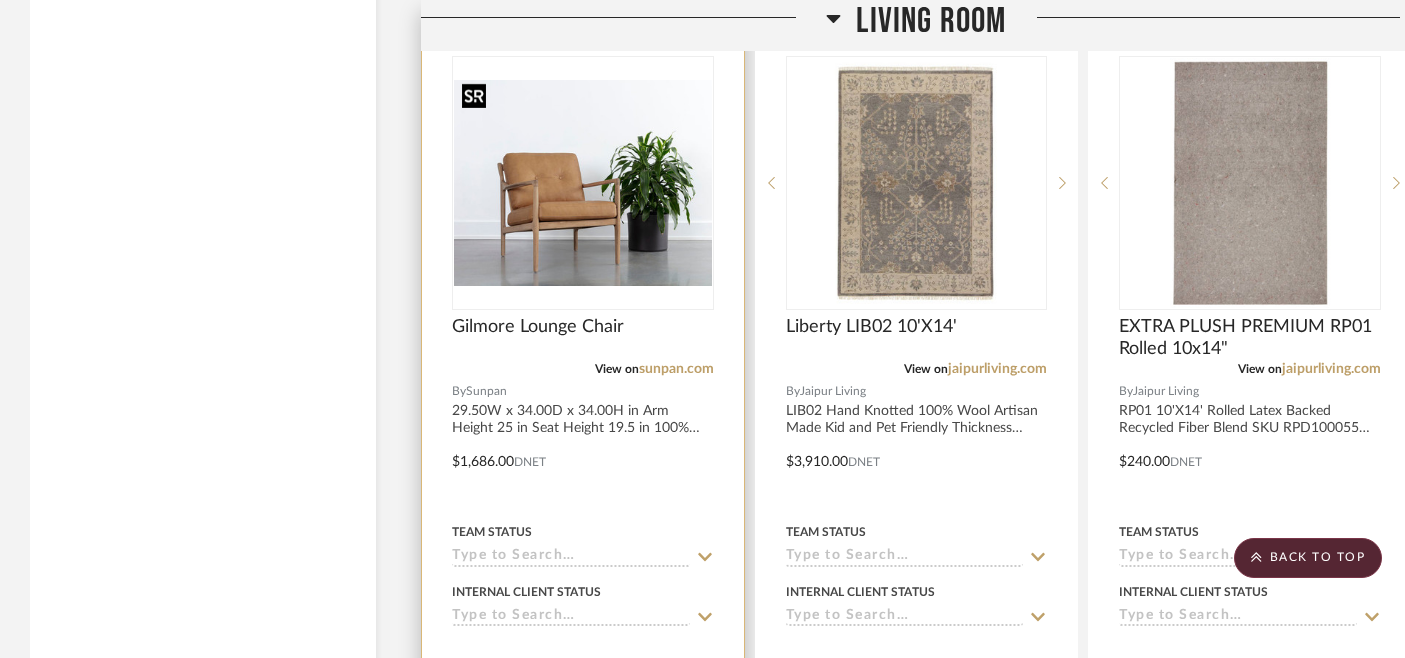 click at bounding box center [0, 0] 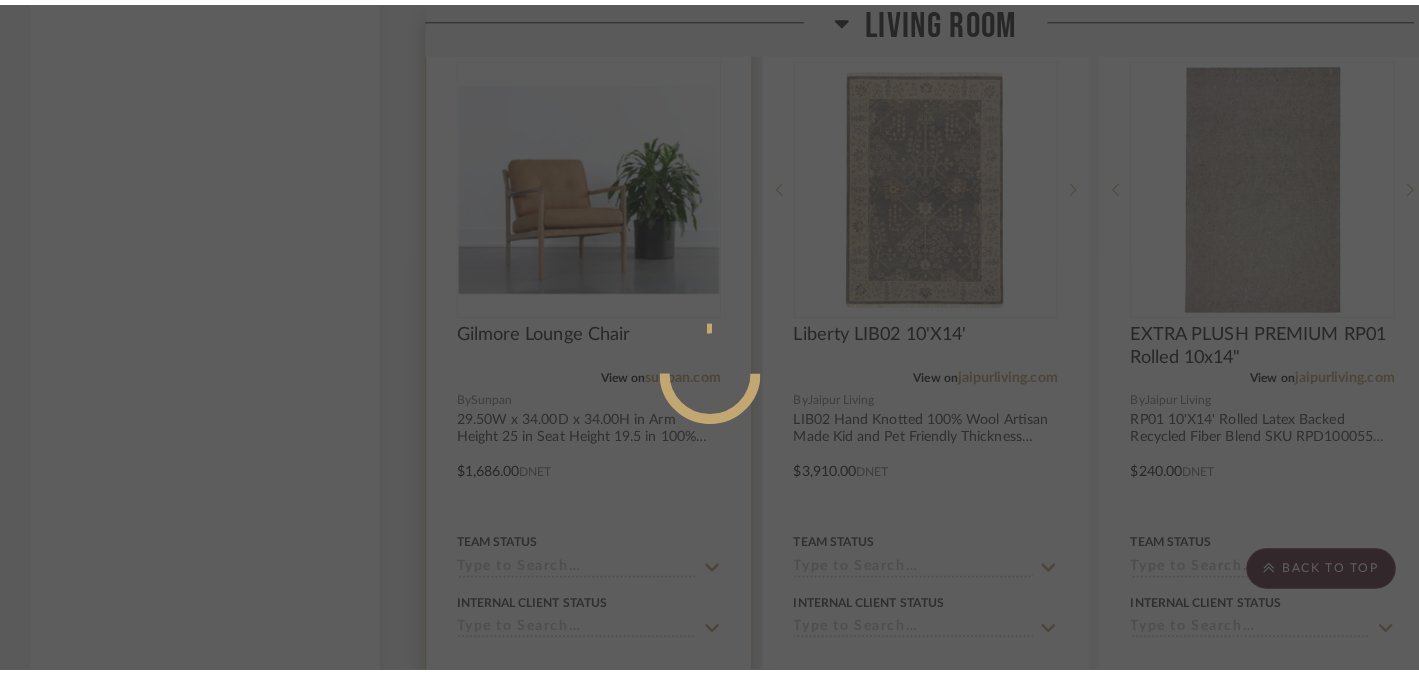 scroll, scrollTop: 0, scrollLeft: 0, axis: both 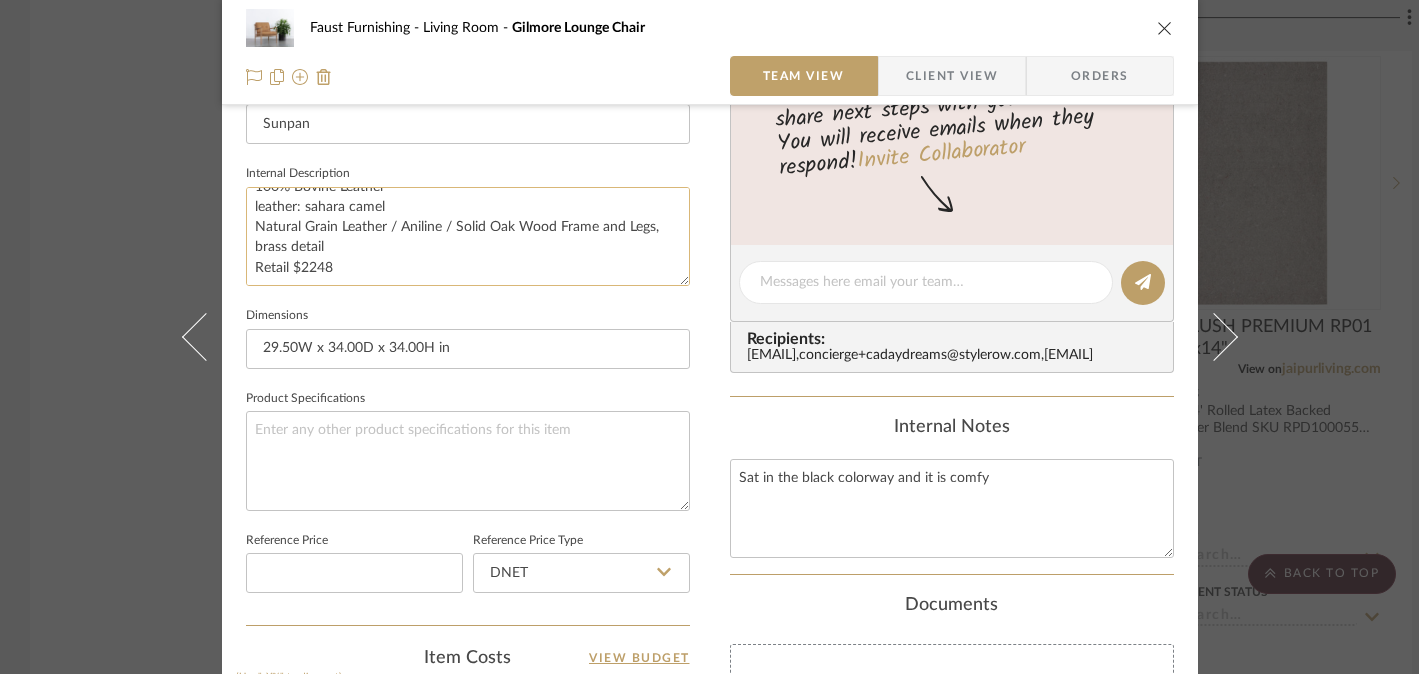 click on "29.50W x 34.00D x 34.00H in
Arm Height
25 in
Seat Height
19.5 in
100% Bovine Leather
leather: sahara camel
Natural Grain Leather / Aniline / Solid Oak Wood Frame and Legs, brass detail
Retail $2248" 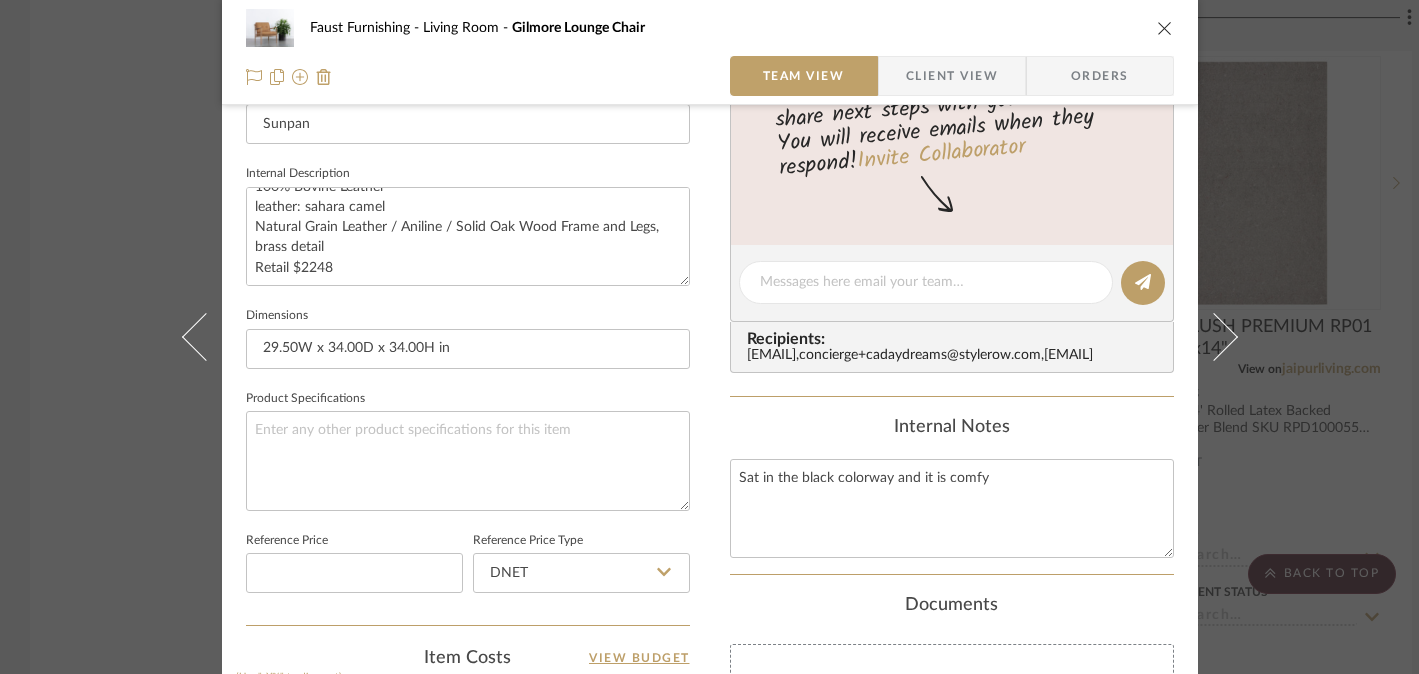 click on "Team-Facing Details   Item Name  Gilmore Lounge Chair  Brand  Sunpan  Internal Description  29.50W x 34.00D x 34.00H in
Arm Height
25 in
Seat Height
19.5 in
100% Bovine Leather
leather: sahara camel
Natural Grain Leather / Aniline / Solid Oak Wood Frame and Legs, brass detail
Retail $2248  Dimensions  29.50W x 34.00D x 34.00H in  Product Specifications   Reference Price   Reference Price Type  DNET" 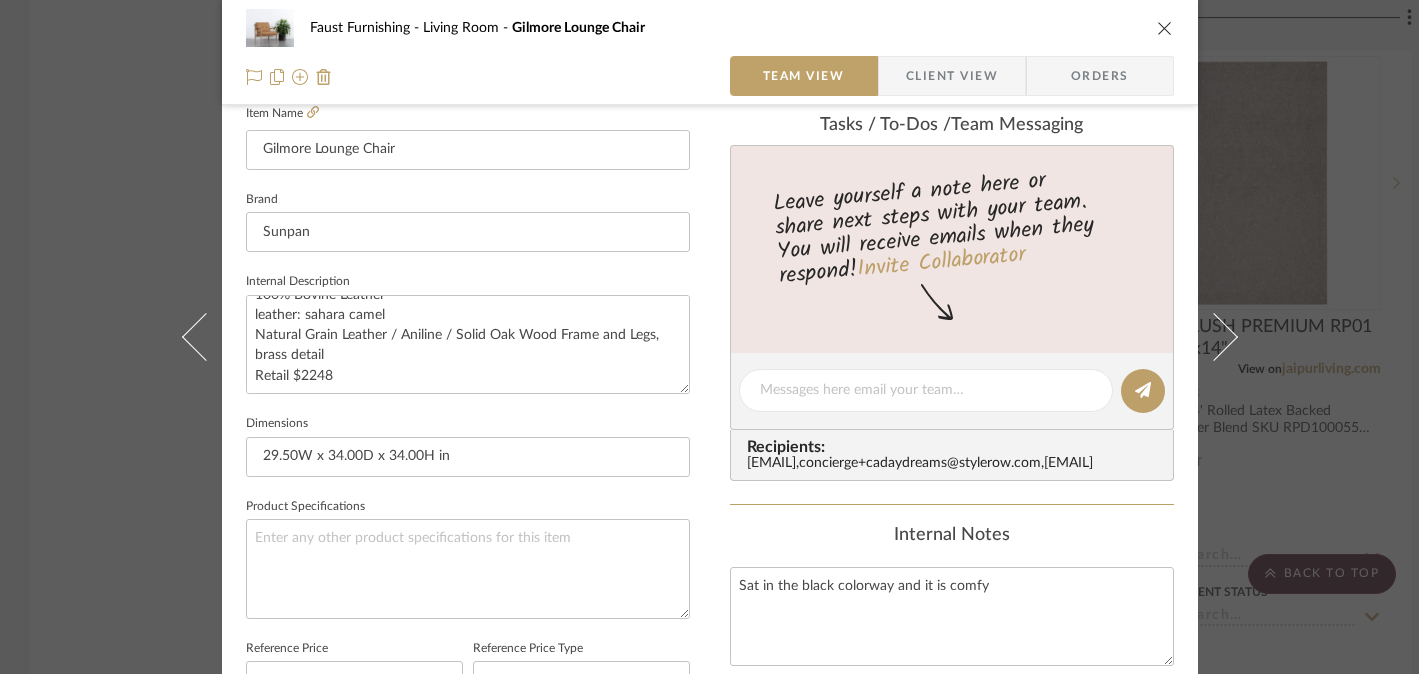 scroll, scrollTop: 452, scrollLeft: 0, axis: vertical 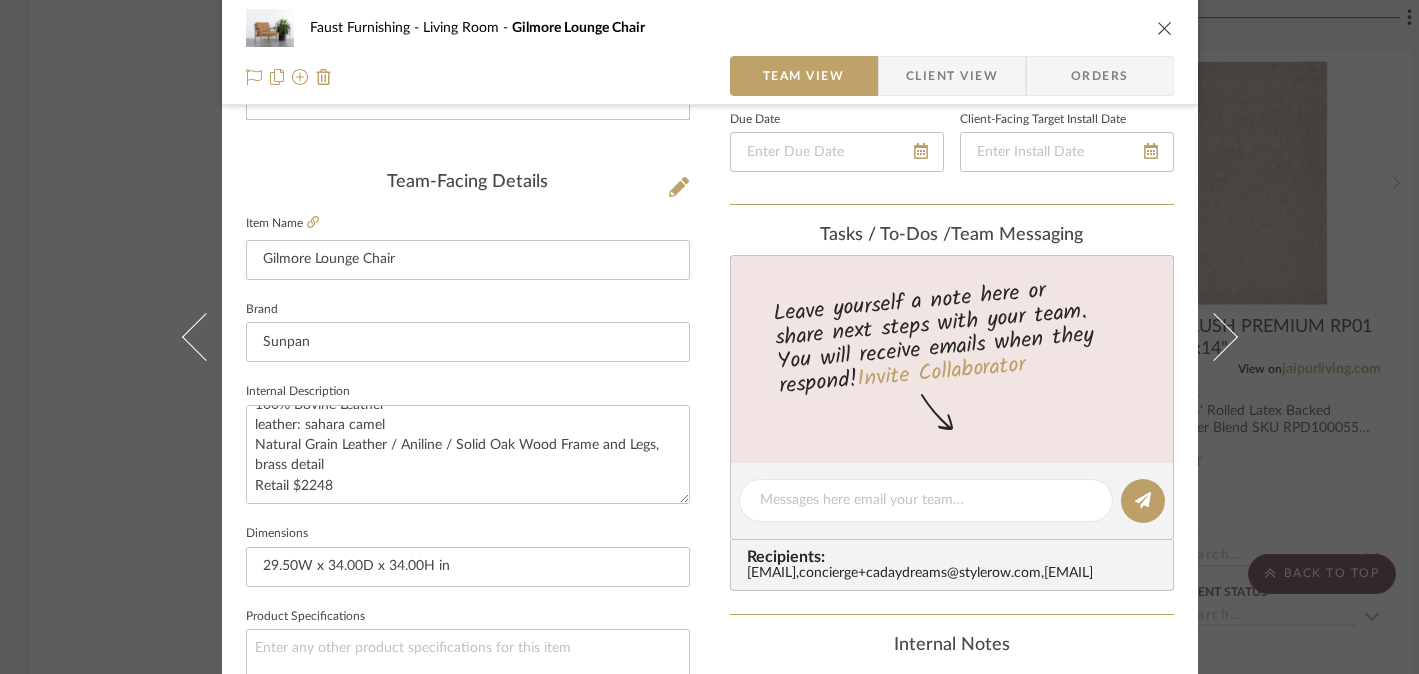 click on "Faust Furnishing Living Room Gilmore Lounge Chair Team View Client View Orders  Team-Facing Details   Item Name  Gilmore Lounge Chair  Brand  Sunpan  Internal Description  29.50W x 34.00D x 34.00H in
Arm Height
25 in
Seat Height
19.5 in
100% Bovine Leather
leather: sahara camel
Natural Grain Leather / Aniline / Solid Oak Wood Frame and Legs, brass detail
Retail $2248  Dimensions  29.50W x 34.00D x 34.00H in  Product Specifications   Reference Price   Reference Price Type  DNET  Item Costs   View Budget   Markup %  (Use "-X%" to discount) 30%  Unit Cost  $1,686.00  Cost Type  DNET  Client Unit Price  $2,191.80  Quantity  1  Unit Type  Each  Subtotal   $2,191.80   Tax %  0%  Total Tax   $0.00   Shipping Cost  $0.00  Ship. Markup %  0% Taxable  Total Shipping   $0.00  Total Client Price  $2,191.80  Your Cost  $1,686.00  Your Margin  $505.80  Content here copies to Client View - confirm visibility there.  Show in Client Dashboard  Bulk Manage Dashboard Settings  Include in Budget   View Budget  Team Status Weeks" at bounding box center [709, 337] 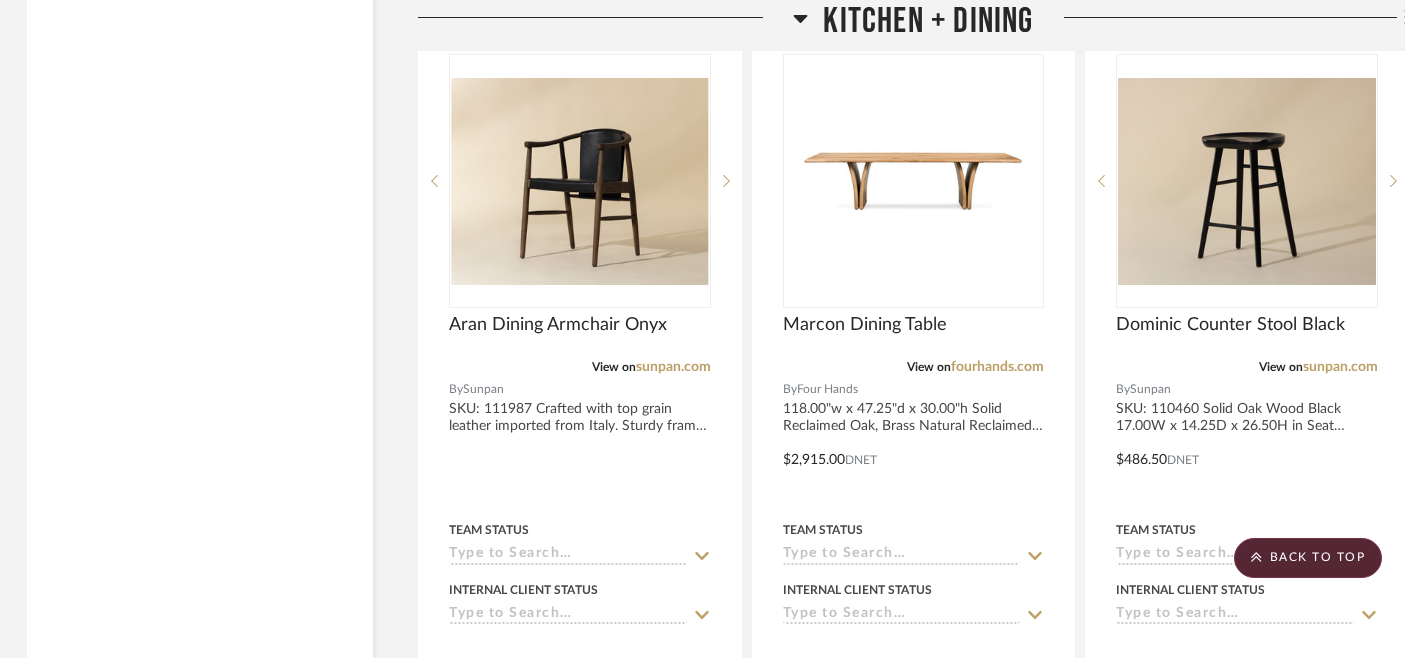 scroll, scrollTop: 9914, scrollLeft: 3, axis: both 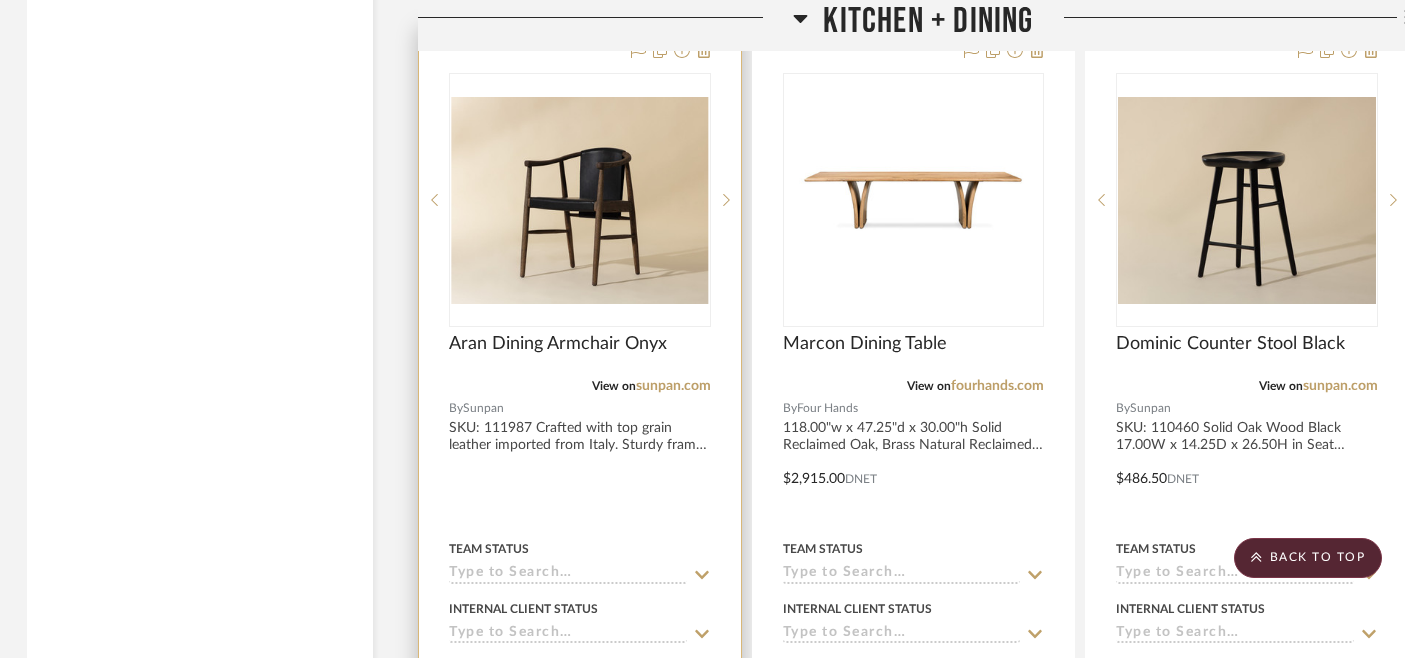 click on "View on  sunpan.com" at bounding box center (580, 386) 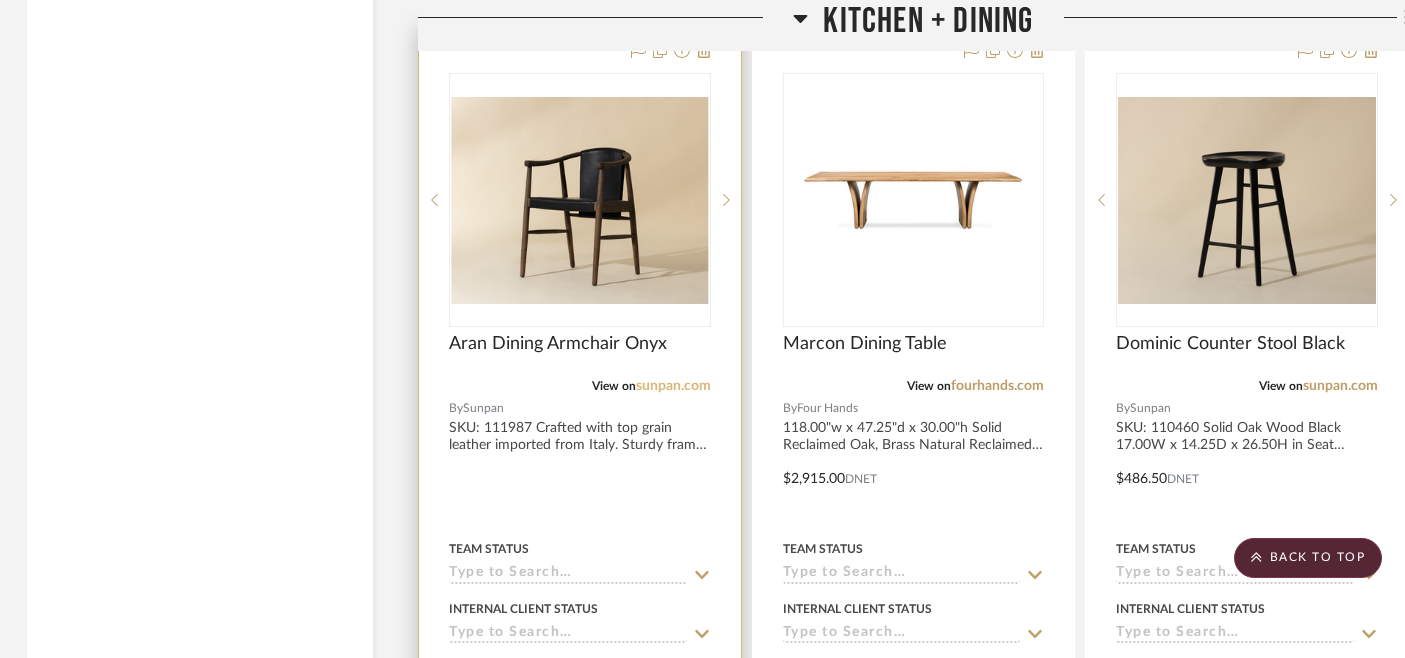 click on "sunpan.com" at bounding box center [673, 386] 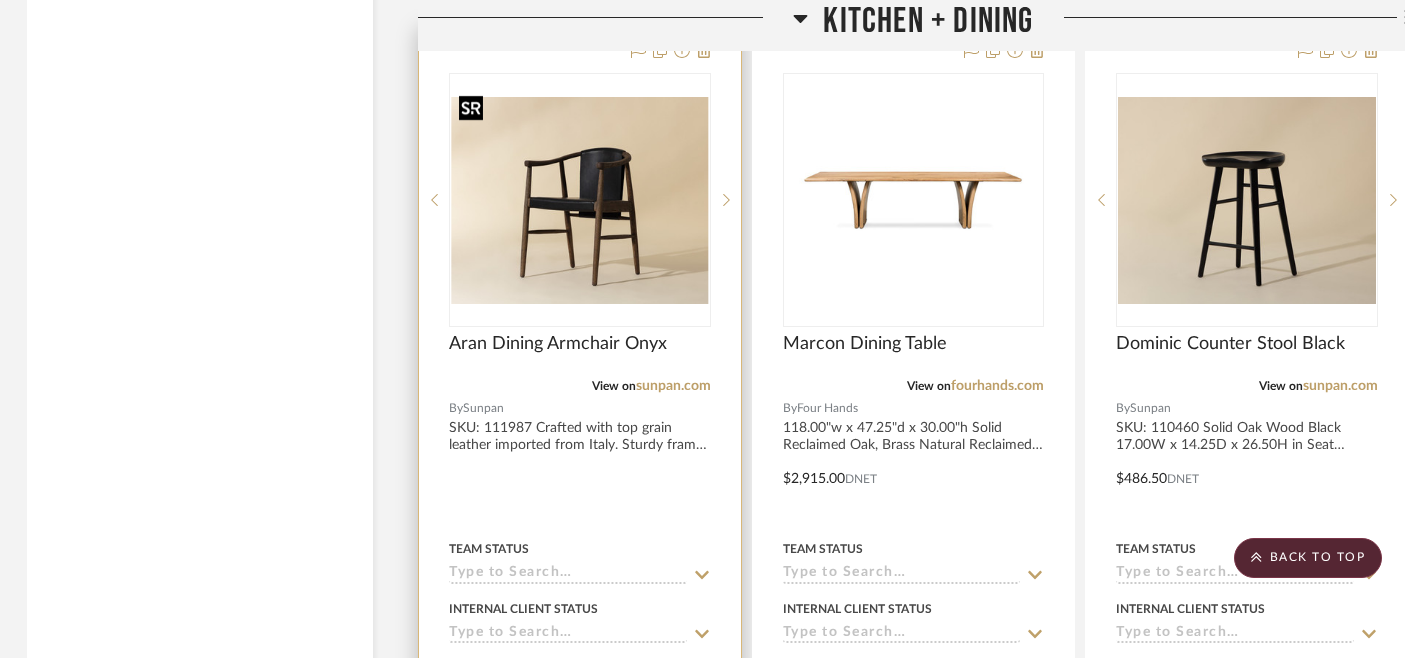 click at bounding box center [580, 200] 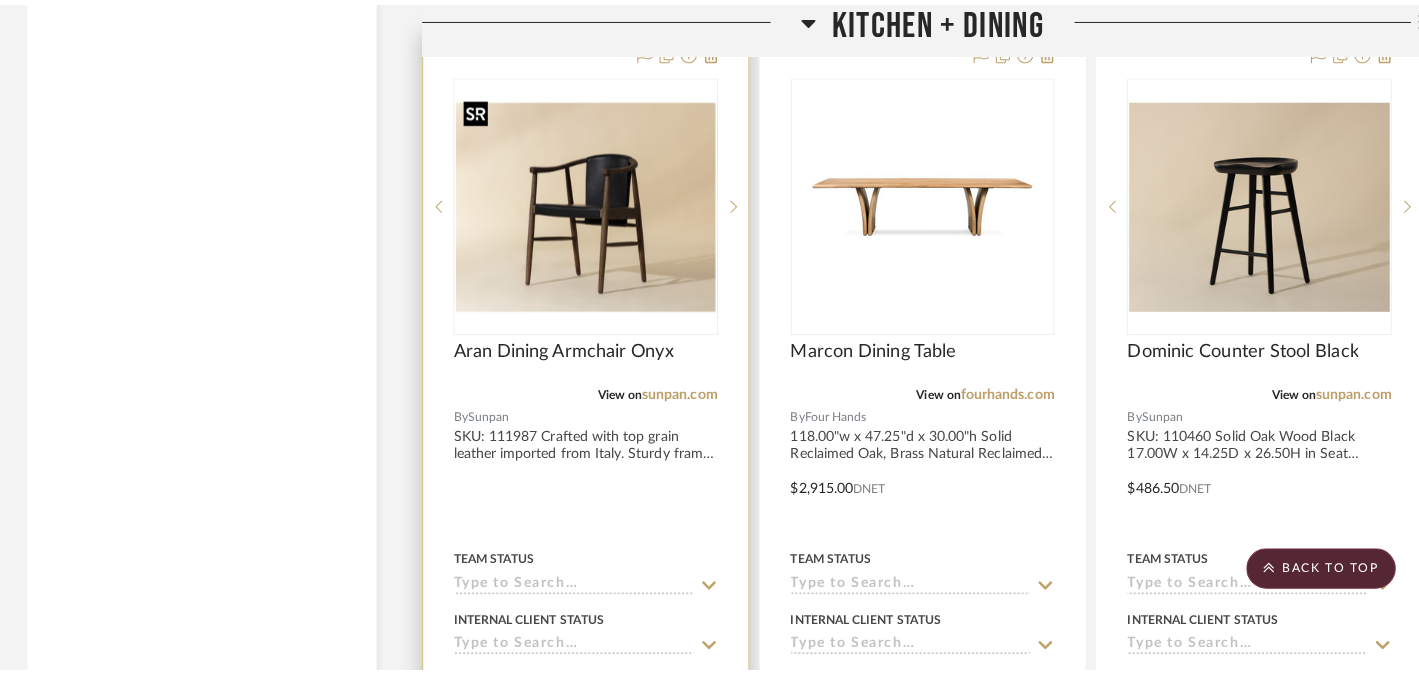 scroll, scrollTop: 0, scrollLeft: 0, axis: both 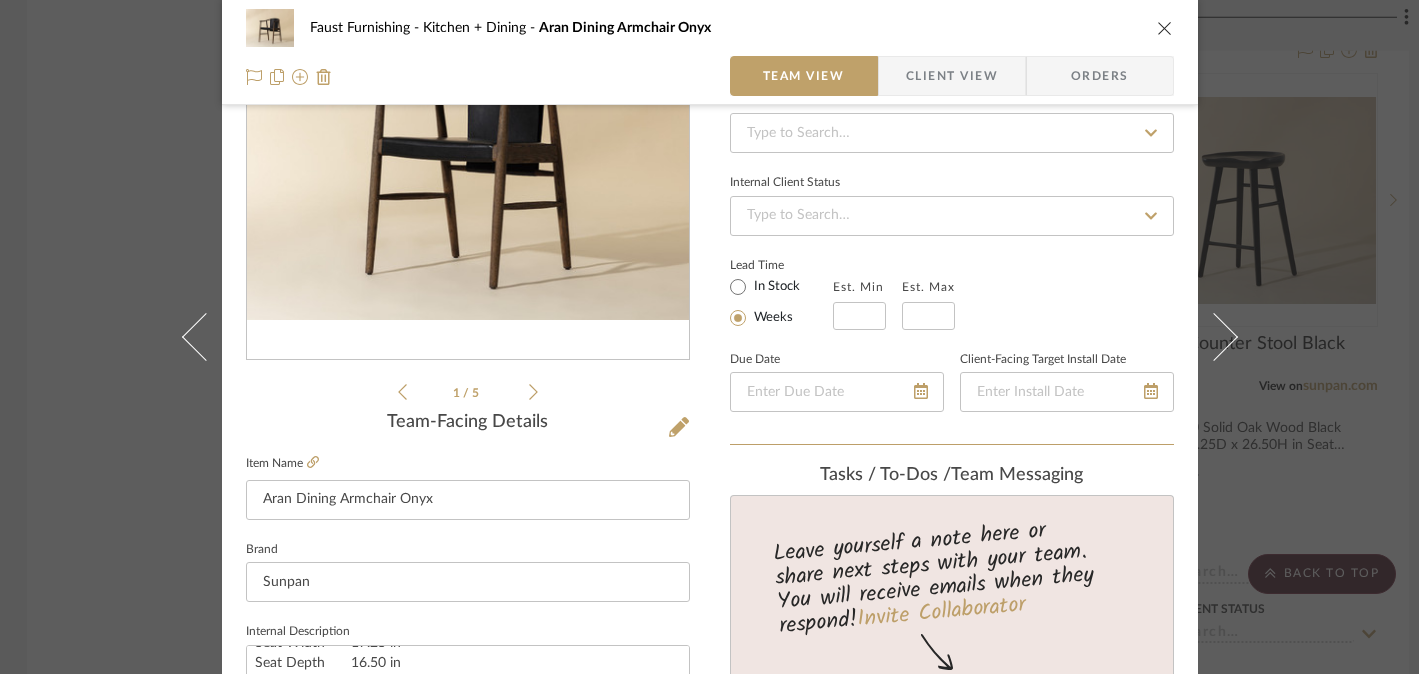 click on "[FIRST] Furnishing Kitchen + Dining Aran Dining Armchair Onyx Team View Client View Orders 1 / 5  Team-Facing Details   Item Name  Aran Dining Armchair Onyx  Brand  Sunpan  Internal Description  SKU: 111987
Crafted with top grain leather imported from Italy.
Sturdy frame crafted from solid oak wood.
As wood is an organic, porous material, these pieces will contain natural variation of texture and may also exhibit fine indentations and cracks.
Wood pieces will also display a disparity of colour and grain, and visible knots and burls that add to the character of each piece.
Leather is a natural material. As such, colour variations, markings, wrinkles, grooves, and light scratches as appreciated characteristics.
No two pieces are alike.
Material	Leather
Material Content	100% Italian Bovine Leather
Overall Dimensions	21.75W x 21.75D x 30.00H in
Arm Height	27 in
Seat Height	18.75 in
Seat Width	17.25 in
Seat Depth	16.50 in
Carton Weight	27.00 lb
Net Weight	16.00 lb
Weight Capacity	280 lb  Dimensions  DNET  Markup %" at bounding box center (709, 337) 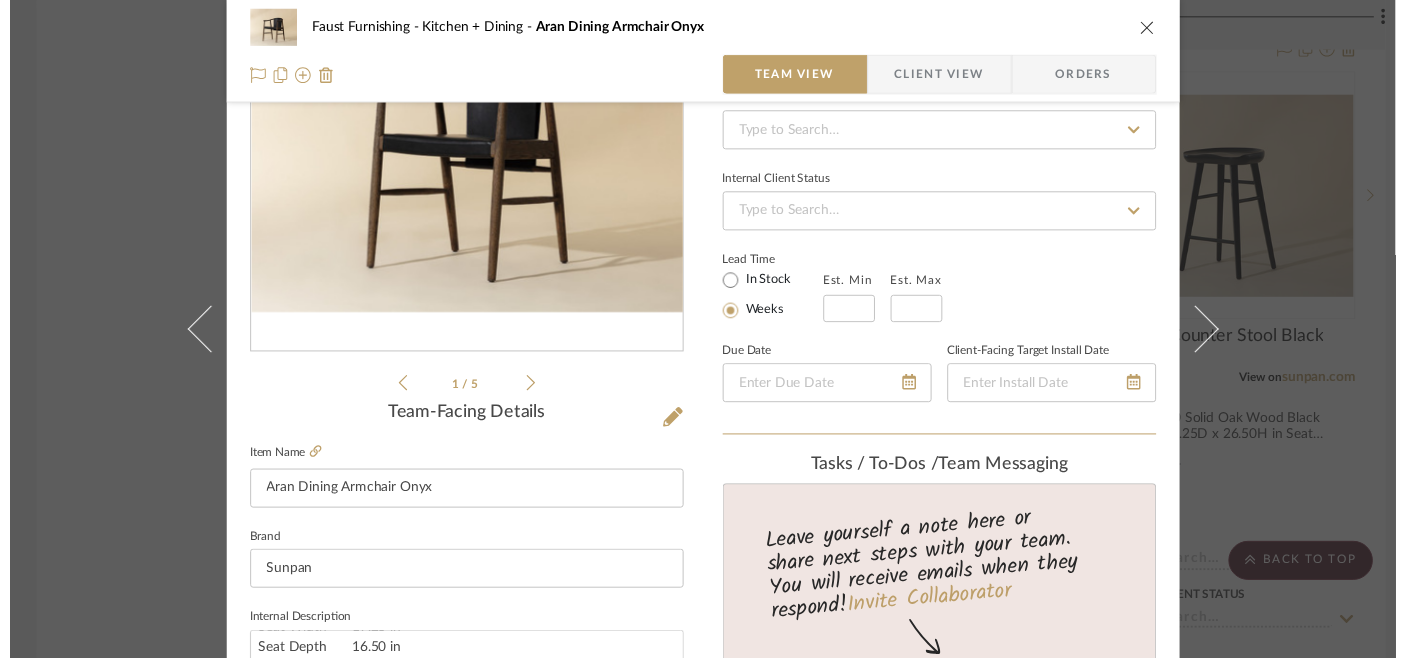 scroll, scrollTop: 9914, scrollLeft: 3, axis: both 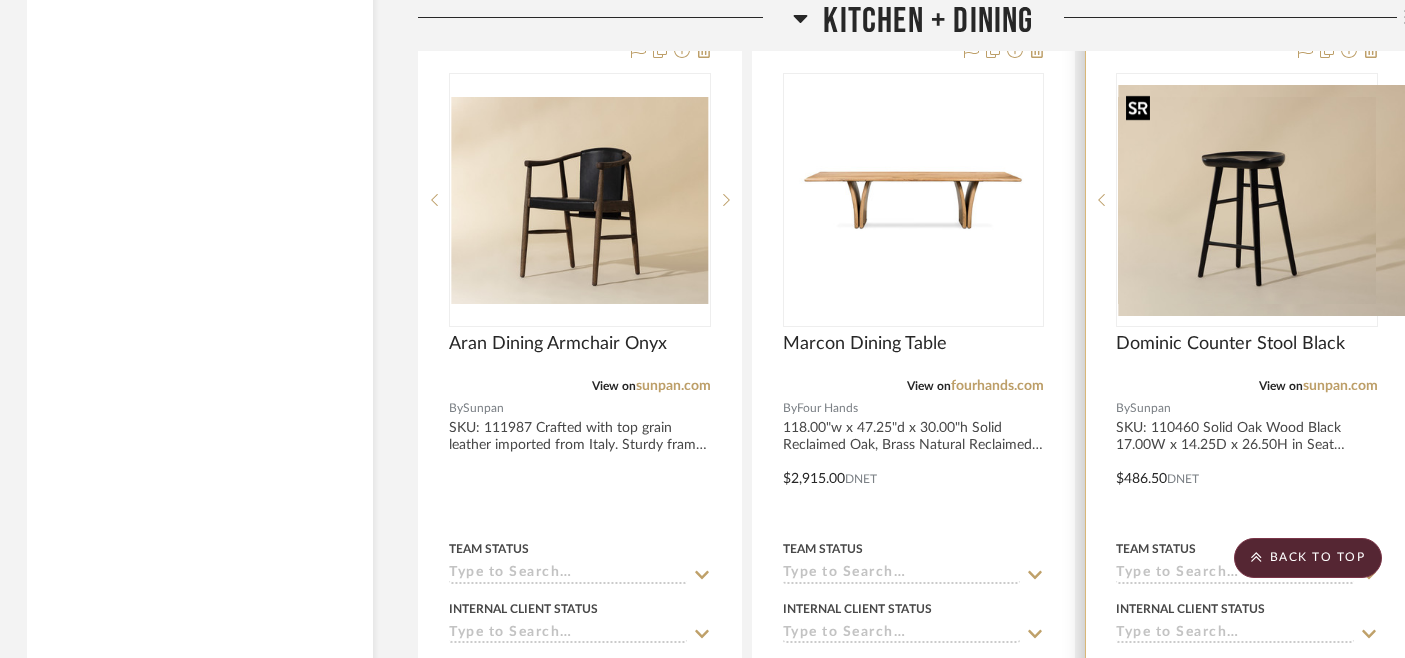 click at bounding box center [1262, 200] 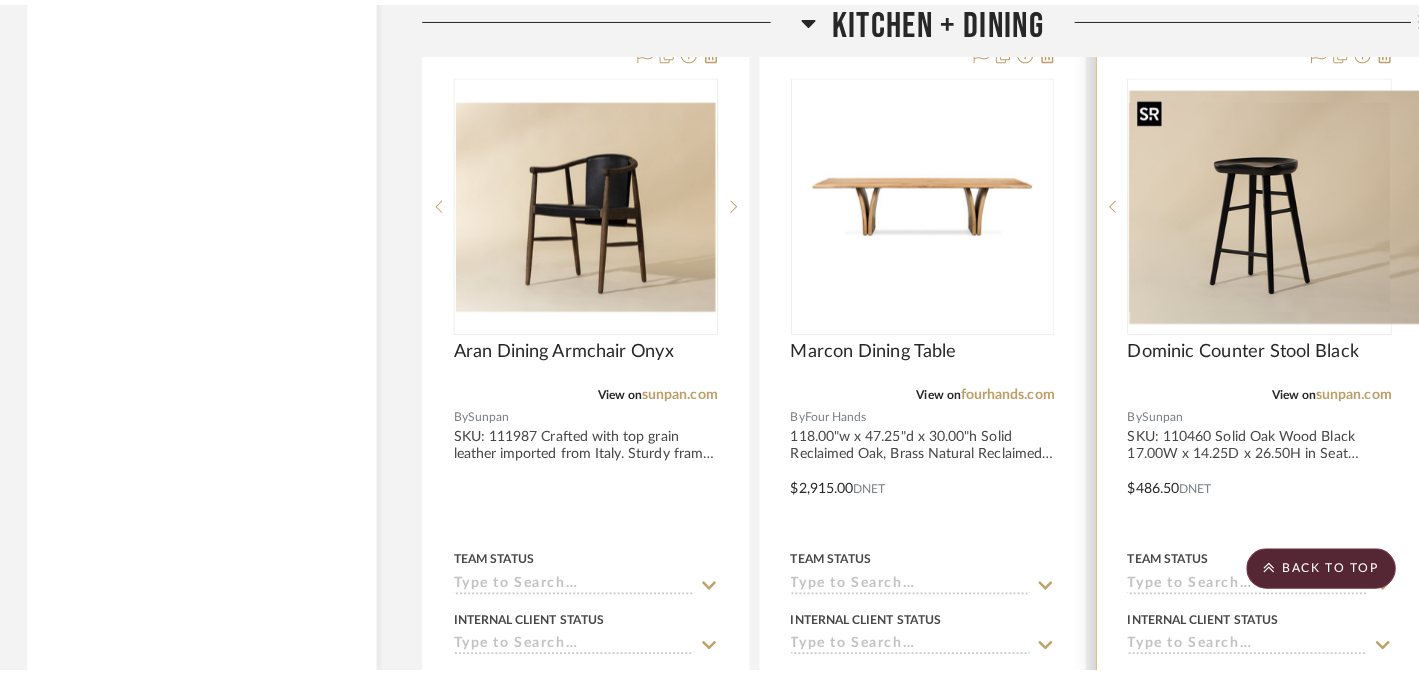 scroll, scrollTop: 0, scrollLeft: 0, axis: both 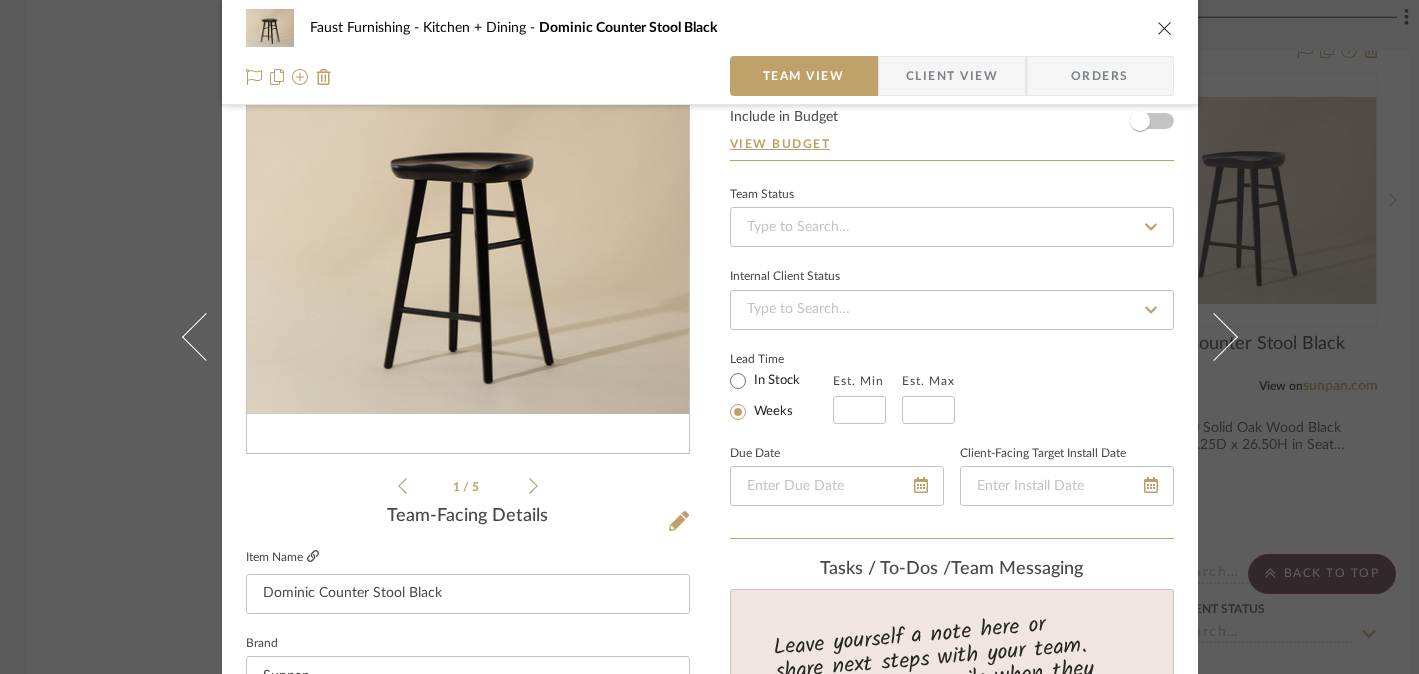click 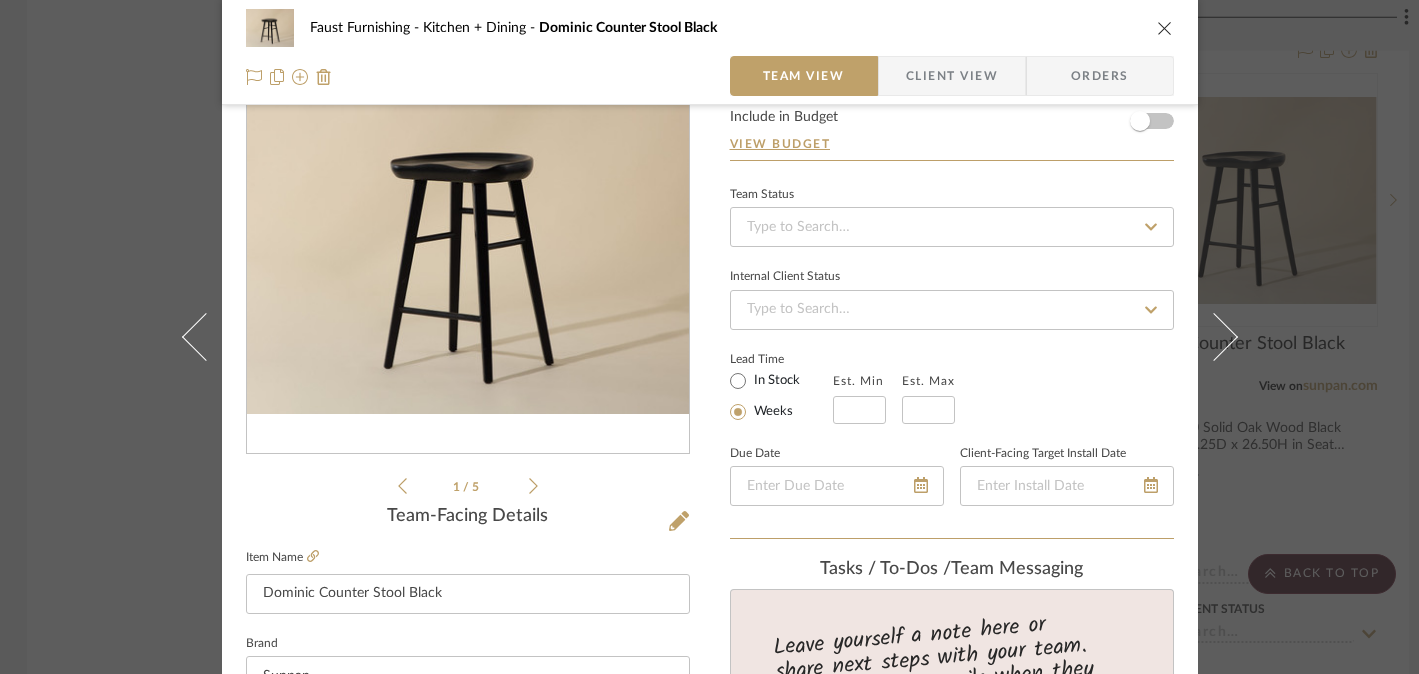 click on "[FIRST] Furnishing Kitchen + Dining Dominic Counter Stool Black Team View Client View Orders 1 / 5  Team-Facing Details   Item Name  Dominic Counter Stool Black  Brand  Sunpan  Internal Description  SKU: 110460
Solid Oak Wood
Black
17.00W x 14.25D x 26.50H in
Seat Height
25.75 in
Seat Width
17.00 in
Seat Depth
13.00 in
Net Weight
15.00 lb
Weight Capacity
280 lb
Retail $695  Dimensions   Product Specifications   Reference Price   Reference Price Type  DNET  Item Costs   View Budget   Markup %  (Use "-X%" to discount) 30%  Unit Cost  $486.50  Cost Type  DNET  Client Unit Price  $632.45  Quantity  4  Unit Type  Each  Subtotal   $2,529.80   Tax %  0%  Total Tax   $0.00   Shipping Cost  $0.00  Ship. Markup %  0% Taxable  Total Shipping   $0.00  Total Client Price  $2,529.80  Your Cost  $1,946.00  Your Margin  $583.80  Content here copies to Client View - confirm visibility there.  Show in Client Dashboard  Bulk Manage Dashboard Settings  Include in Budget   View Budget  Team Status Internal Client Status  Lead Time" at bounding box center [709, 337] 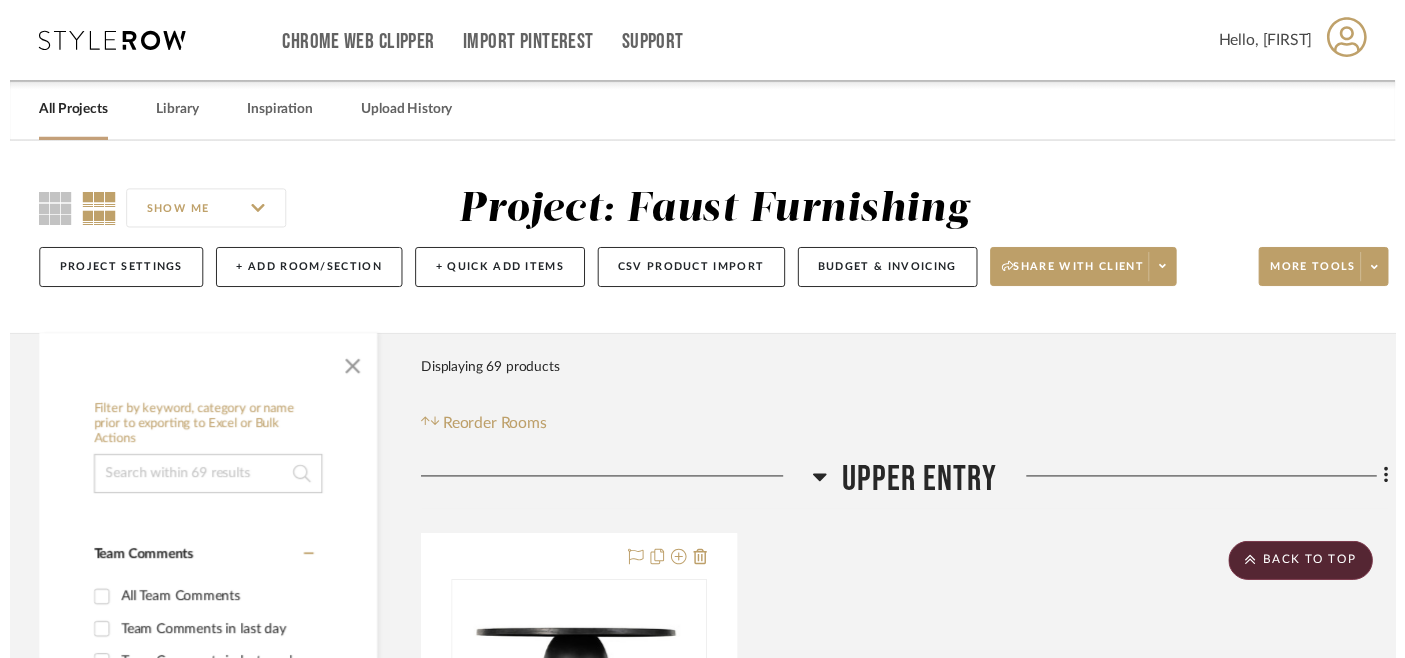 scroll, scrollTop: 9914, scrollLeft: 3, axis: both 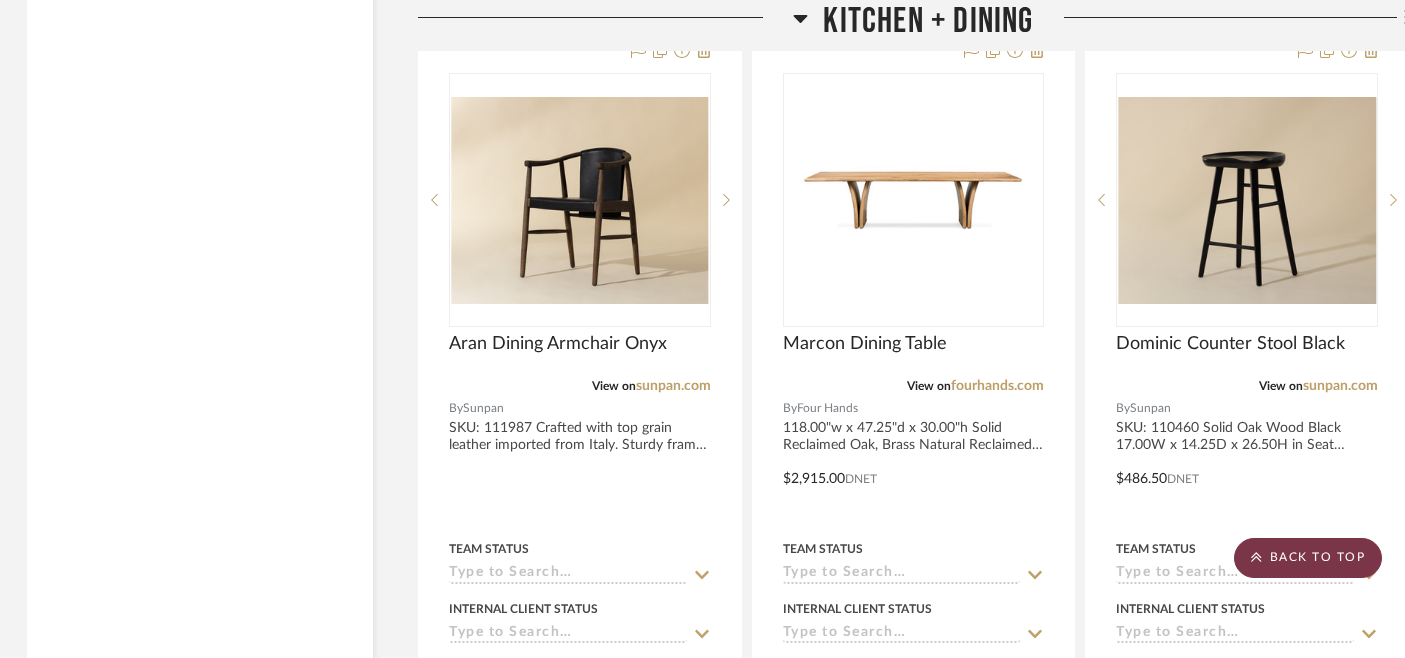 click on "BACK TO TOP" 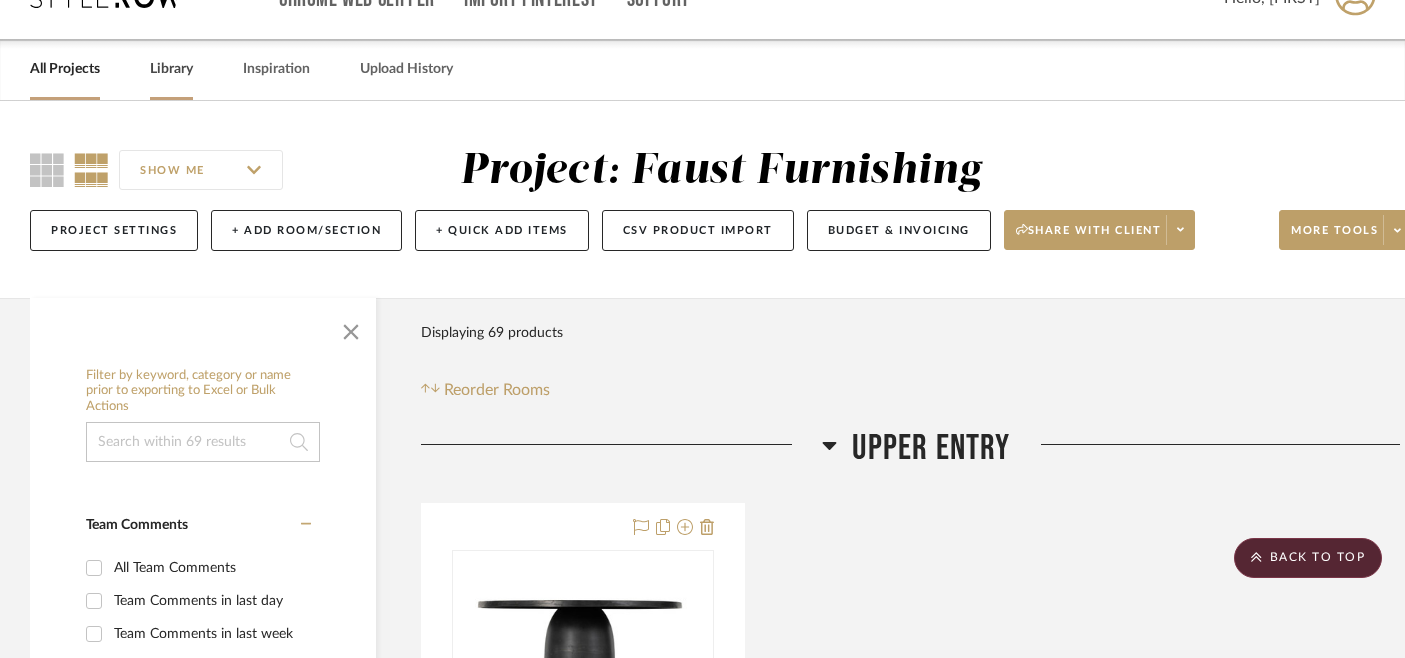 scroll, scrollTop: 0, scrollLeft: 0, axis: both 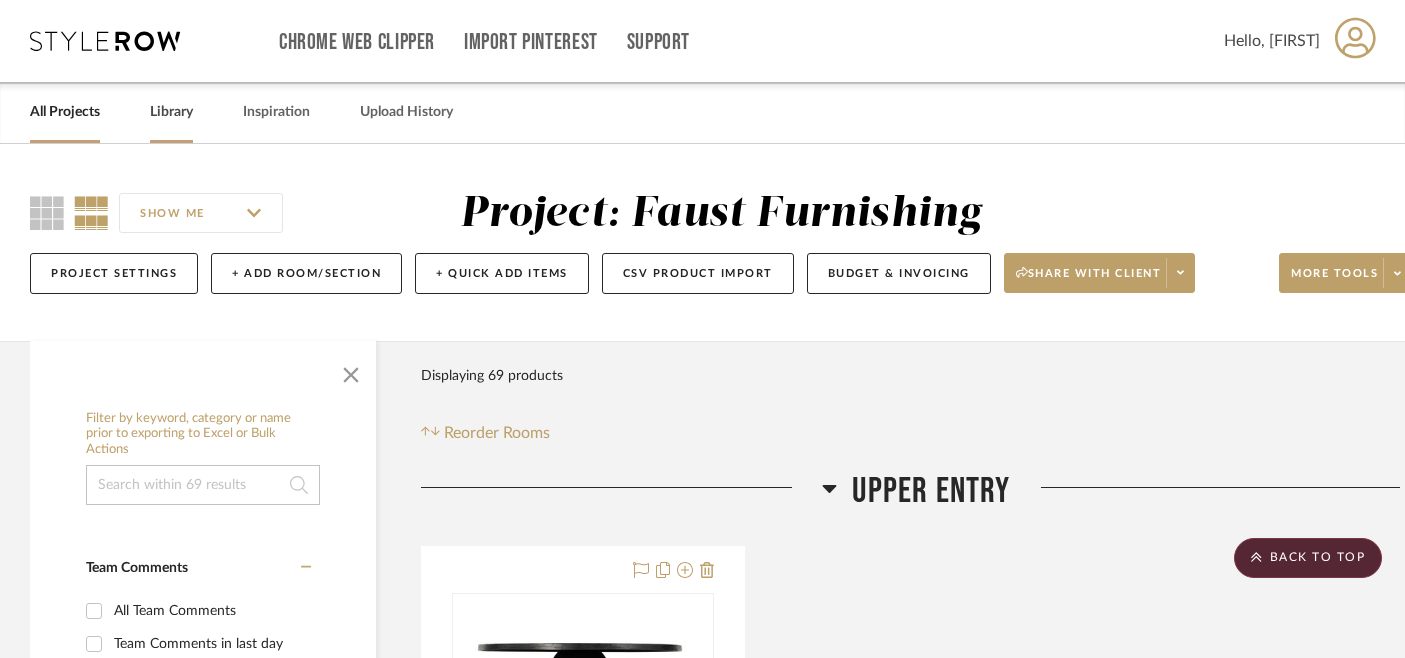 click on "Library" at bounding box center (171, 112) 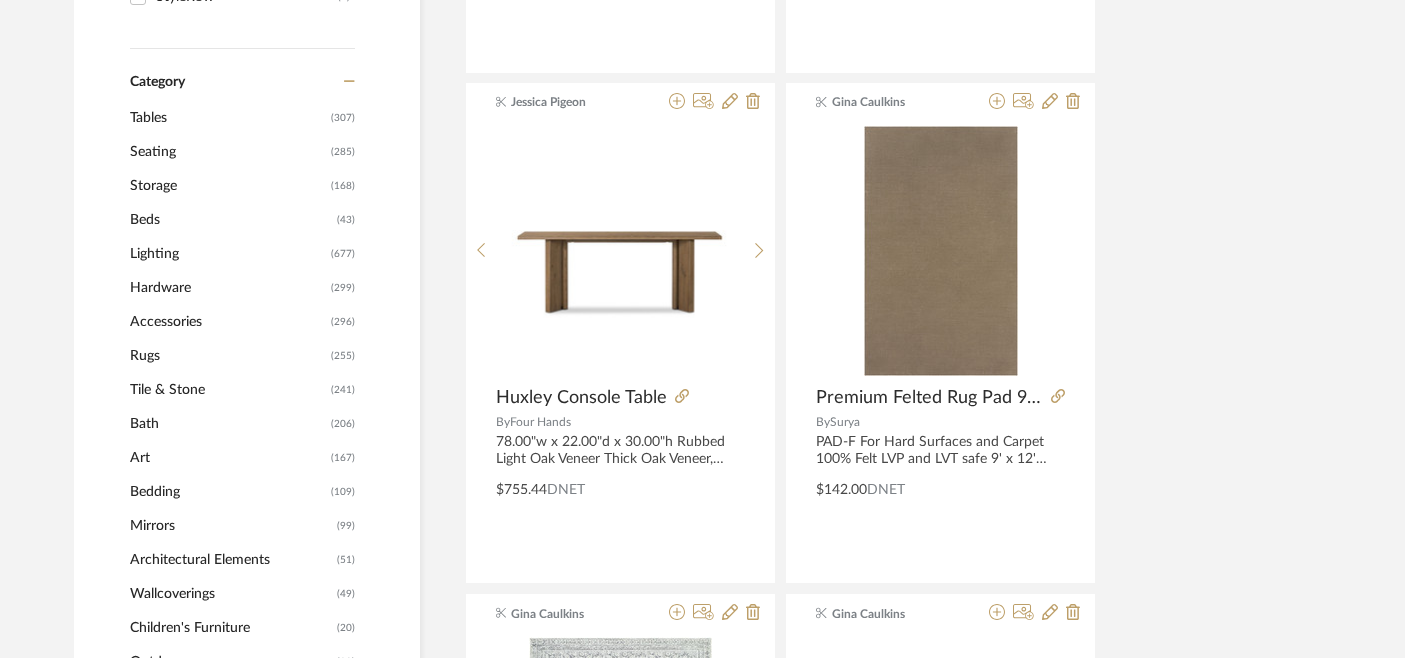 click on "Accessories" 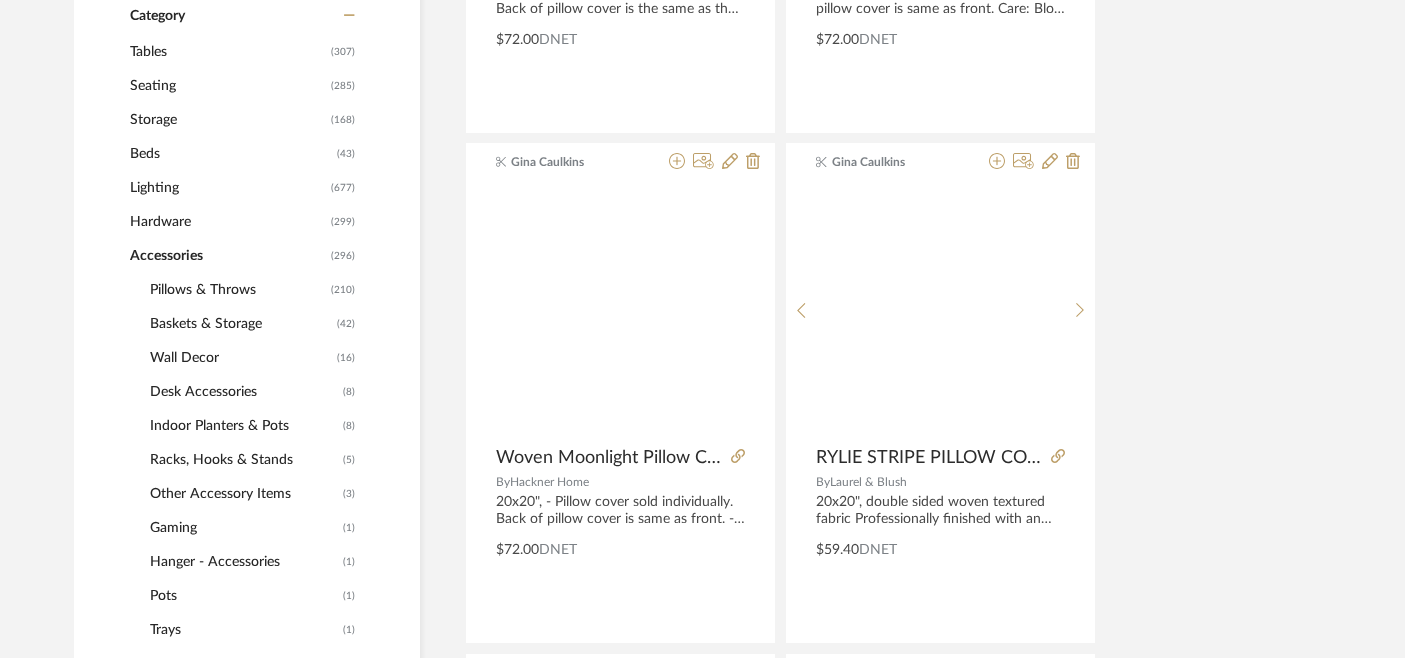 scroll, scrollTop: 837, scrollLeft: 0, axis: vertical 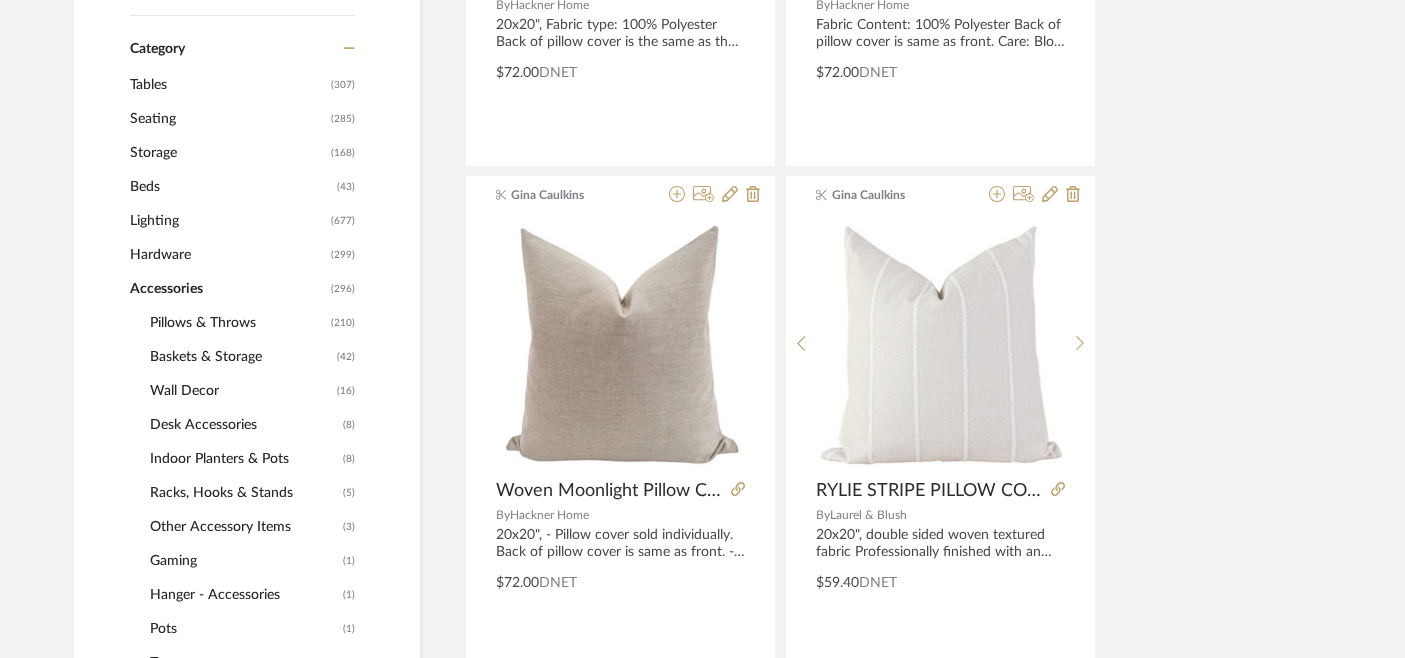 click on "Baskets & Storage" 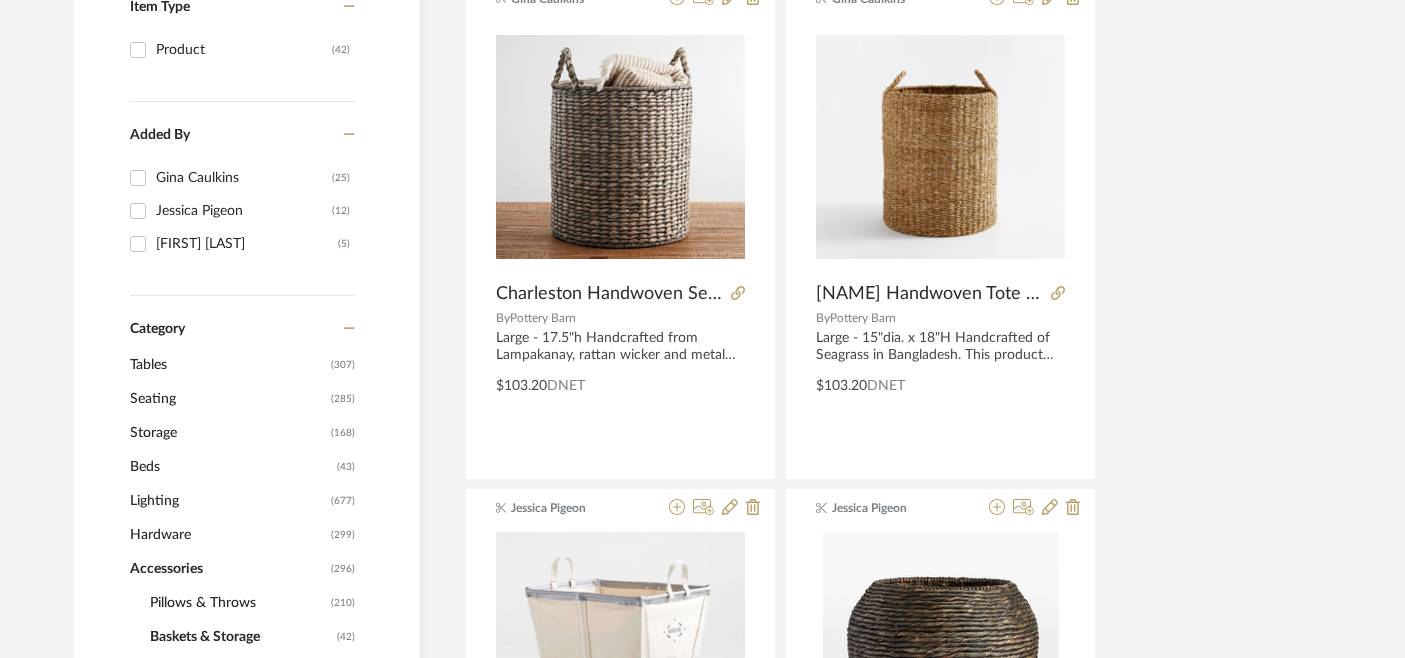 scroll, scrollTop: 523, scrollLeft: 0, axis: vertical 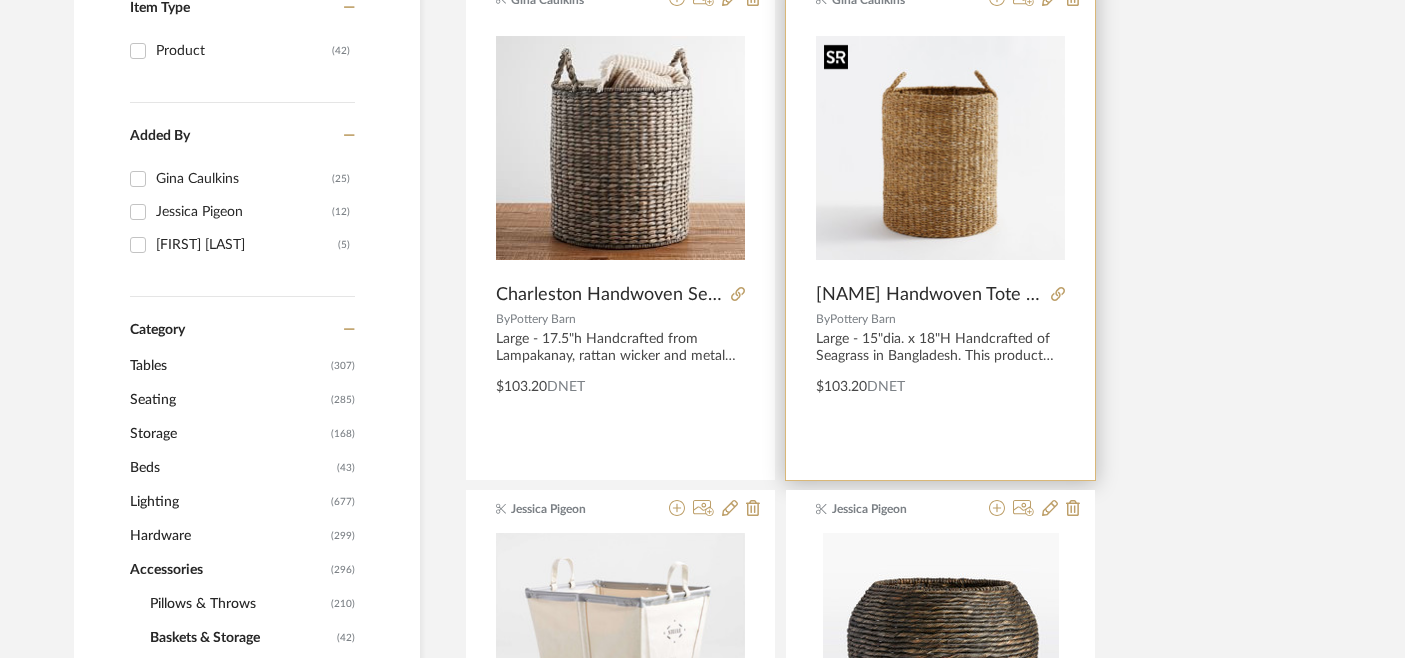 click at bounding box center (940, 148) 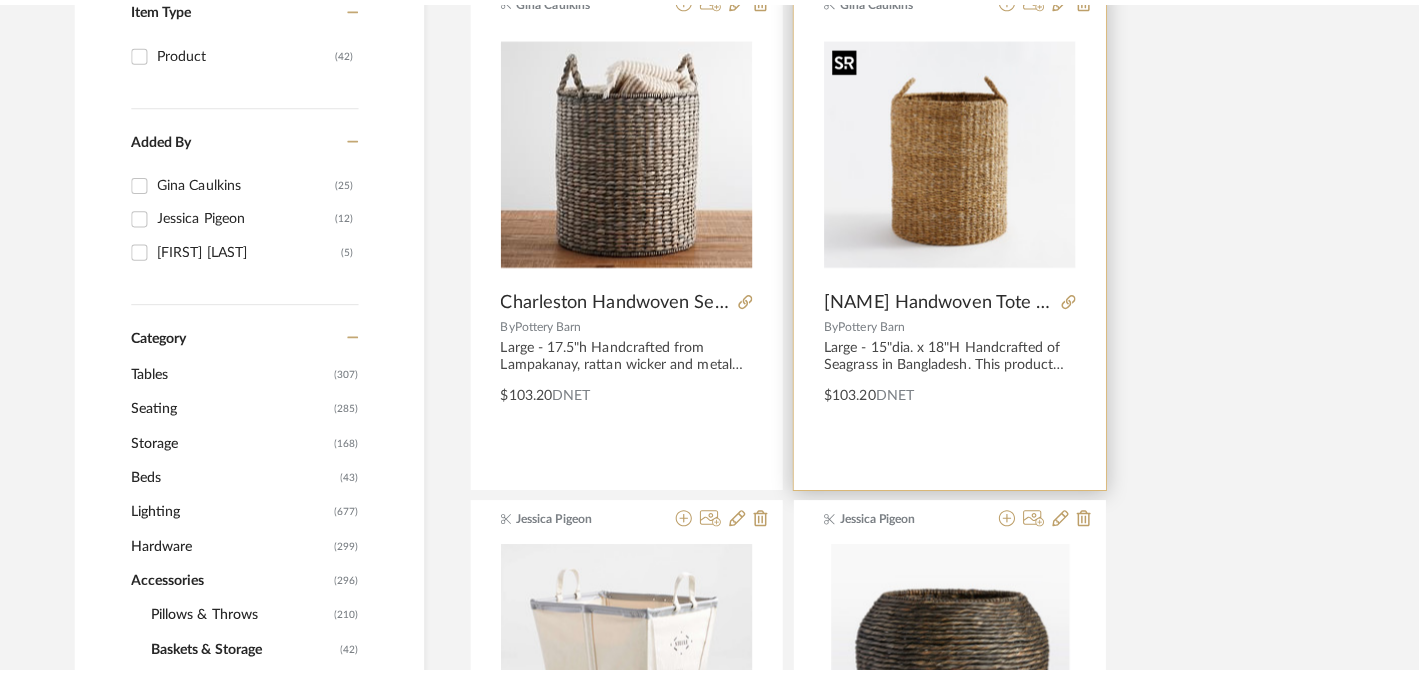 scroll, scrollTop: 0, scrollLeft: 0, axis: both 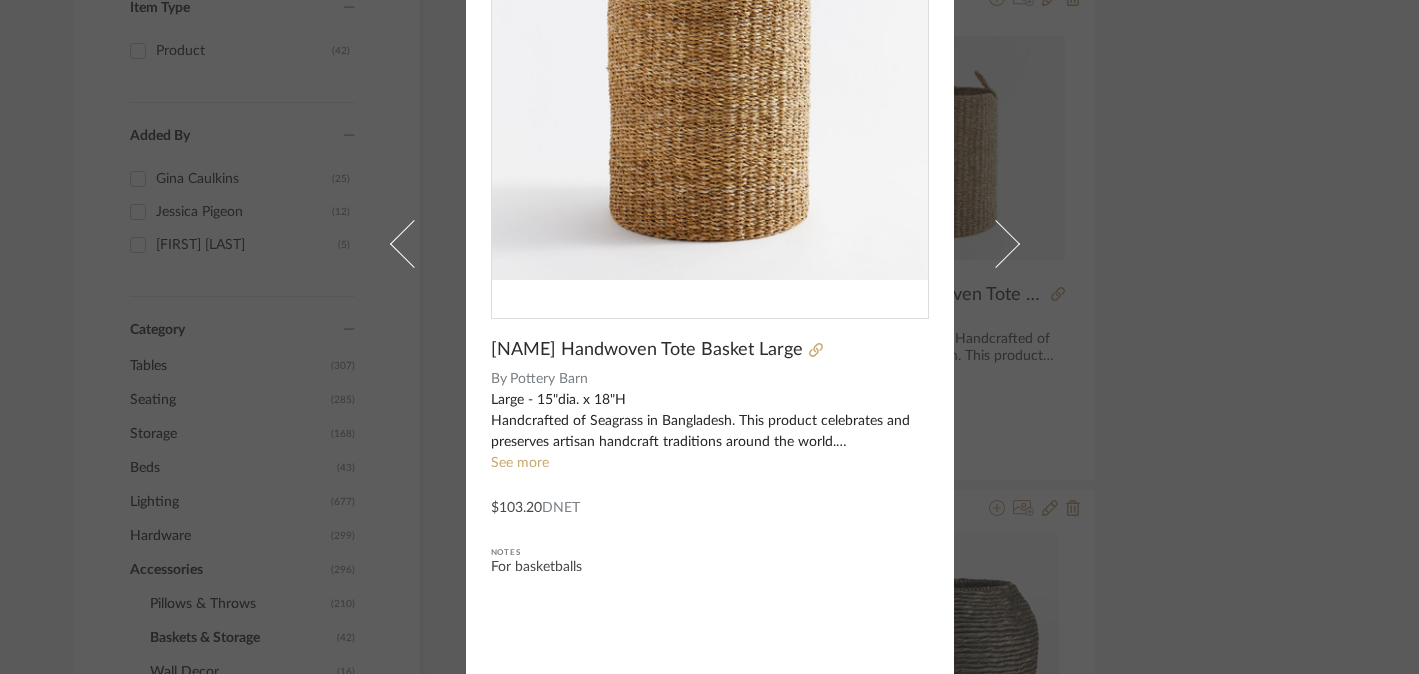 click at bounding box center (710, 84) 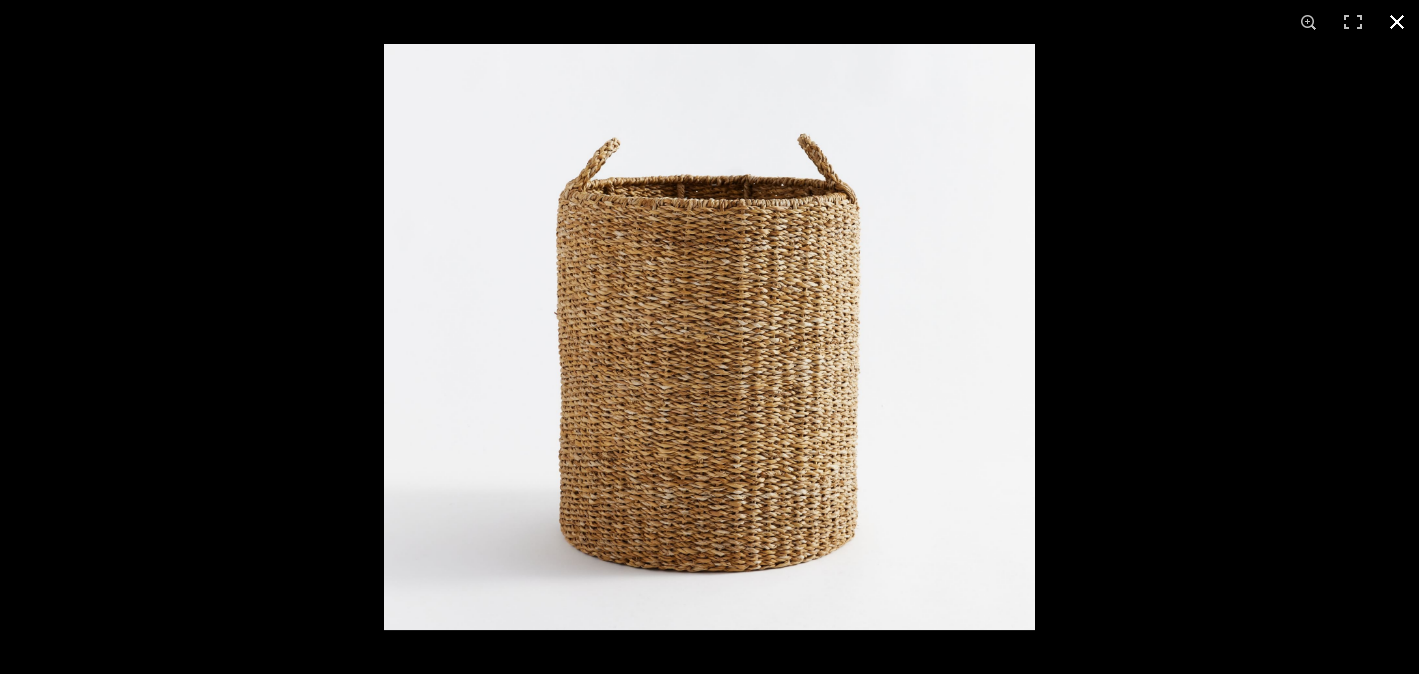 click at bounding box center (1397, 22) 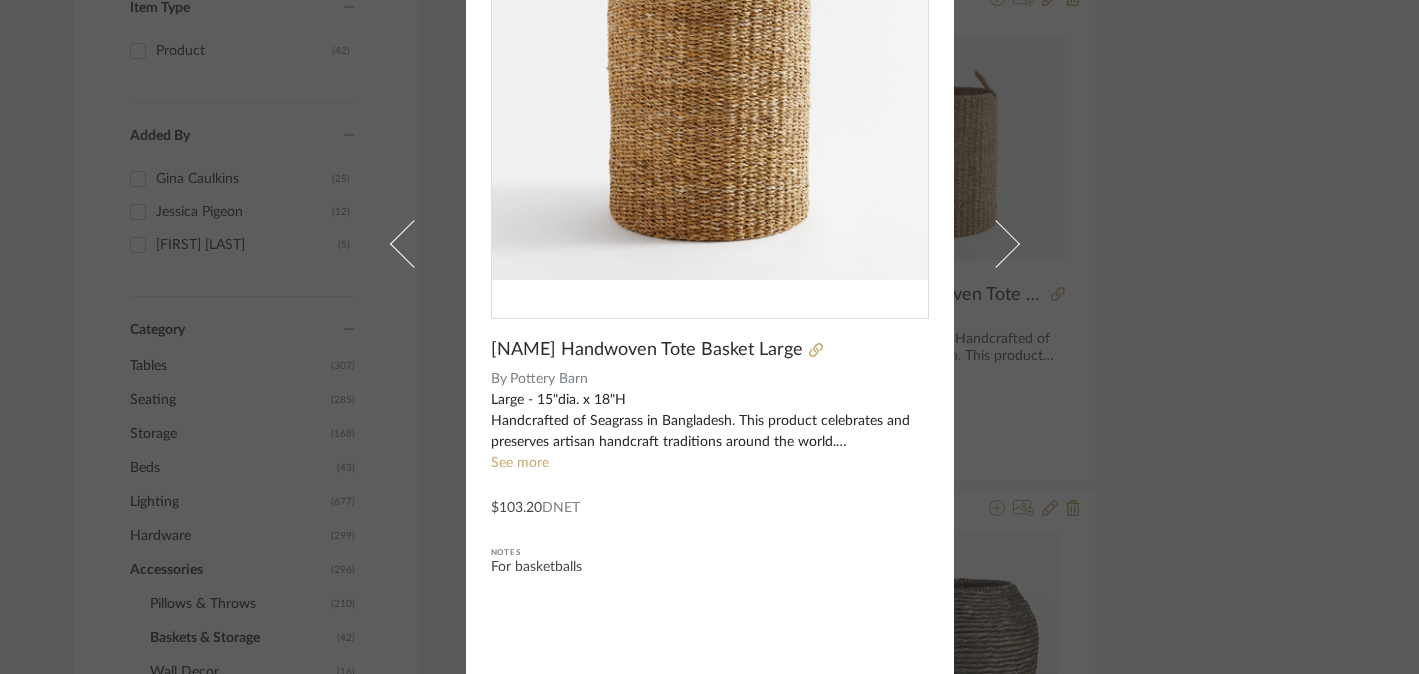 click on "[NAME] Handwoven Tote Basket Large" 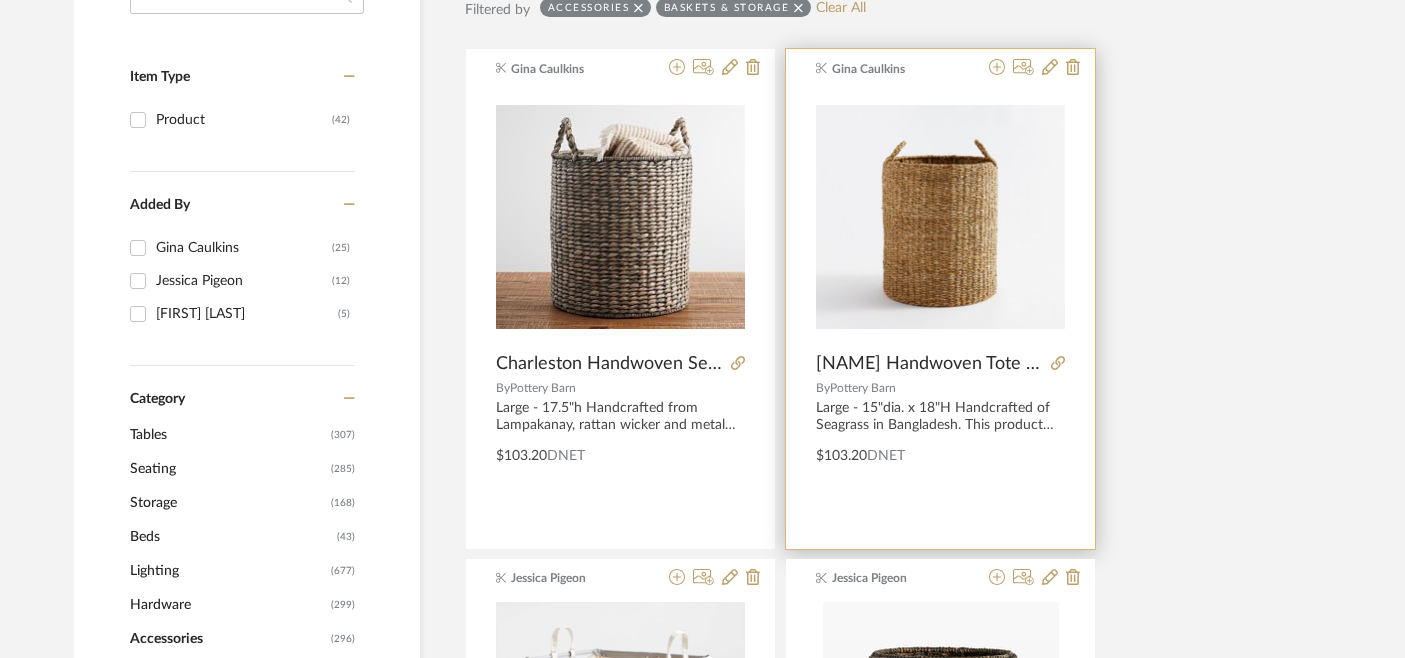 scroll, scrollTop: 385, scrollLeft: 0, axis: vertical 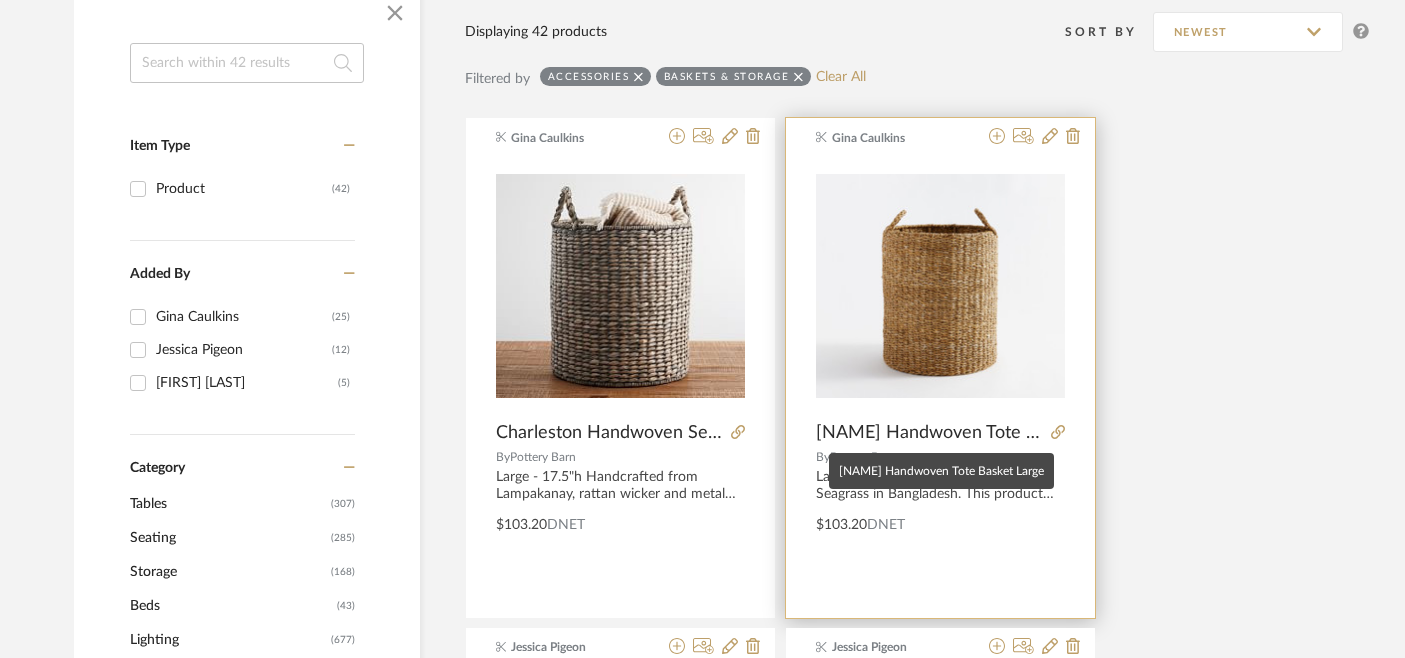click on "[NAME] Handwoven Tote Basket Large" at bounding box center (929, 433) 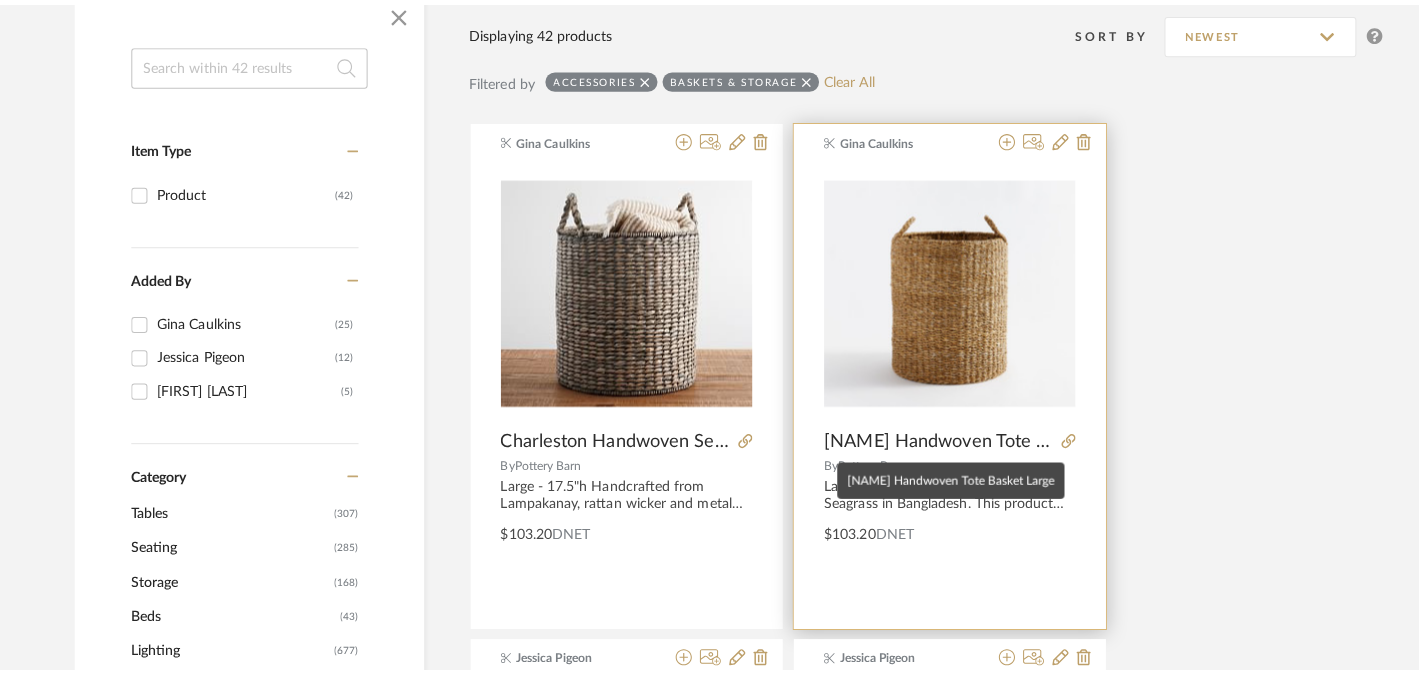 scroll, scrollTop: 0, scrollLeft: 0, axis: both 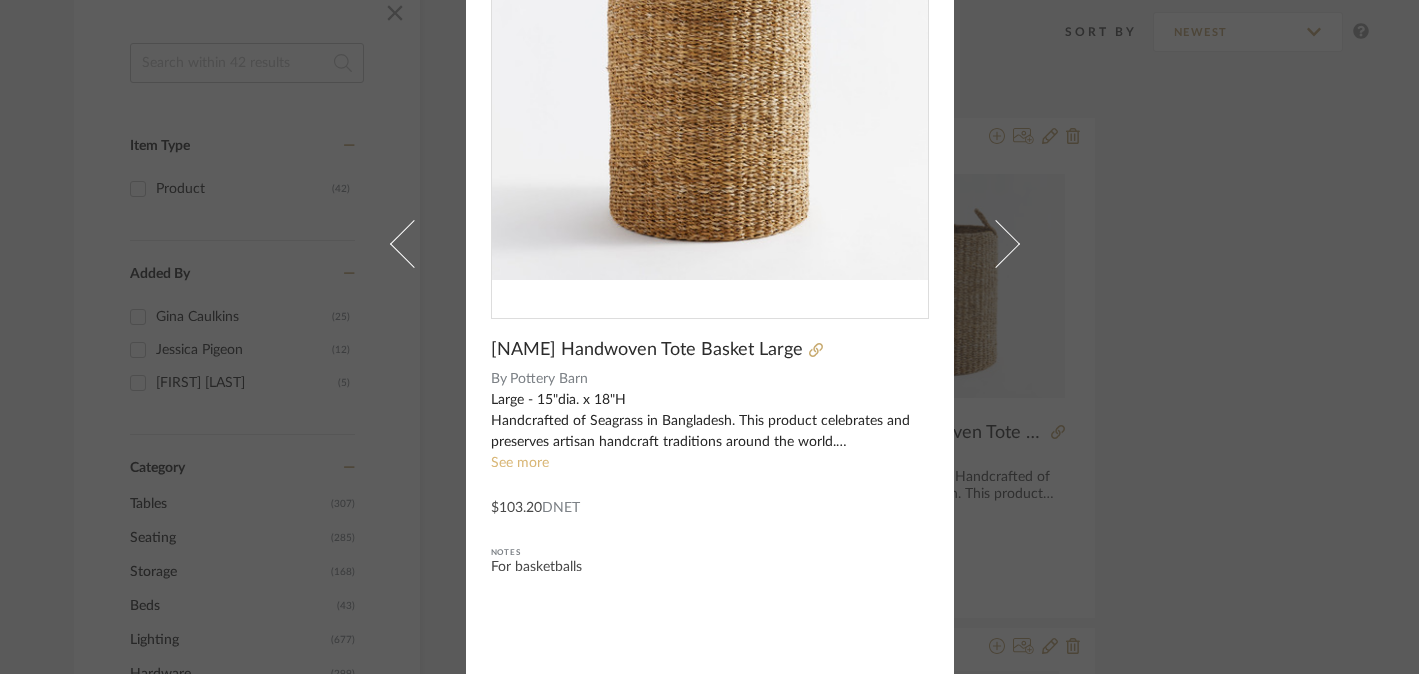 click on "See more" at bounding box center [520, 463] 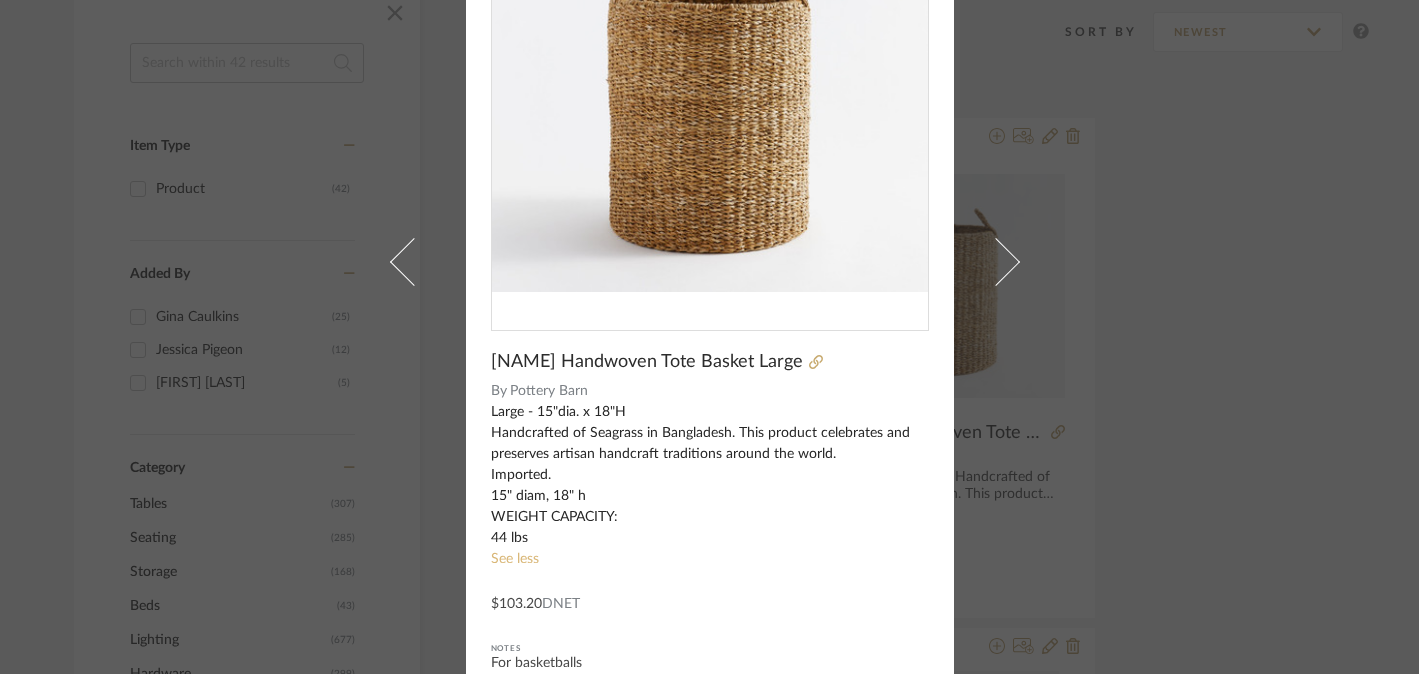 scroll, scrollTop: 0, scrollLeft: 0, axis: both 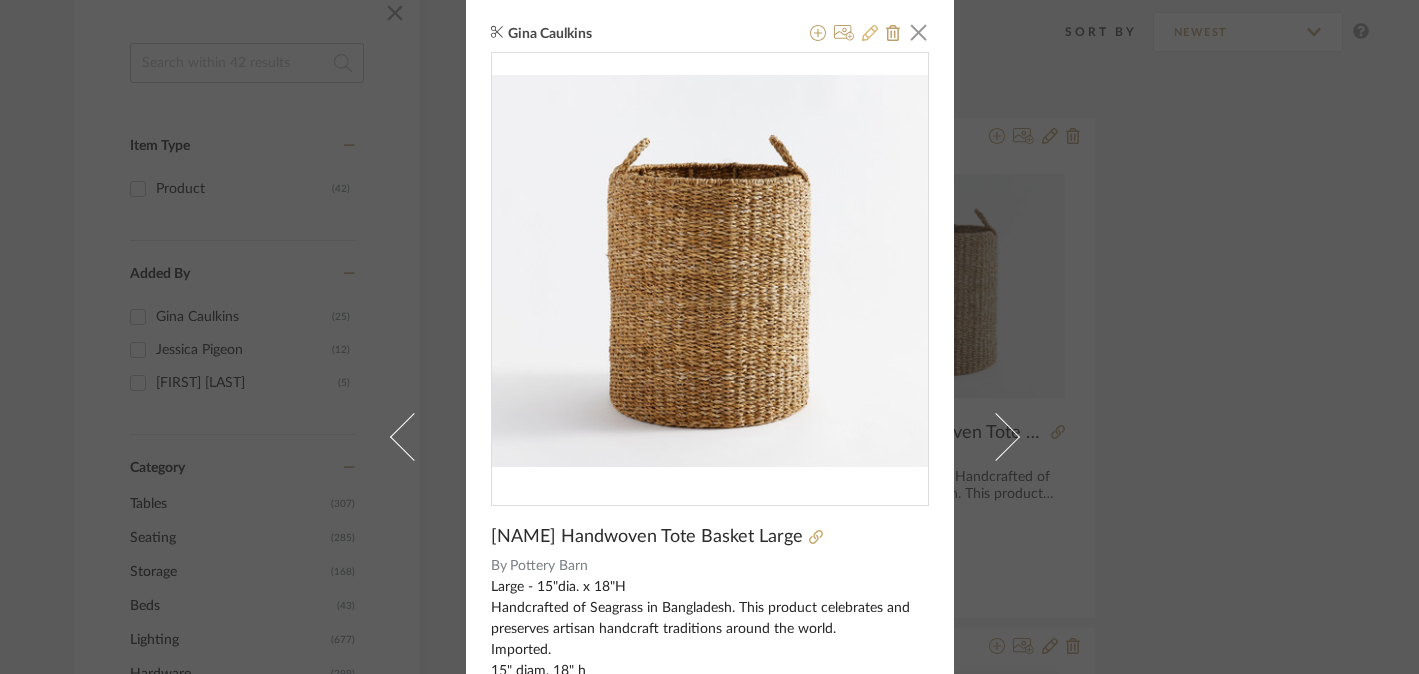 click 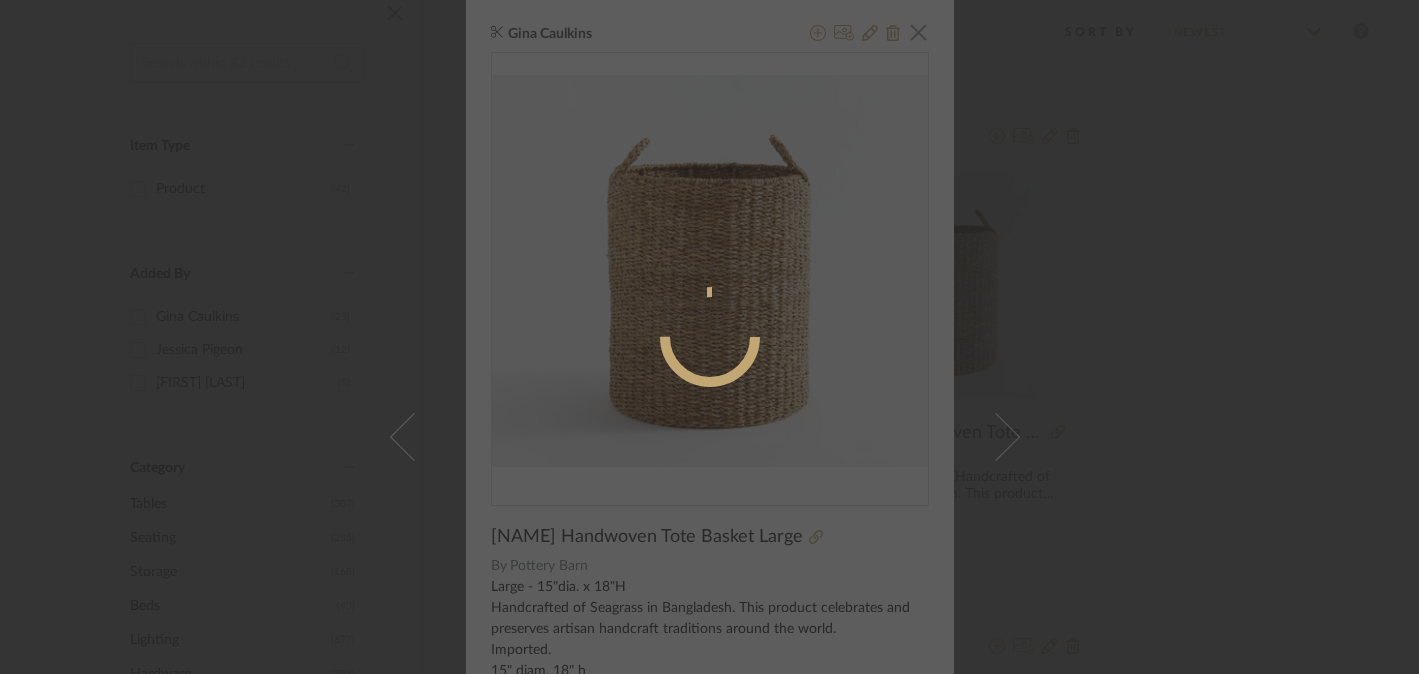 radio on "true" 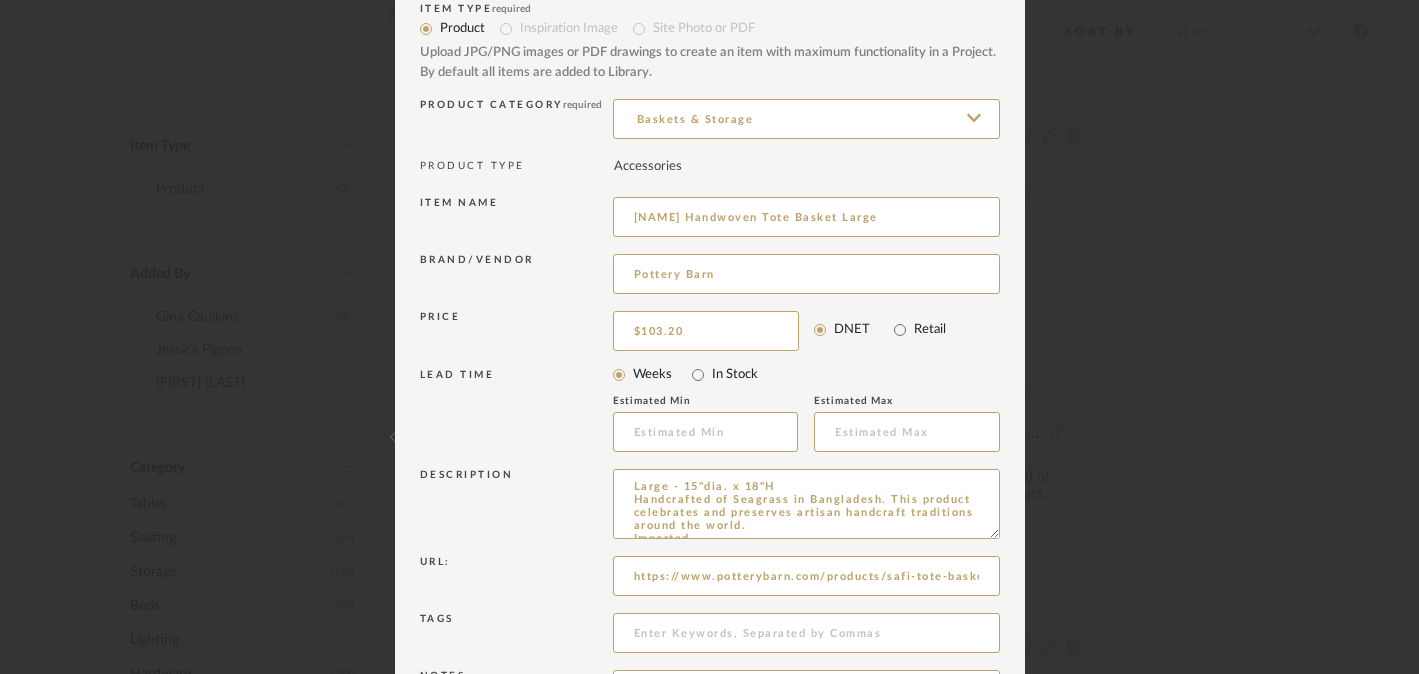 scroll, scrollTop: 0, scrollLeft: 0, axis: both 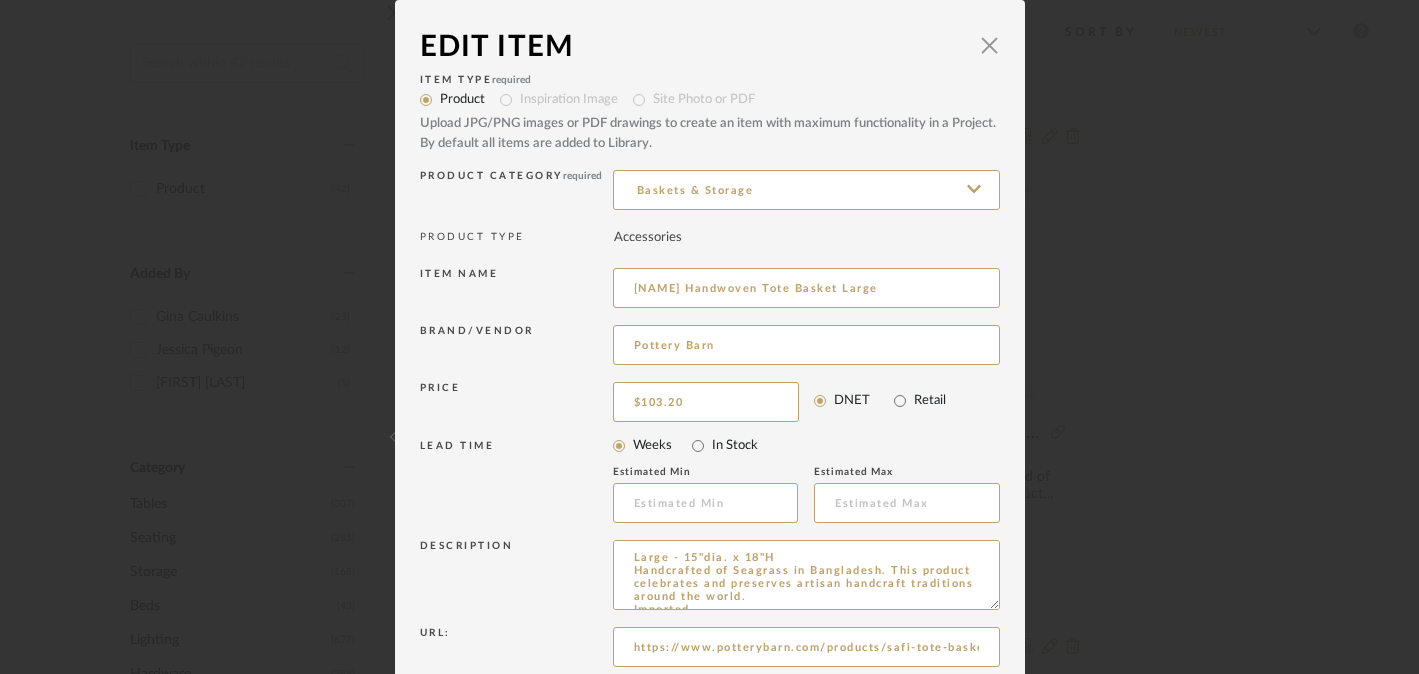 click on "Safi Handwoven Tote Basket Large" at bounding box center [709, 337] 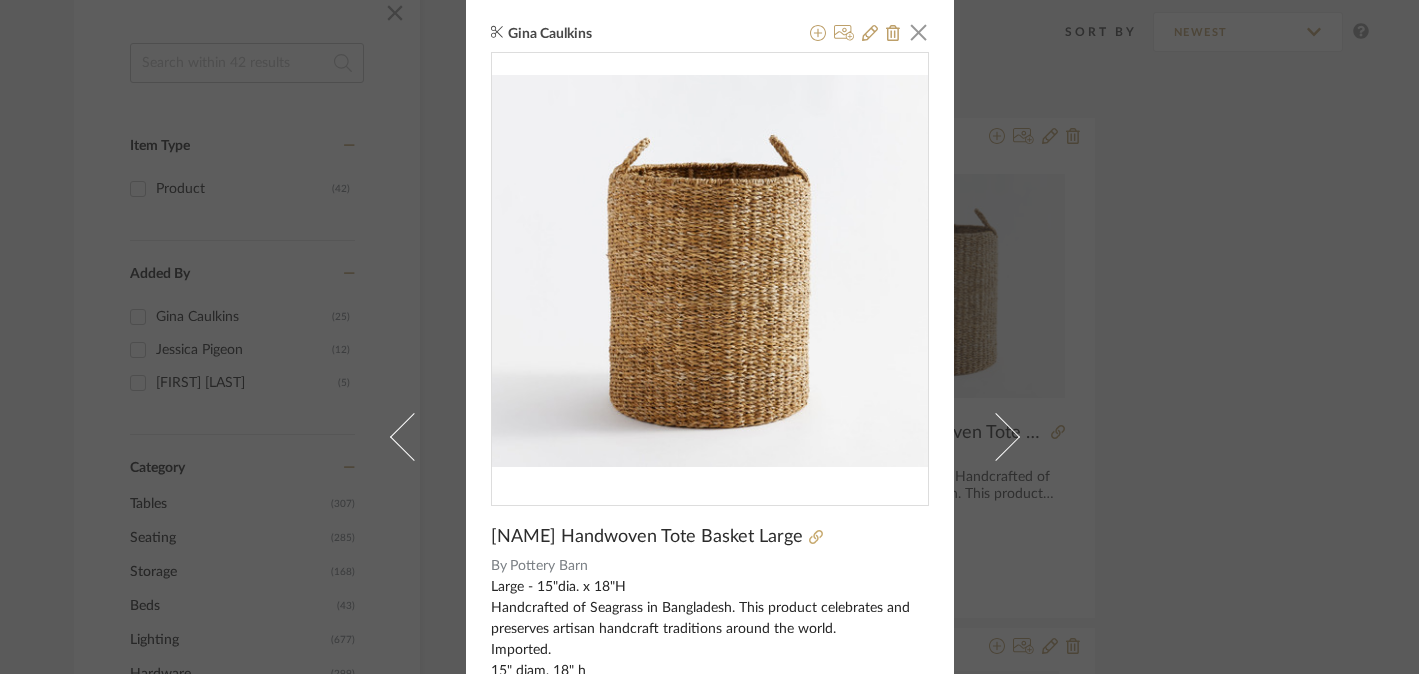 click on "[FIRST] Caulkins × Safi Handwoven Tote Basket Large By Pottery Barn Large - 15"dia. x 18"H
Handcrafted of Seagrass in Bangladesh. This product celebrates and preserves artisan hand craft traditions around the world.
Imported.
15" diam, 18" h
WEIGHT CAPACITY:
44 lbs See less $103.20  DNET Notes For basketballs" at bounding box center (709, 337) 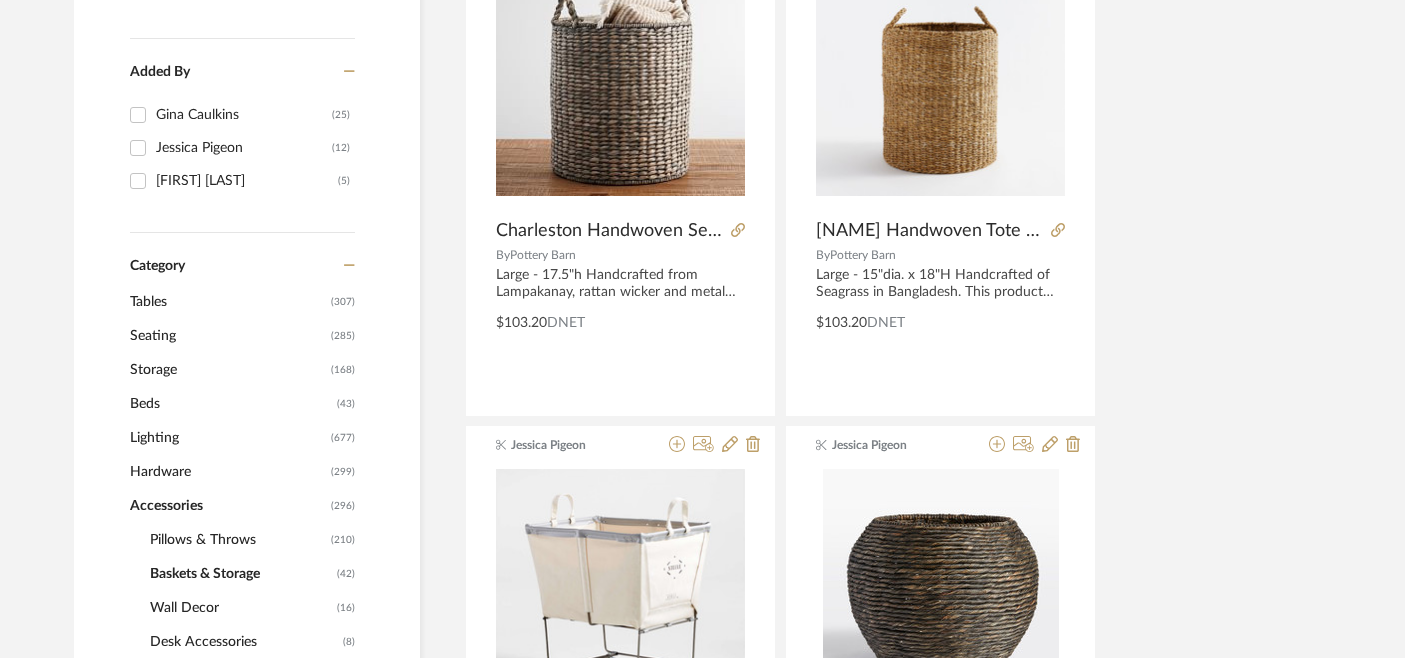 scroll, scrollTop: 657, scrollLeft: 0, axis: vertical 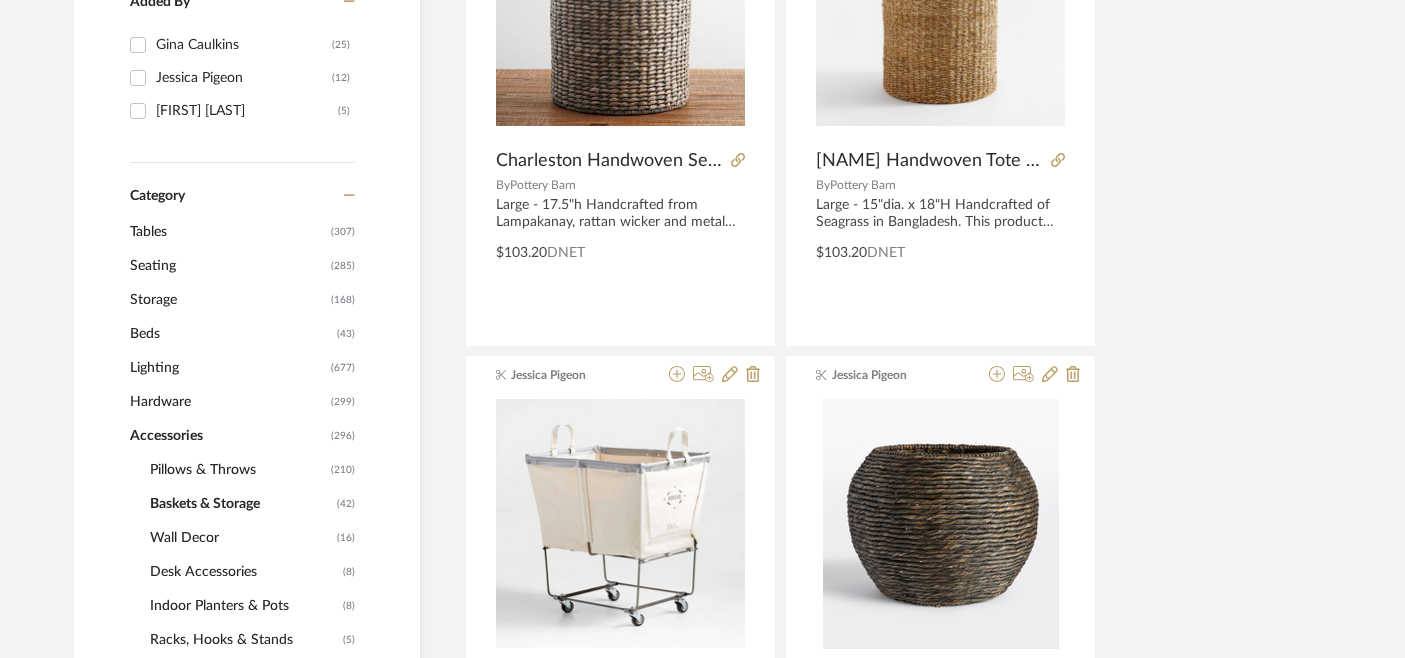 click on "Lighting" 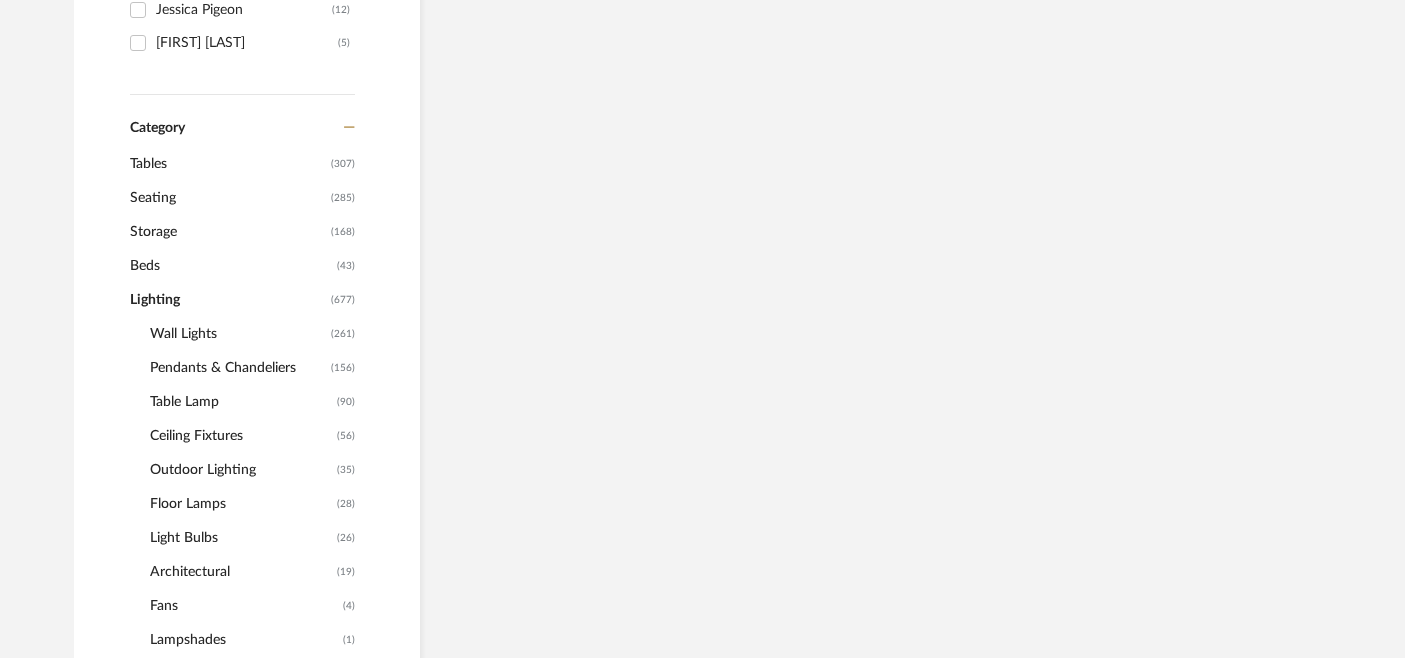 scroll, scrollTop: 764, scrollLeft: 0, axis: vertical 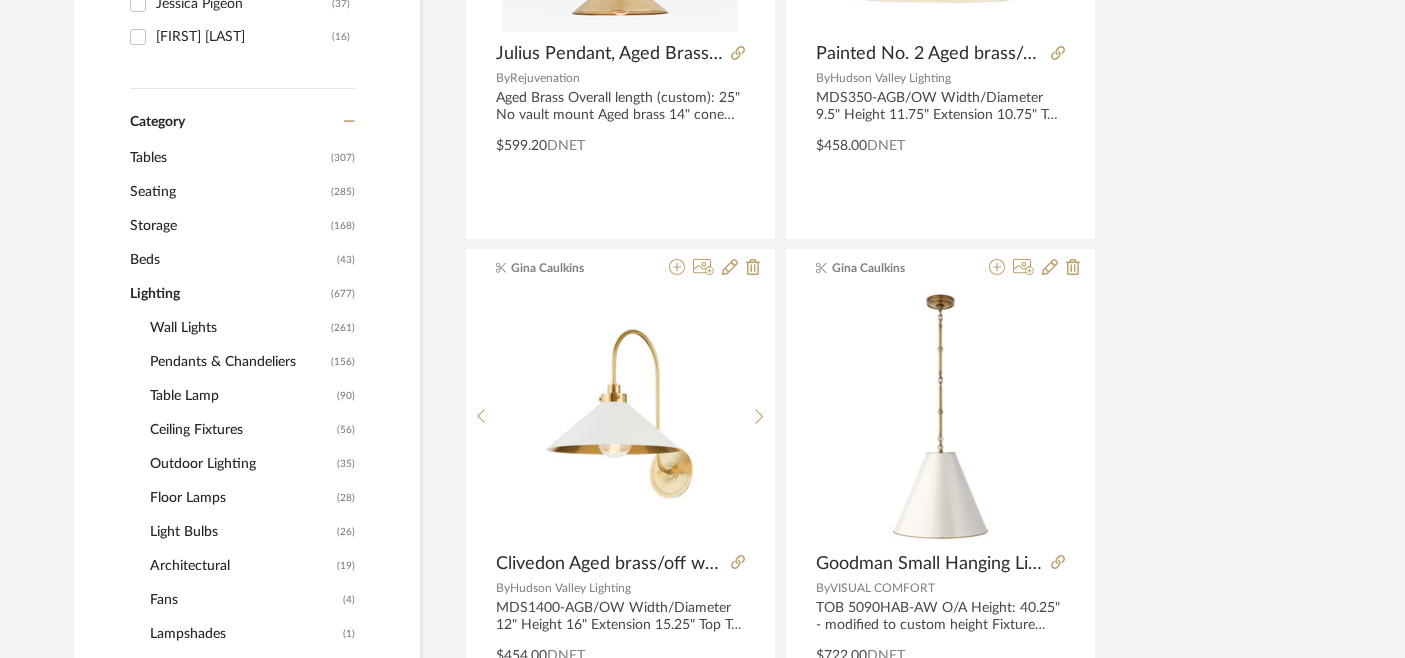click on "Table Lamp" 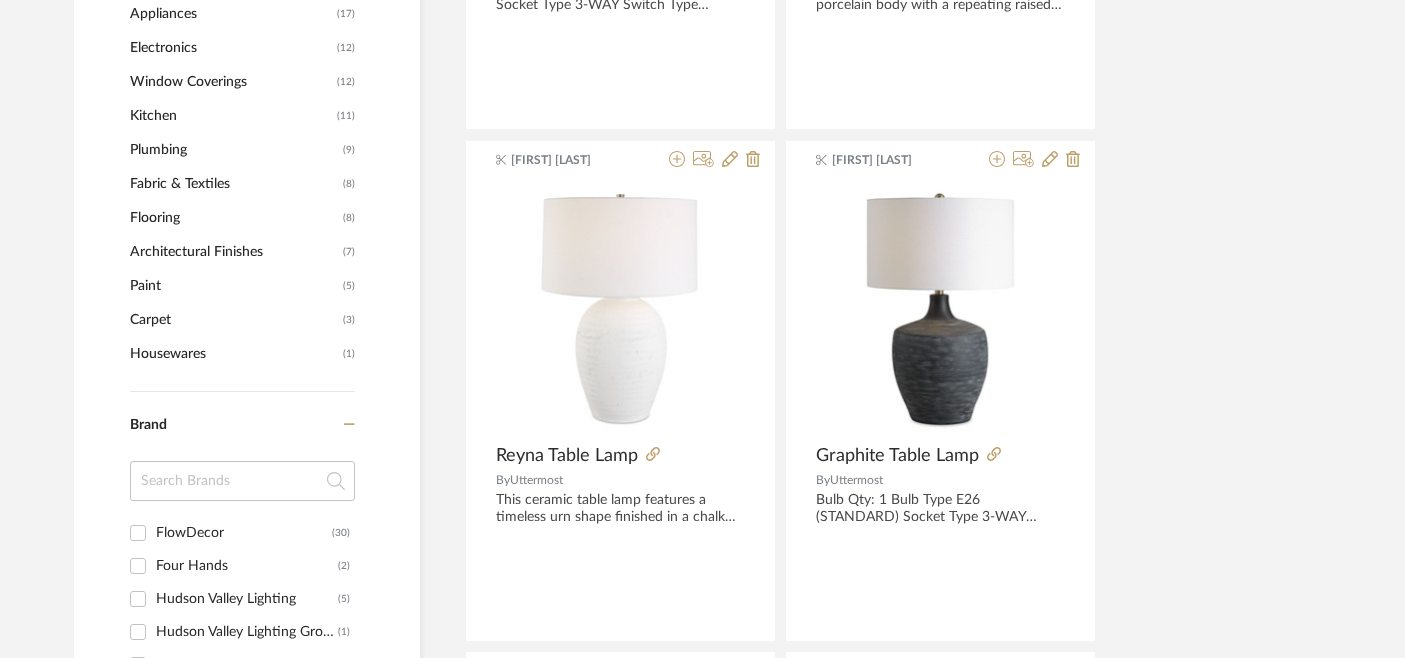scroll, scrollTop: 1900, scrollLeft: 0, axis: vertical 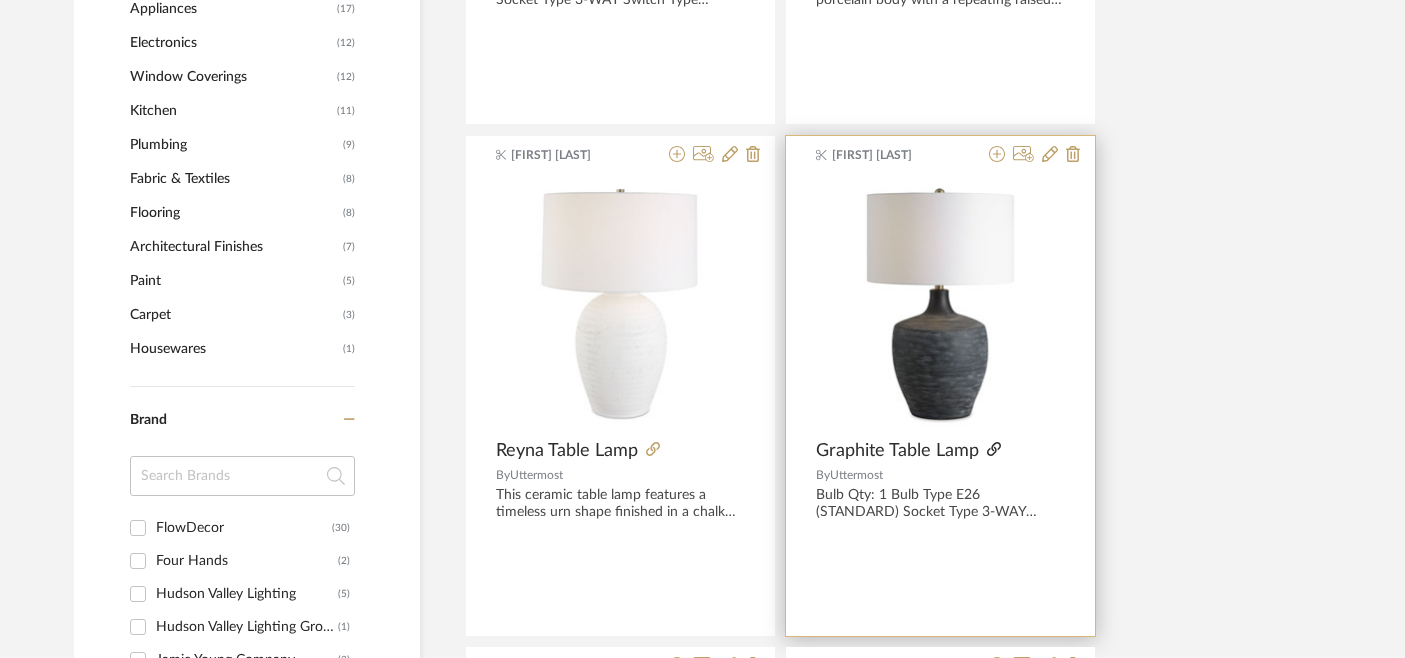 click 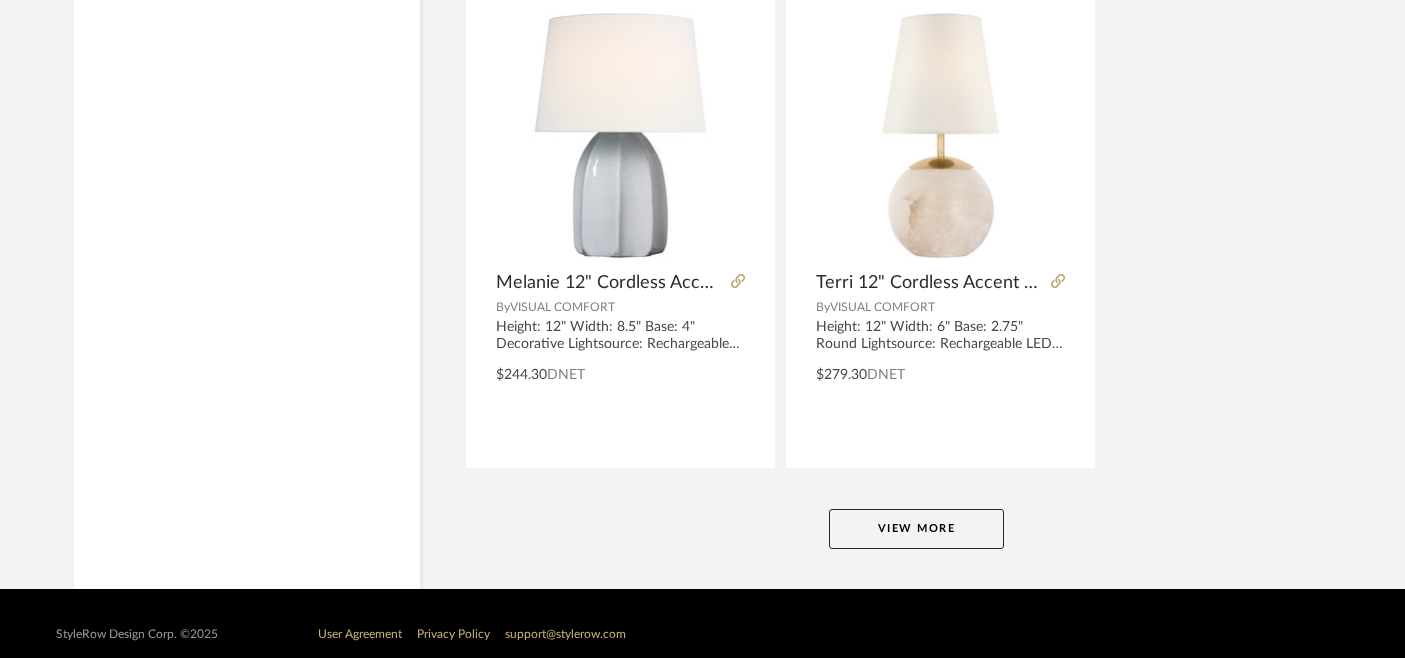 scroll, scrollTop: 9231, scrollLeft: 0, axis: vertical 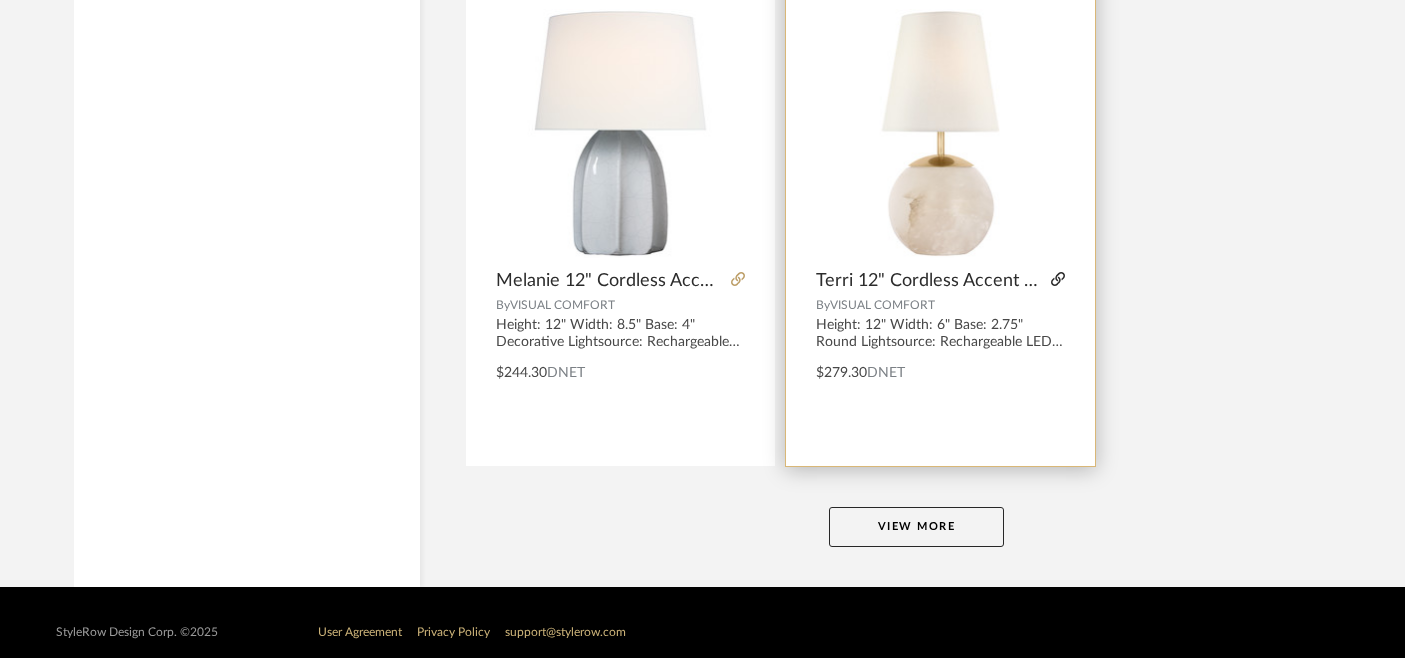 click 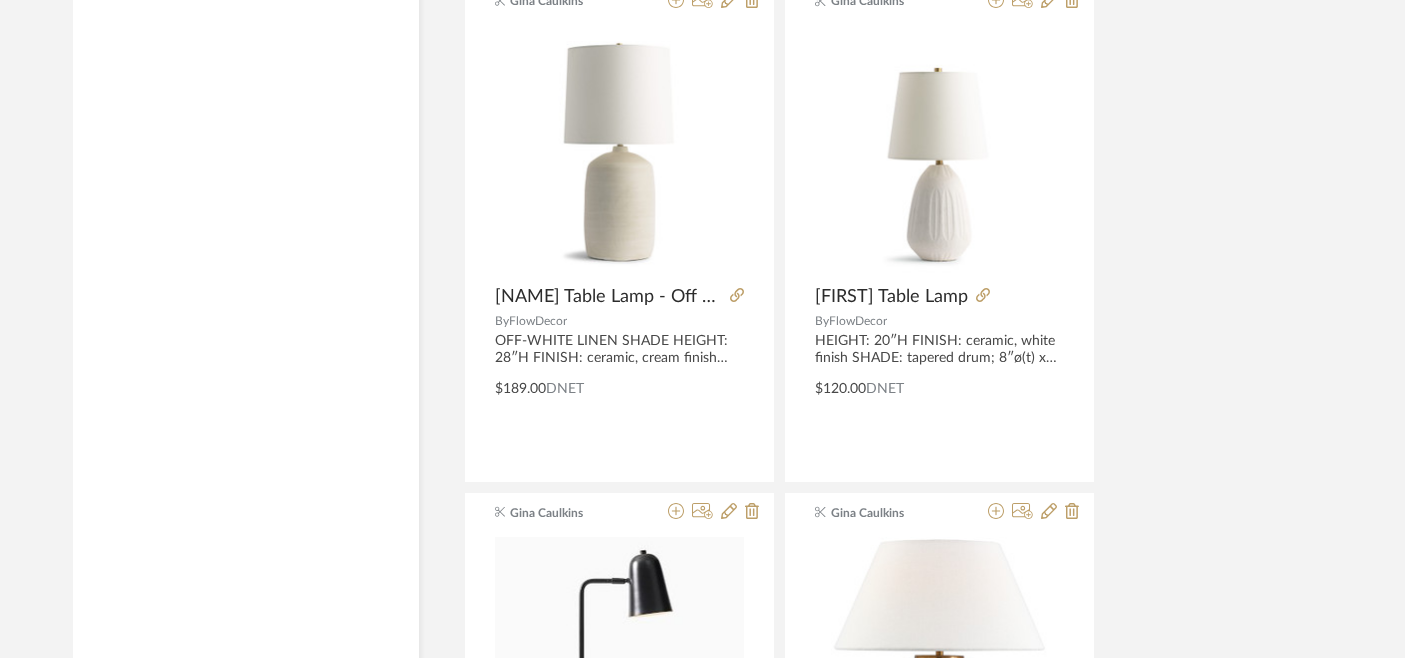 scroll, scrollTop: 8189, scrollLeft: 1, axis: both 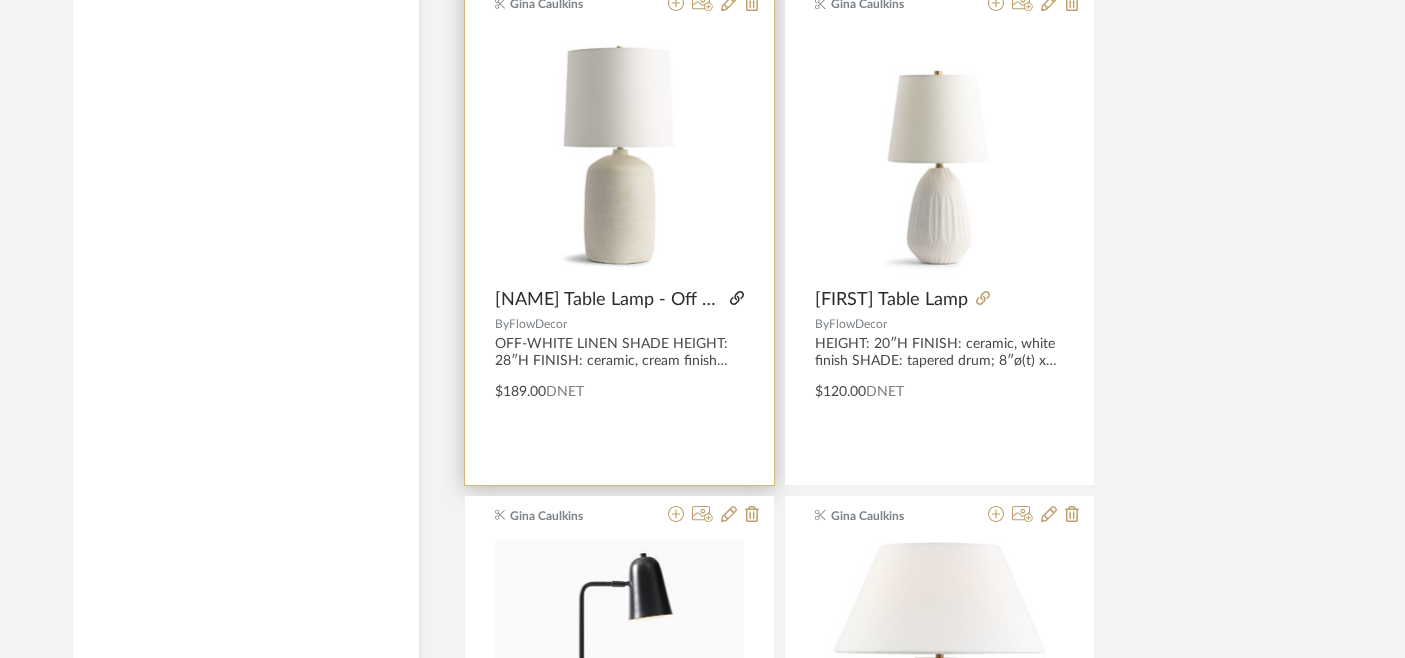 click 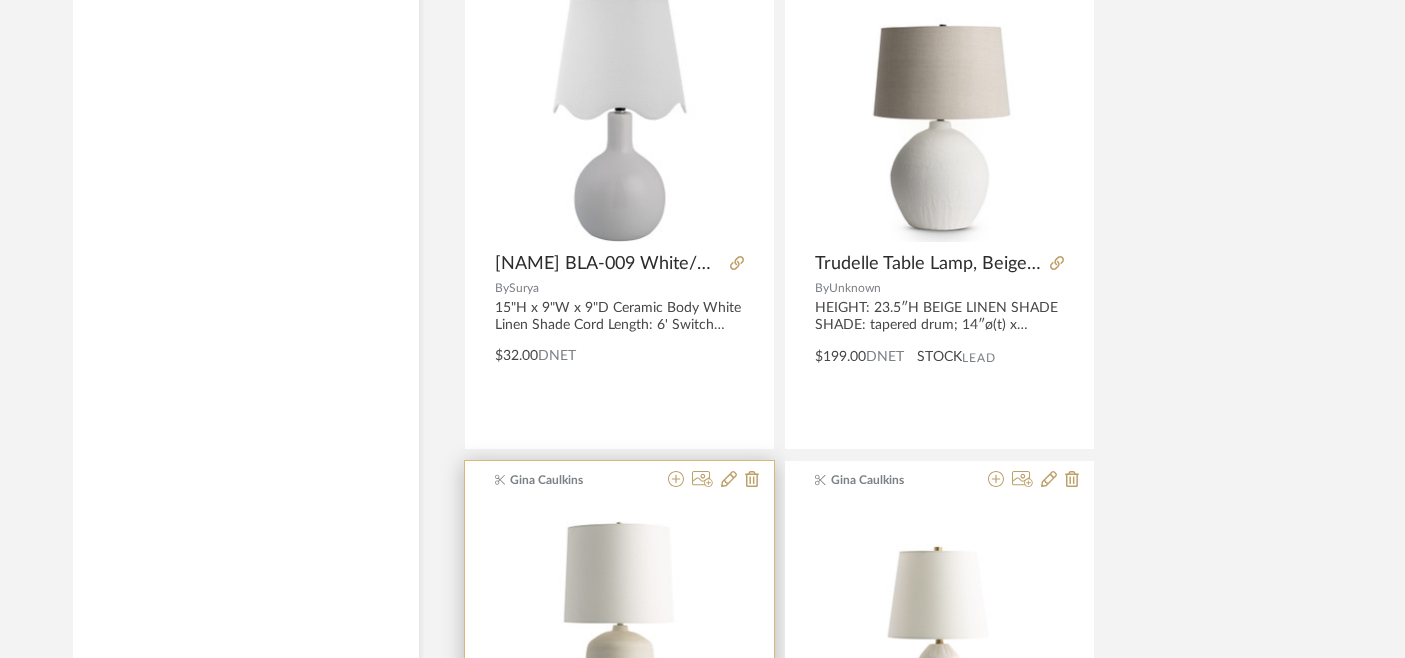 scroll, scrollTop: 7711, scrollLeft: 1, axis: both 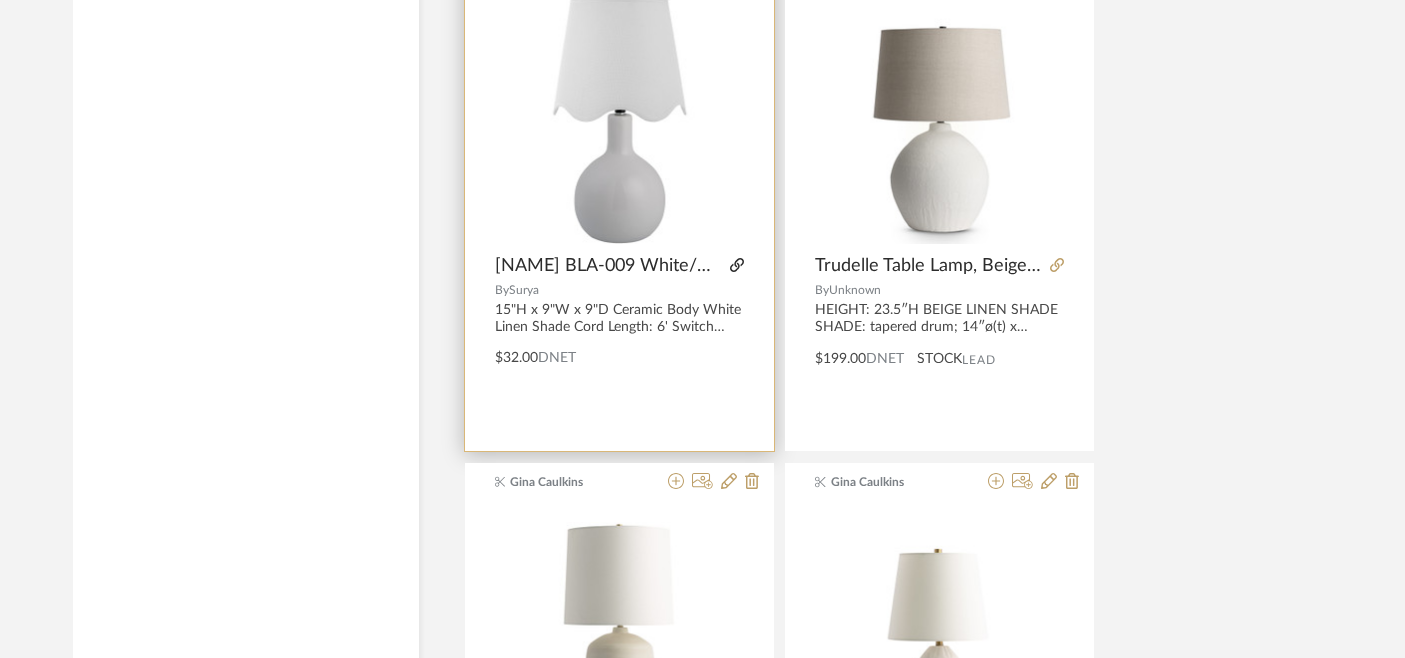 click 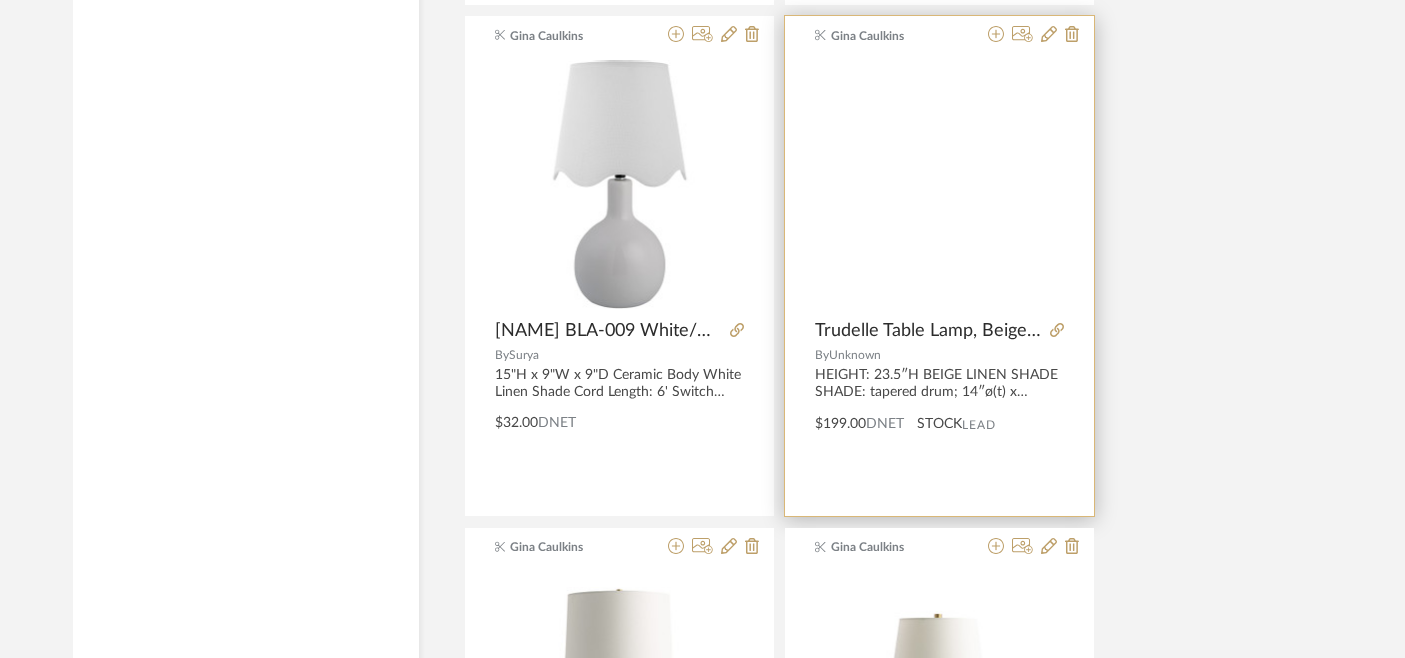 scroll, scrollTop: 7468, scrollLeft: 1, axis: both 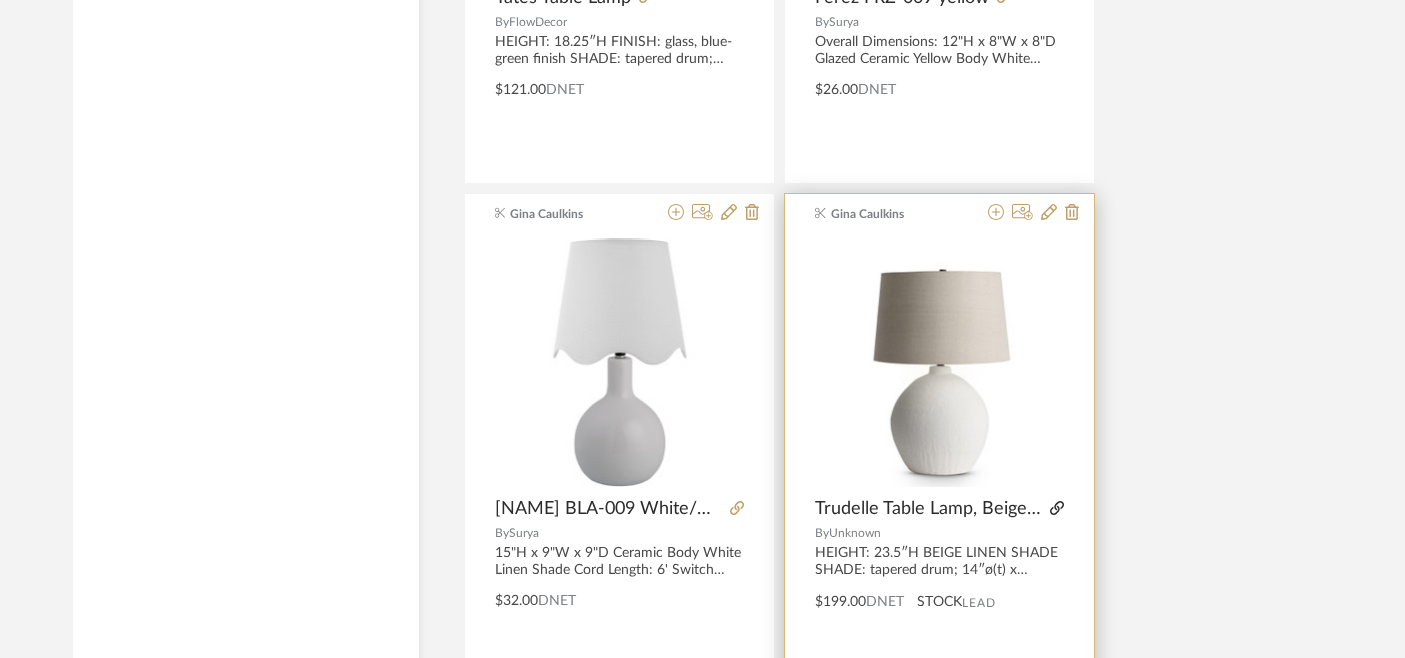 click 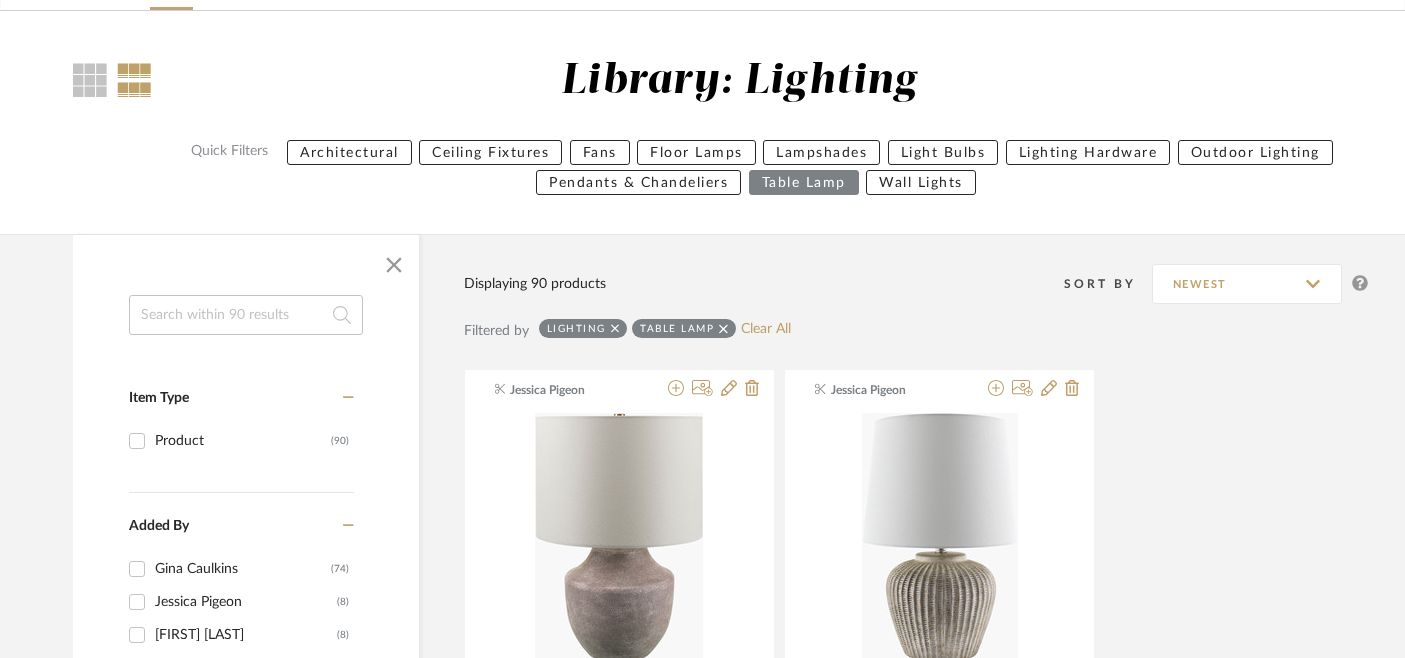 scroll, scrollTop: 0, scrollLeft: 1, axis: horizontal 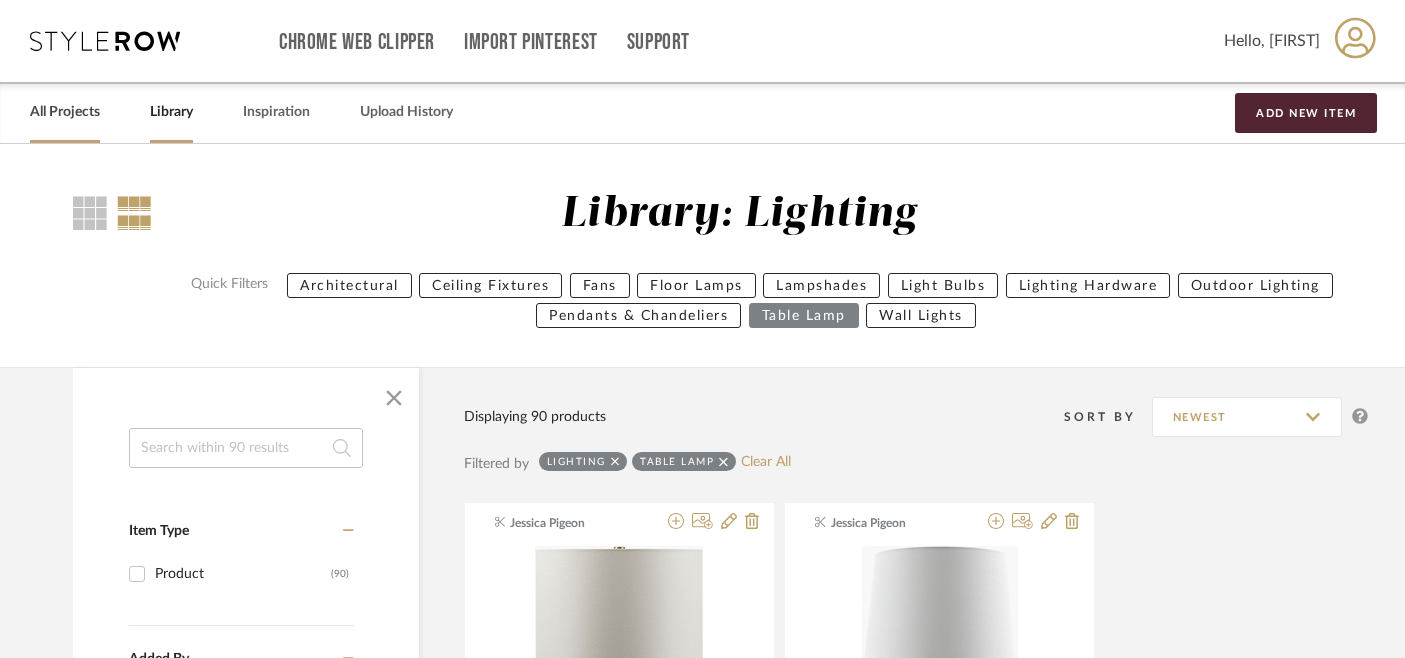 click on "All Projects" at bounding box center [65, 112] 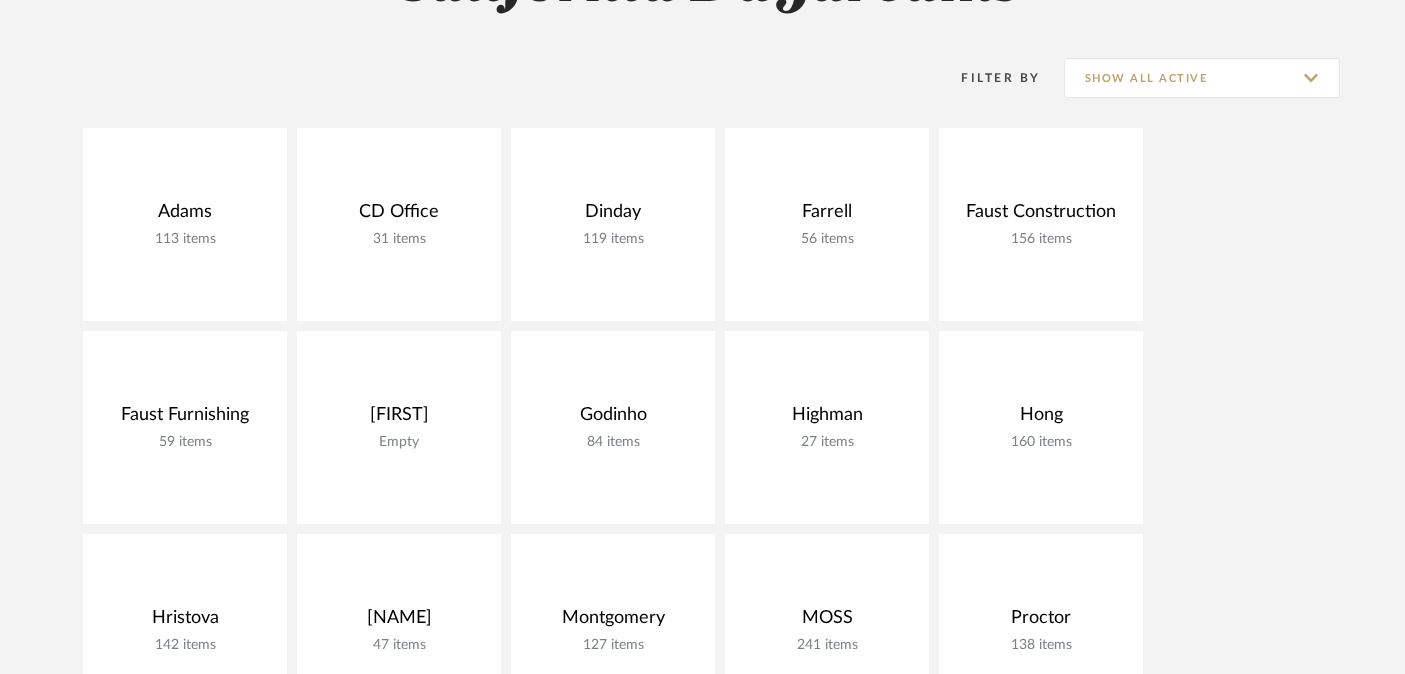 scroll, scrollTop: 275, scrollLeft: 0, axis: vertical 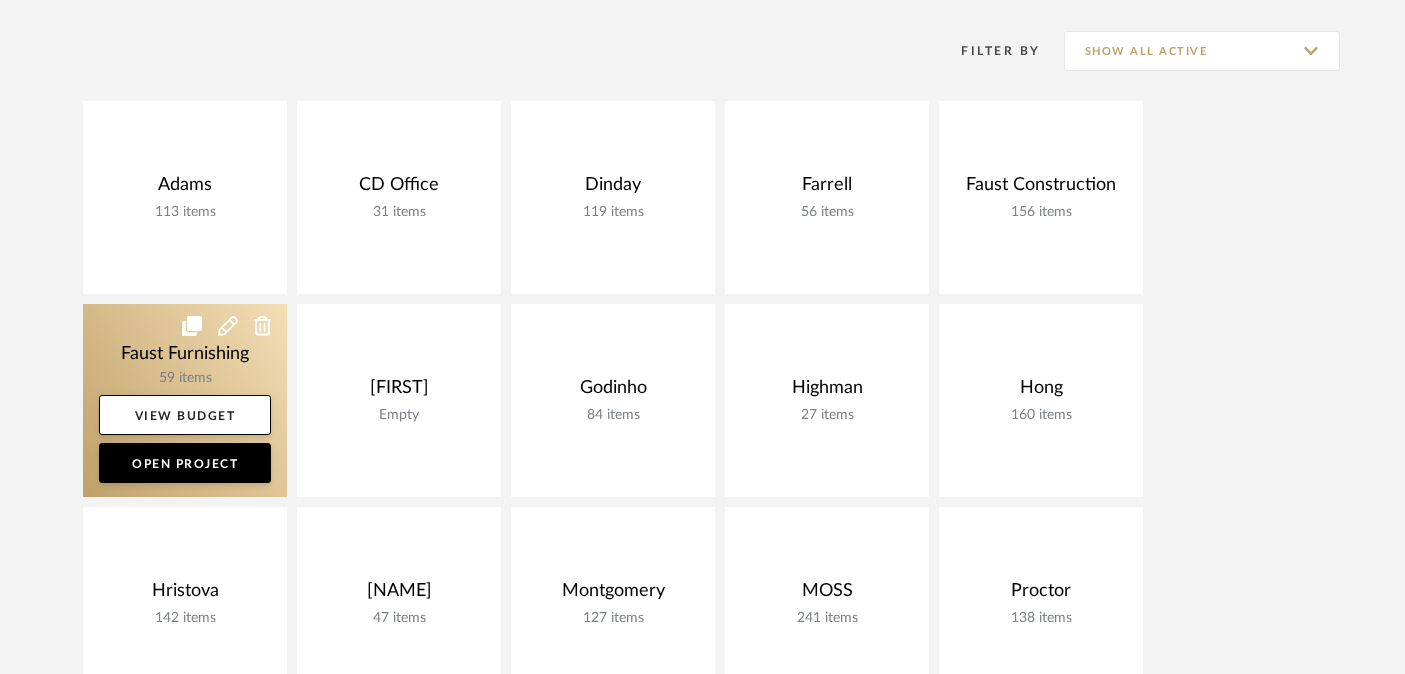 click 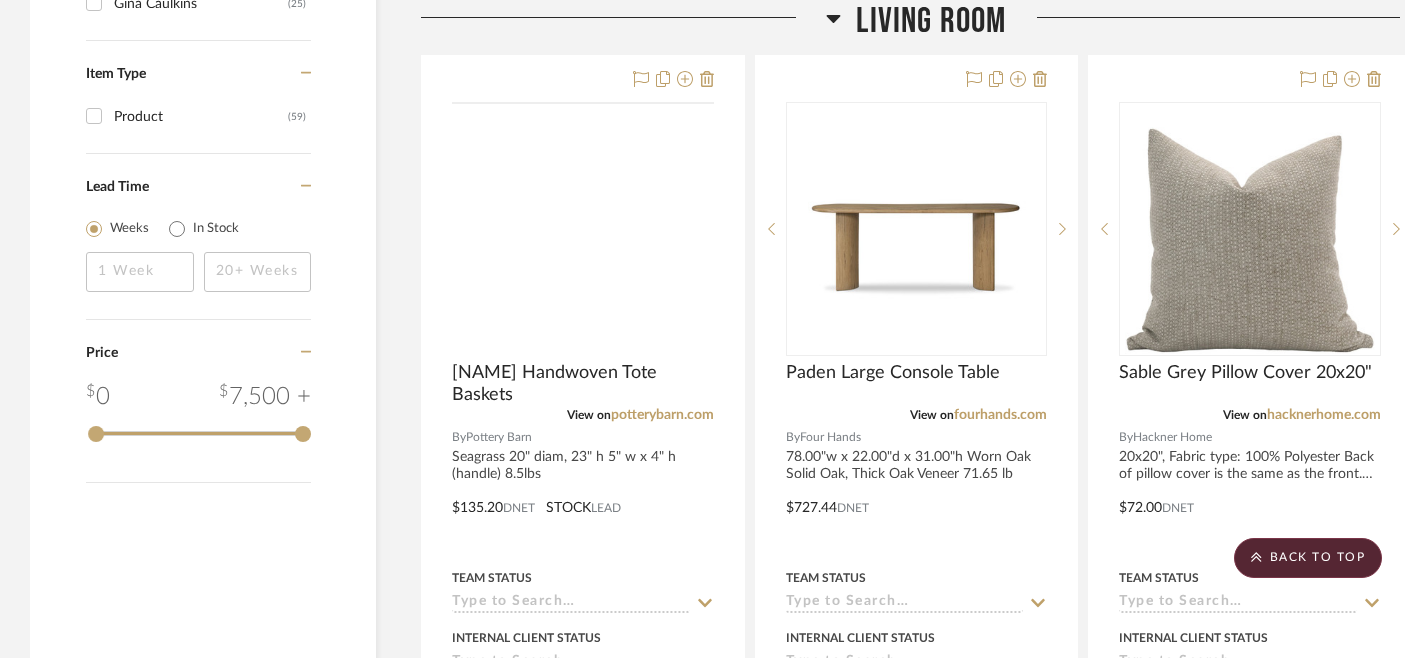 scroll, scrollTop: 2357, scrollLeft: 0, axis: vertical 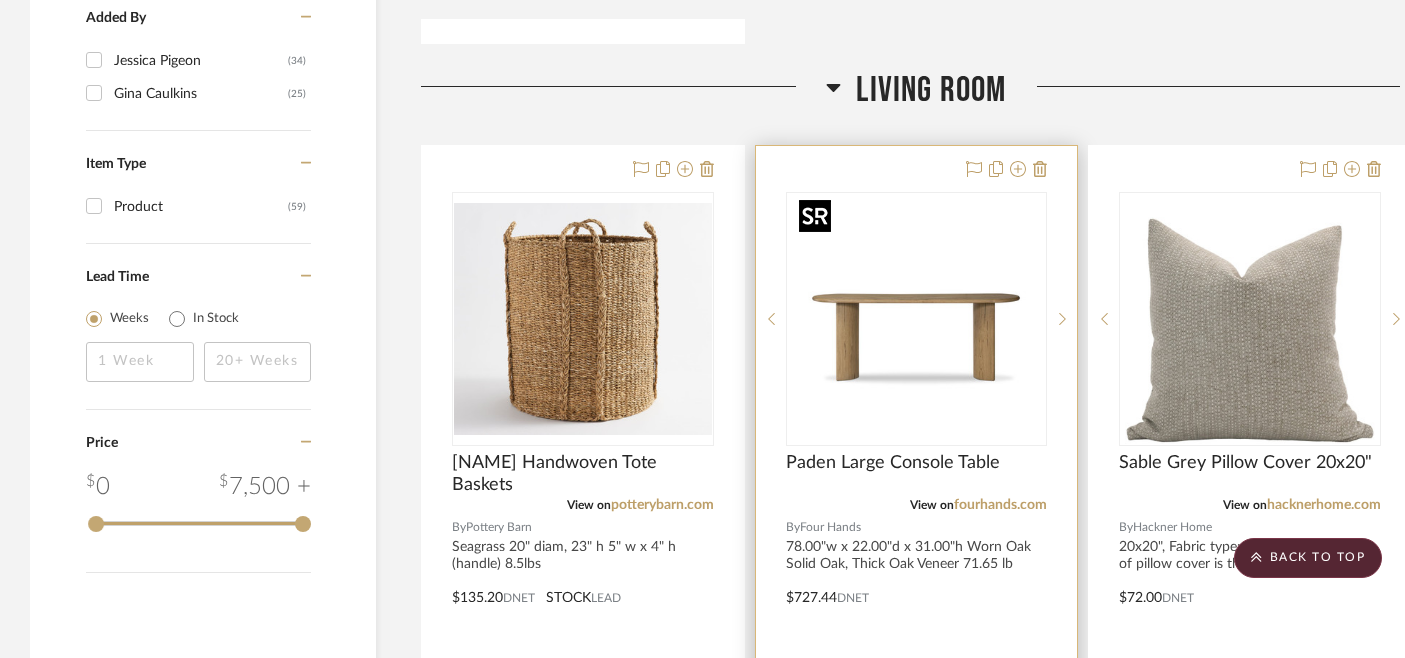 click at bounding box center [916, 319] 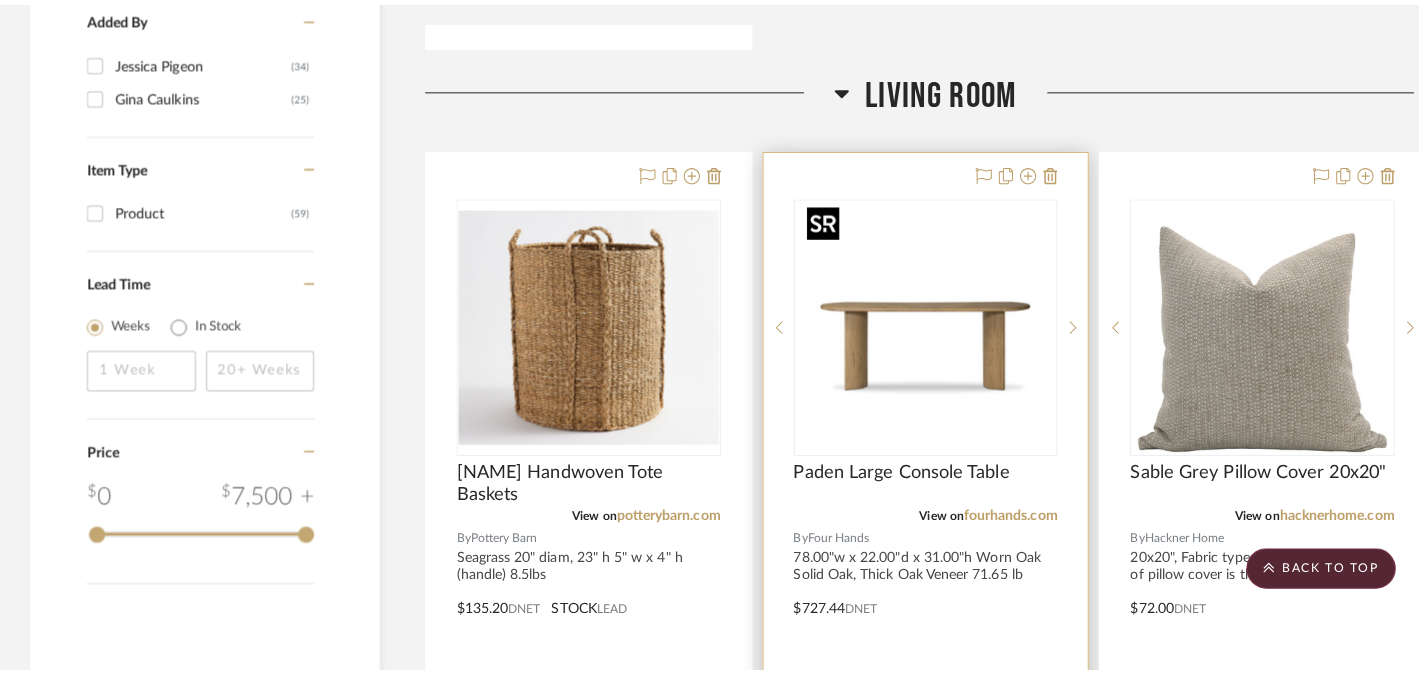 scroll, scrollTop: 0, scrollLeft: 0, axis: both 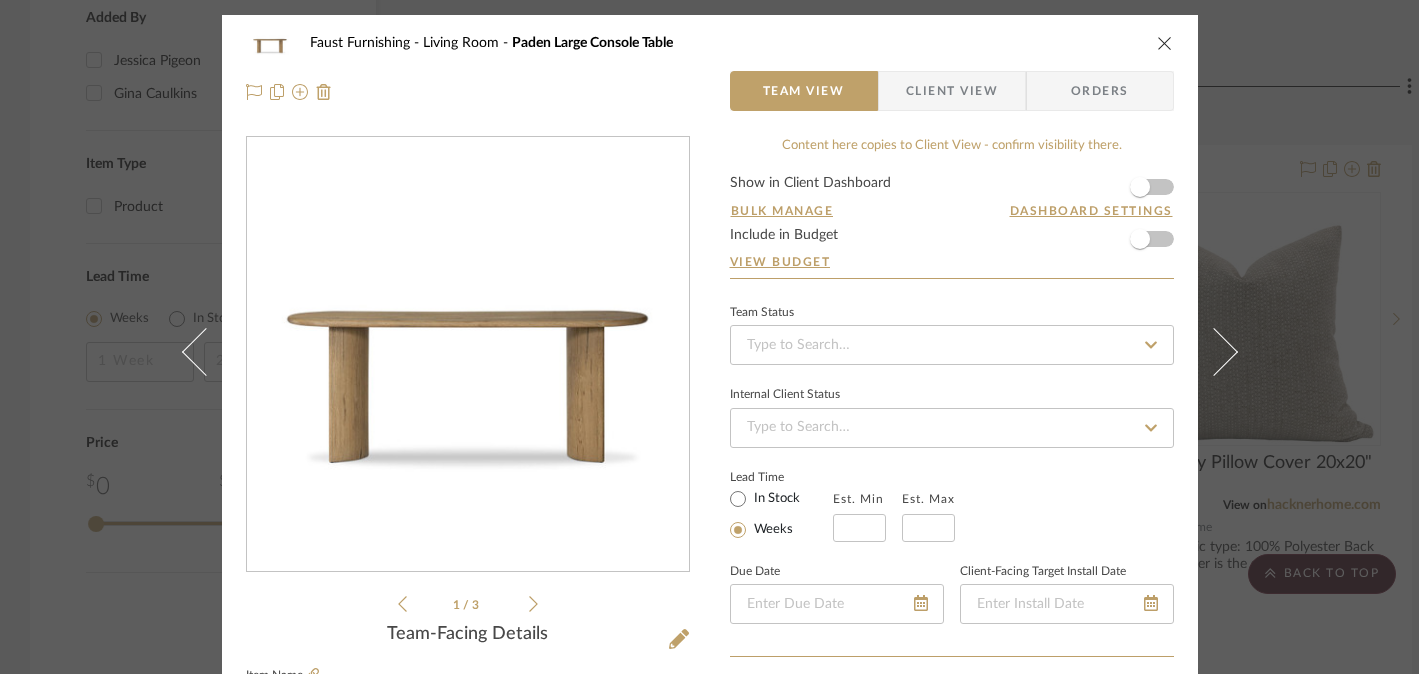 click 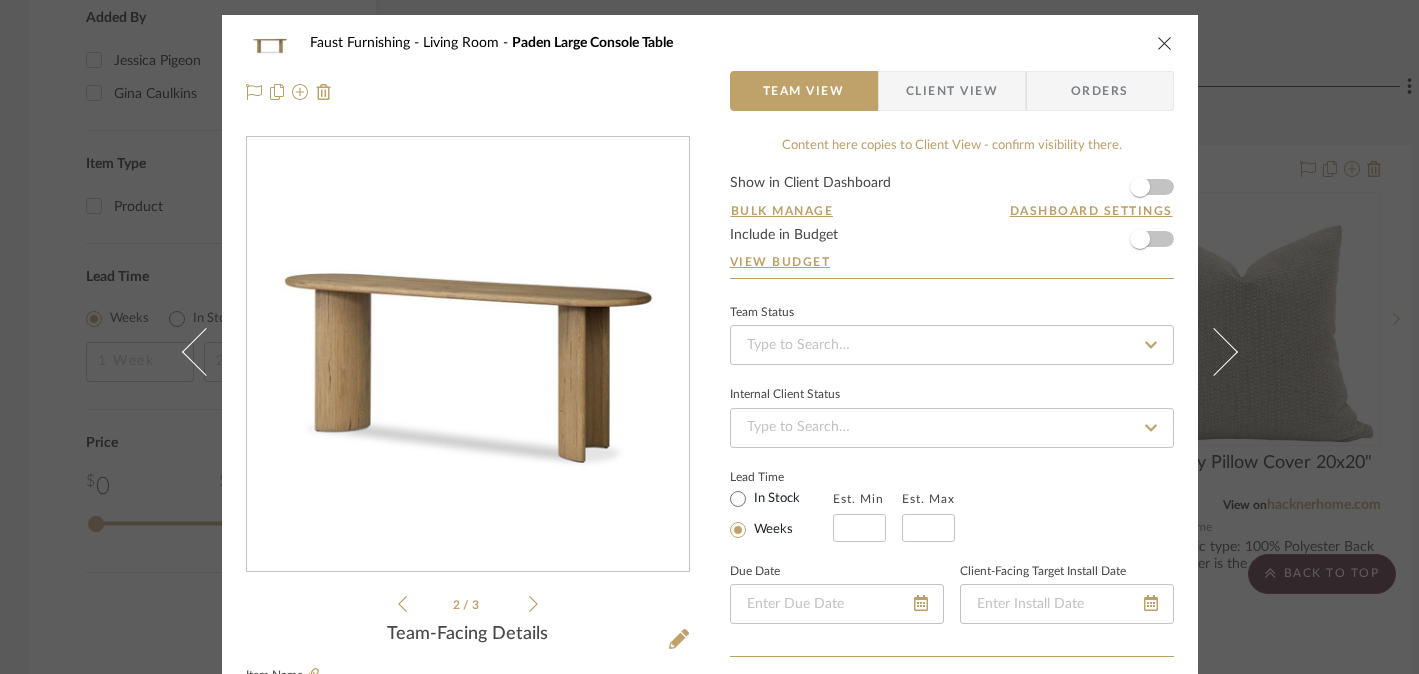click 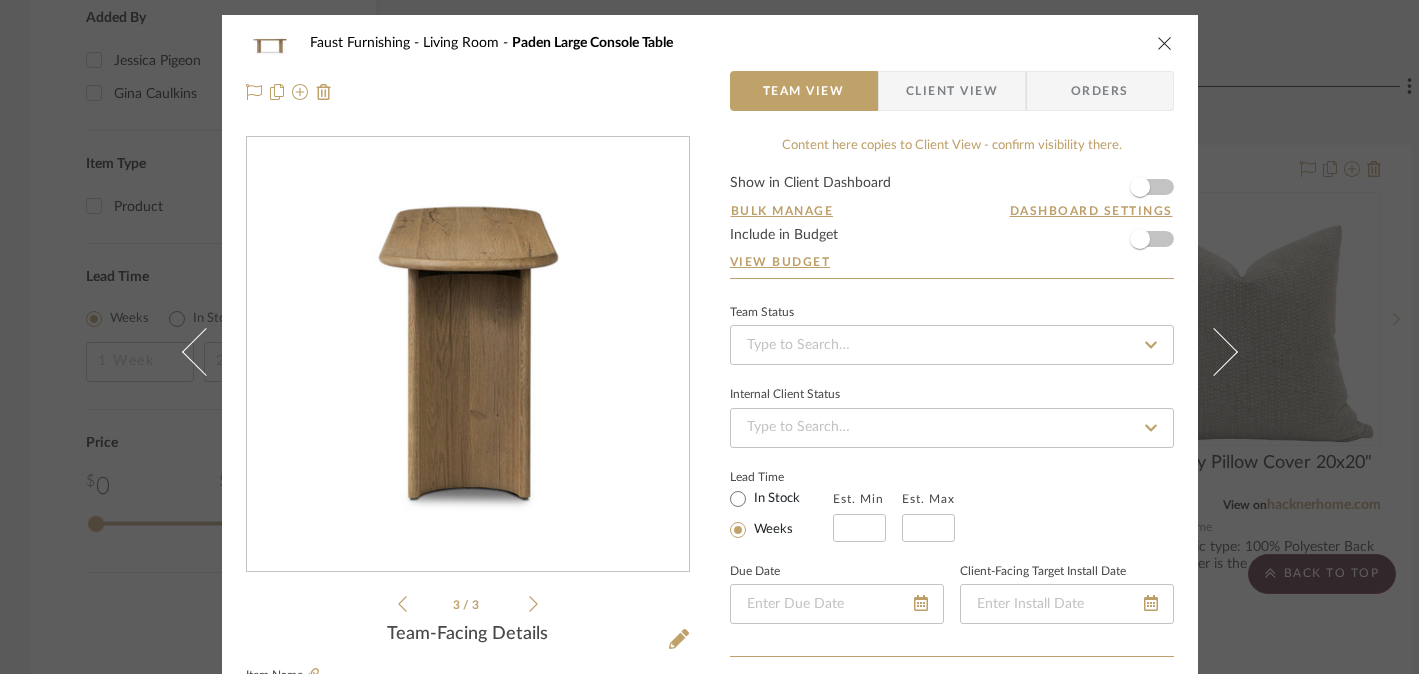 click 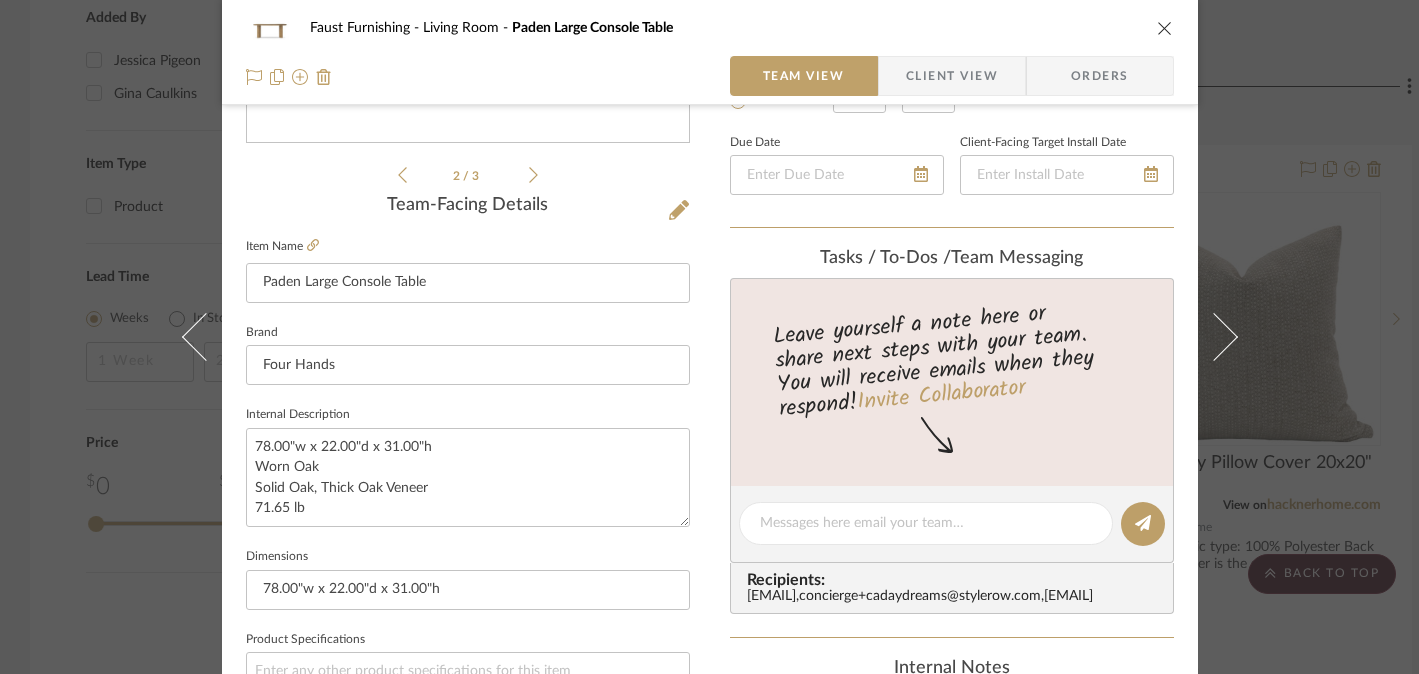 scroll, scrollTop: 157, scrollLeft: 0, axis: vertical 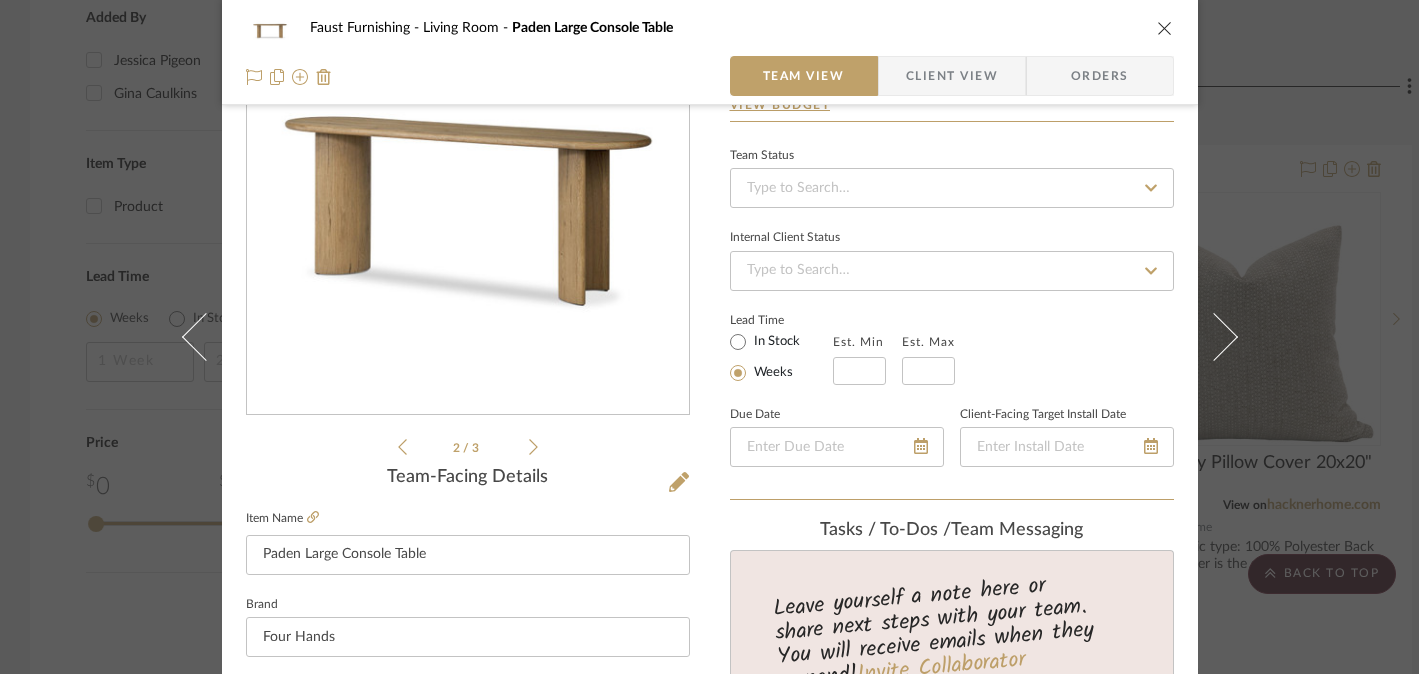 click on "Faust Furnishing Living Room Paden Large Console Table Team View Client View Orders 2 / 3  Team-Facing Details   Item Name  Paden Large Console Table  Brand  Four Hands  Internal Description  78.00"w x 22.00"d x 31.00"h
Worn Oak
Solid Oak, Thick Oak Veneer
71.65 lb  Dimensions  78.00"w x 22.00"d x 31.00"h  Product Specifications   Reference Price   Reference Price Type  DNET  Item Costs   View Budget   Markup %  (Use "-X%" to discount) 30%  Unit Cost  $727.44  Cost Type  DNET  Client Unit Price  $945.67  Quantity  1  Unit Type  Each  Subtotal   $945.67   Tax %  0%  Total Tax   $0.00   Shipping Cost  $0.00  Ship. Markup %  0% Taxable  Total Shipping   $0.00  Total Client Price  $945.67  Your Cost  $727.44  Your Margin  $218.23  Content here copies to Client View - confirm visibility there.  Show in Client Dashboard  Bulk Manage Dashboard Settings  Include in Budget   View Budget  Team Status Internal Client Status  Lead Time  In Stock Weeks  Est. Min   Est. Max   Due Date   Client-Facing Target Install Date" at bounding box center (709, 337) 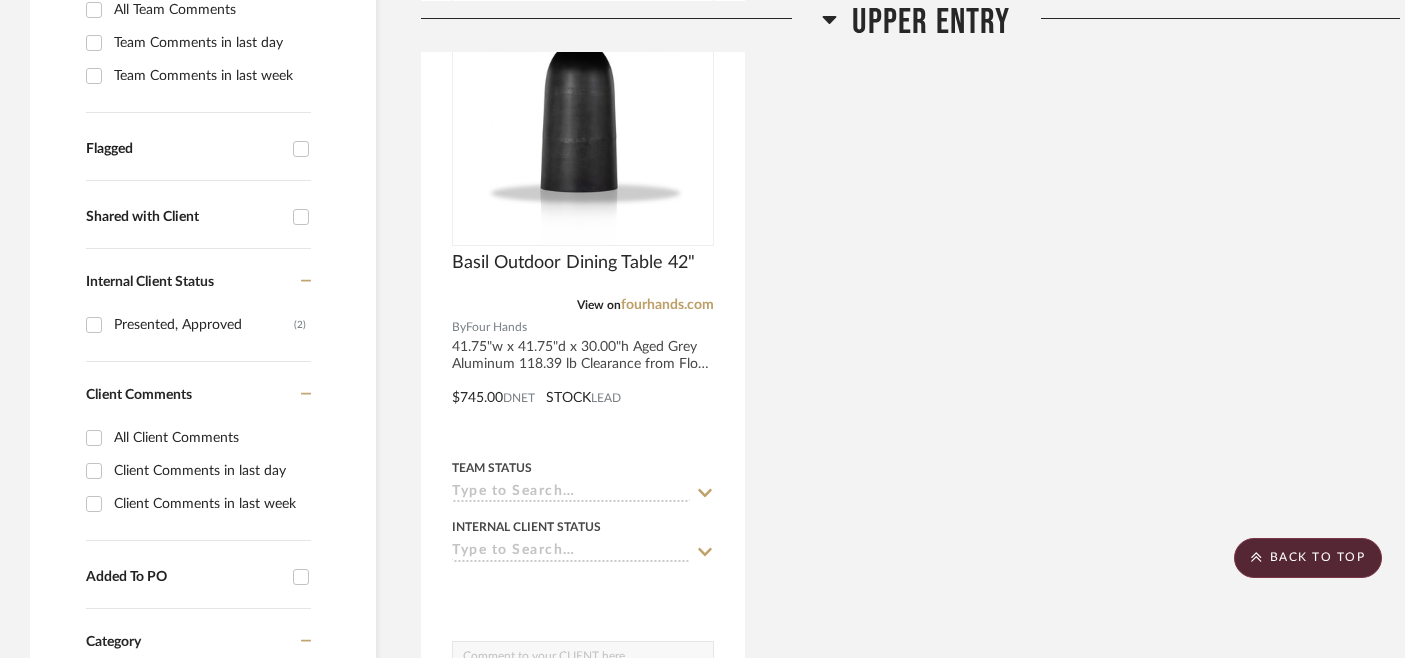 scroll, scrollTop: 0, scrollLeft: 0, axis: both 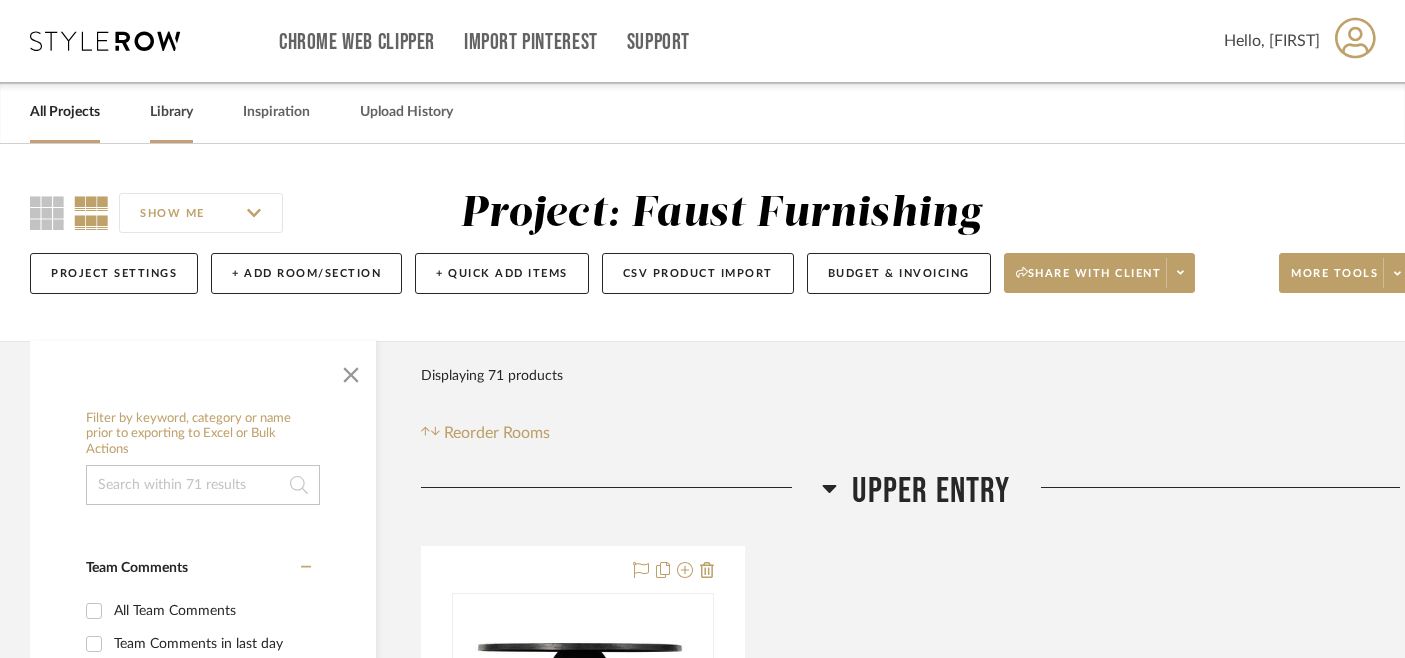 click on "Library" at bounding box center [171, 112] 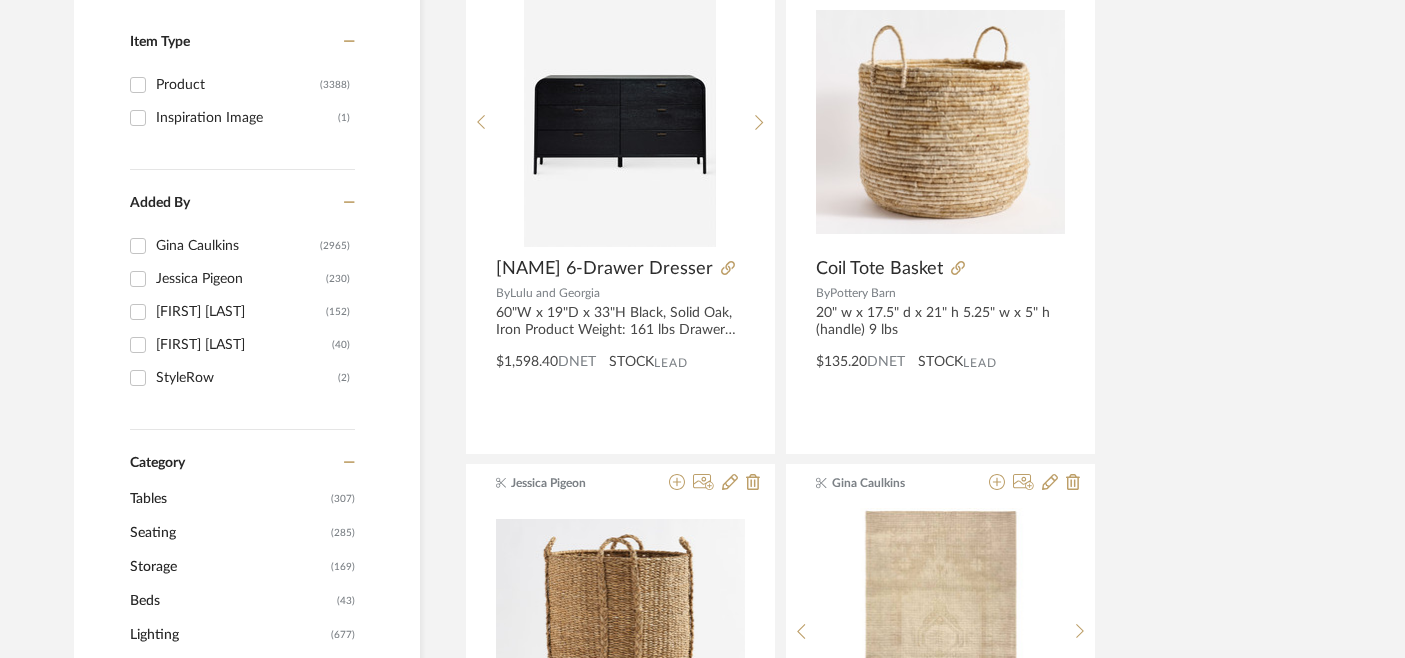 scroll, scrollTop: 431, scrollLeft: 0, axis: vertical 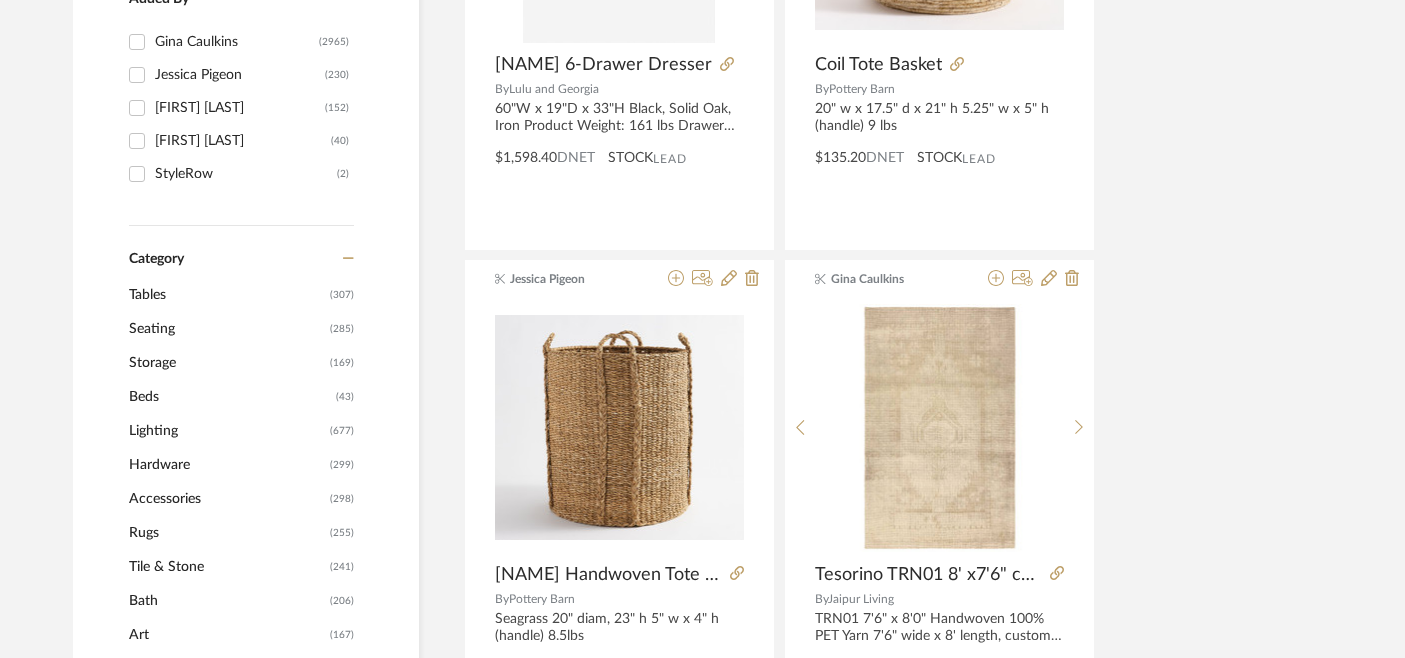 click on "Tables" 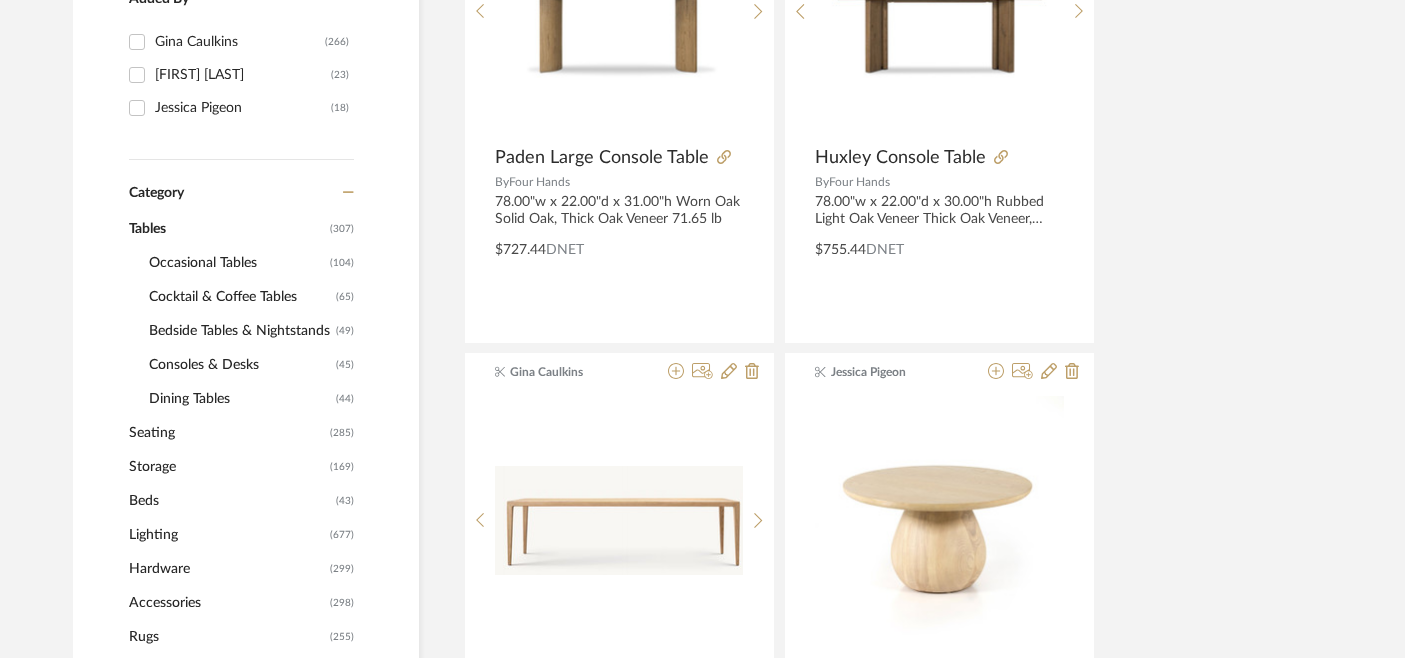 scroll, scrollTop: 633, scrollLeft: 1, axis: both 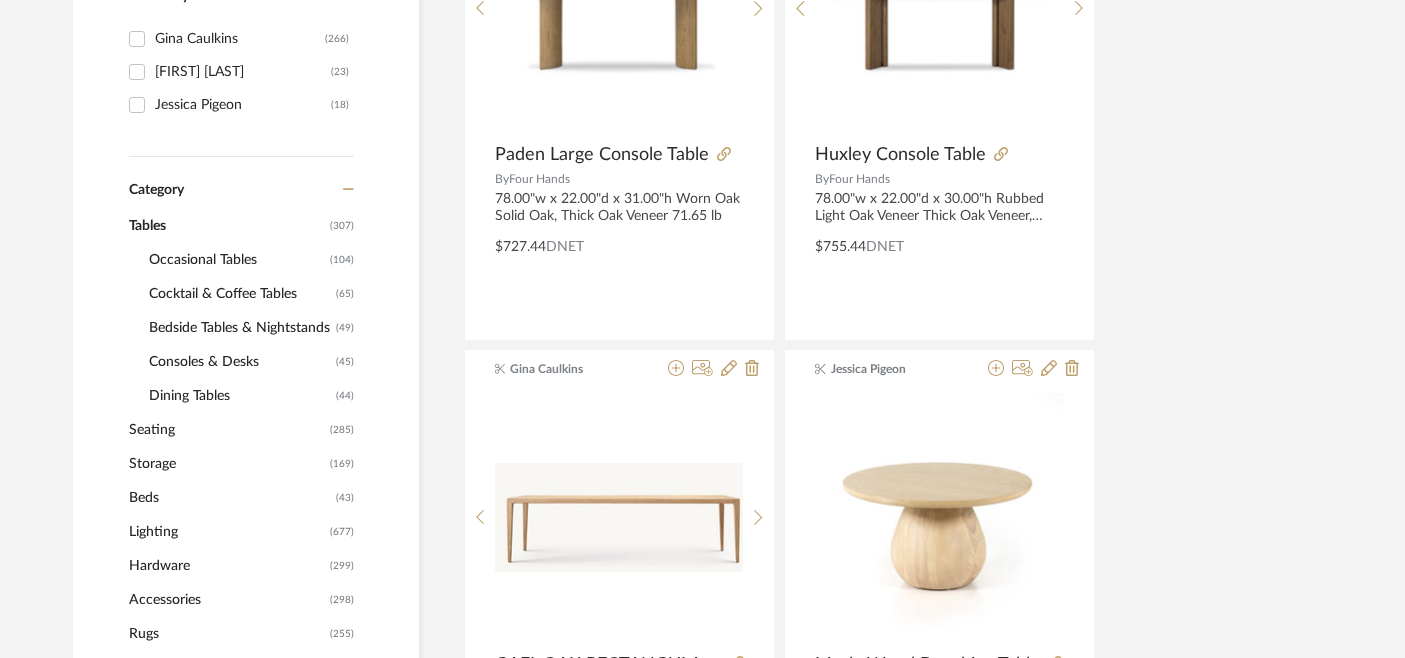 click on "Occasional Tables" 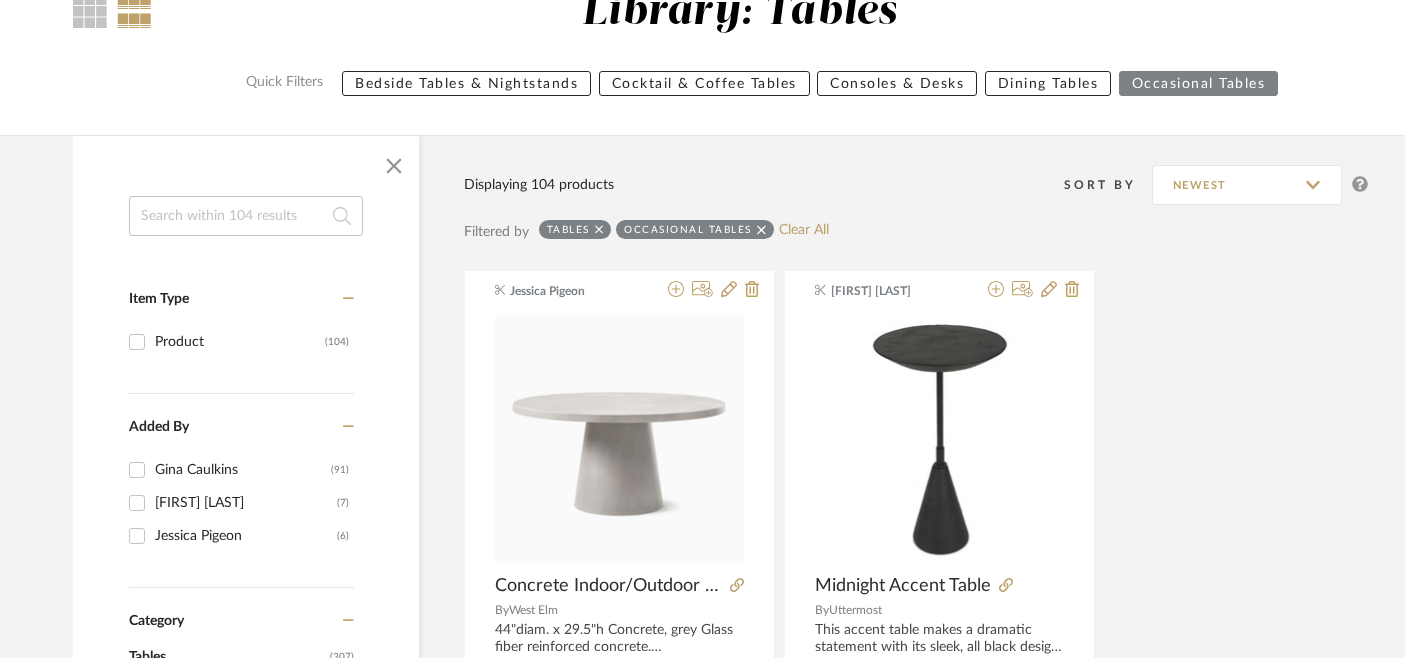 scroll, scrollTop: 250, scrollLeft: 1, axis: both 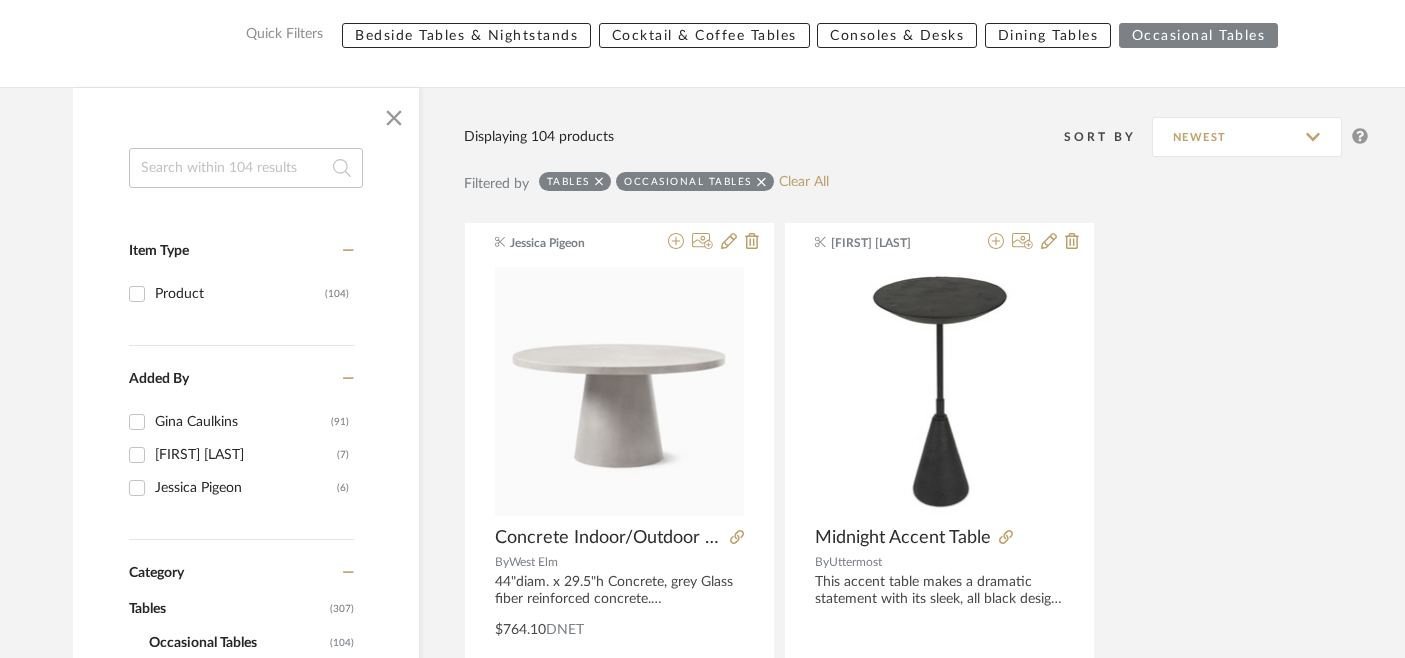 click on "Jessica Pigeon Concrete Indoor/Outdoor Pedestal Round Dining Table  By   West Elm  44"diam. x 29.5"h
Concrete, grey
Glass fiber reinforced concrete.
Indoor/outdoor
Seats 4 $764.10  DNET Caitlin Marshall Midnight Accent Table By   Uttermost  This accent table makes a dramatic statement with its sleek, all black design. The slim steel rod is accented by a black man-made stone top and foot with a noticeably porous texture
Retail $297
Caitlin Marshall Gimlet Drink Table, Black By   Uttermost  Caitlin Marshall Alicent End Table By   Sunpan  Material
Marble
Shape
Round
Base / Legs
Iron
Base Finish
Antique Brass
Material Finish
White
Retail $583 Gina Caulkins Hartford Side Table Walnut By   Thos Moser  24″H x 17″Dia
Walnut
Made to order $1,960.00  DNET  18–22 WK   Lead Caitlin Marshall Cooper Nesting End Tables - Drifted Oak By   Four Hands  17.50"w x 17.50"d x 21.00"h
Colors
Drifted Oak
Materials
Solid Oak
41.88 lb
Retail $649 $365.00  DNET Caitlin Marshall Remo End Table - Distressed Bronze By  $140.00" 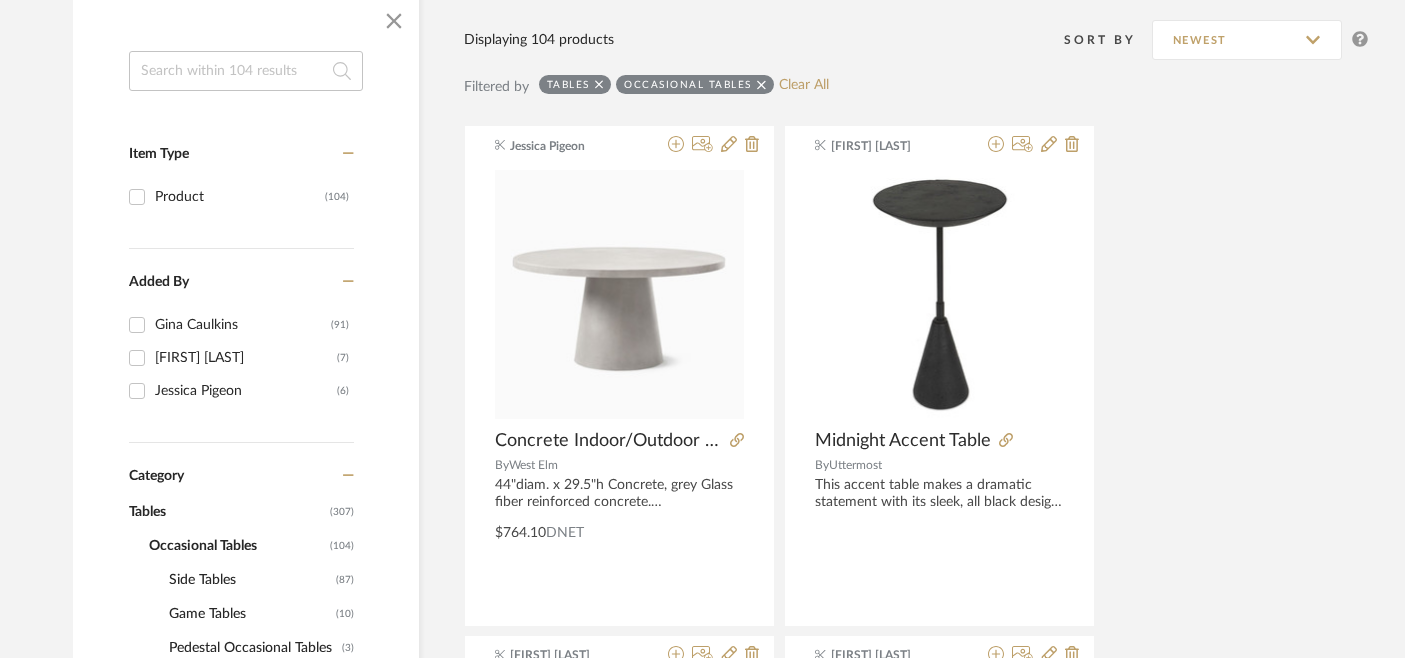 scroll, scrollTop: 359, scrollLeft: 1, axis: both 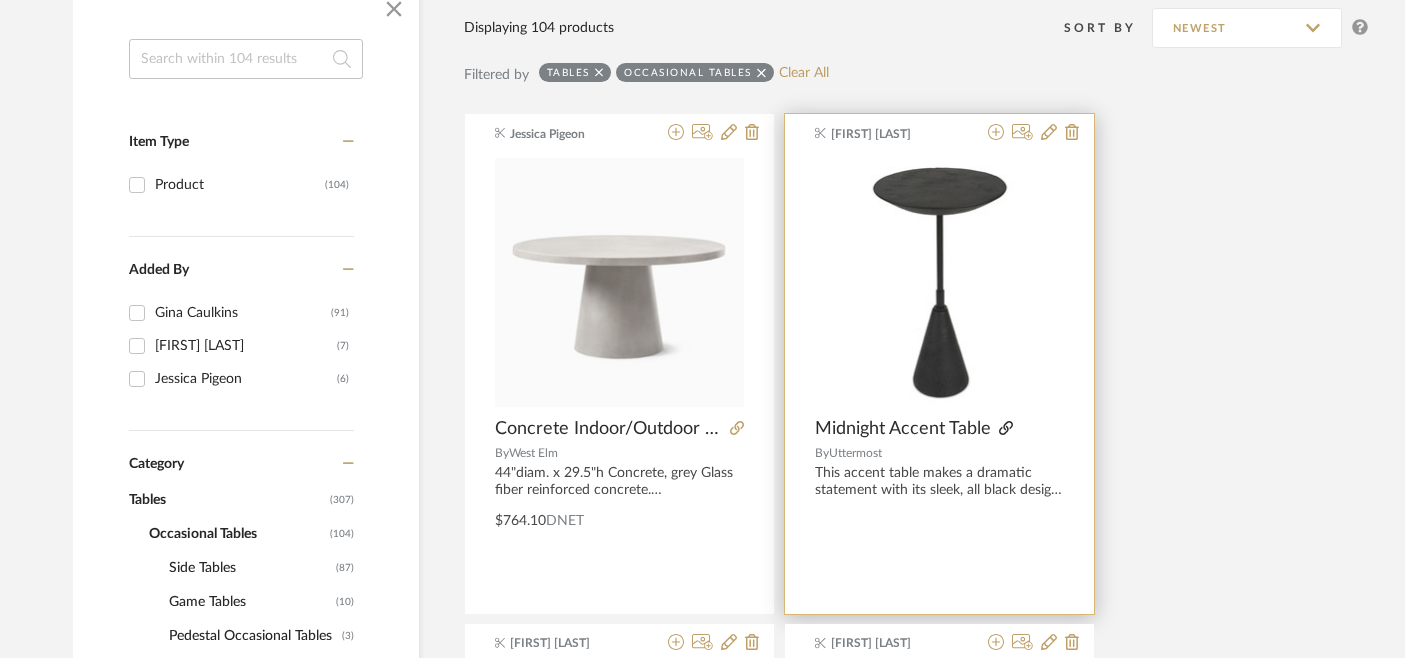click 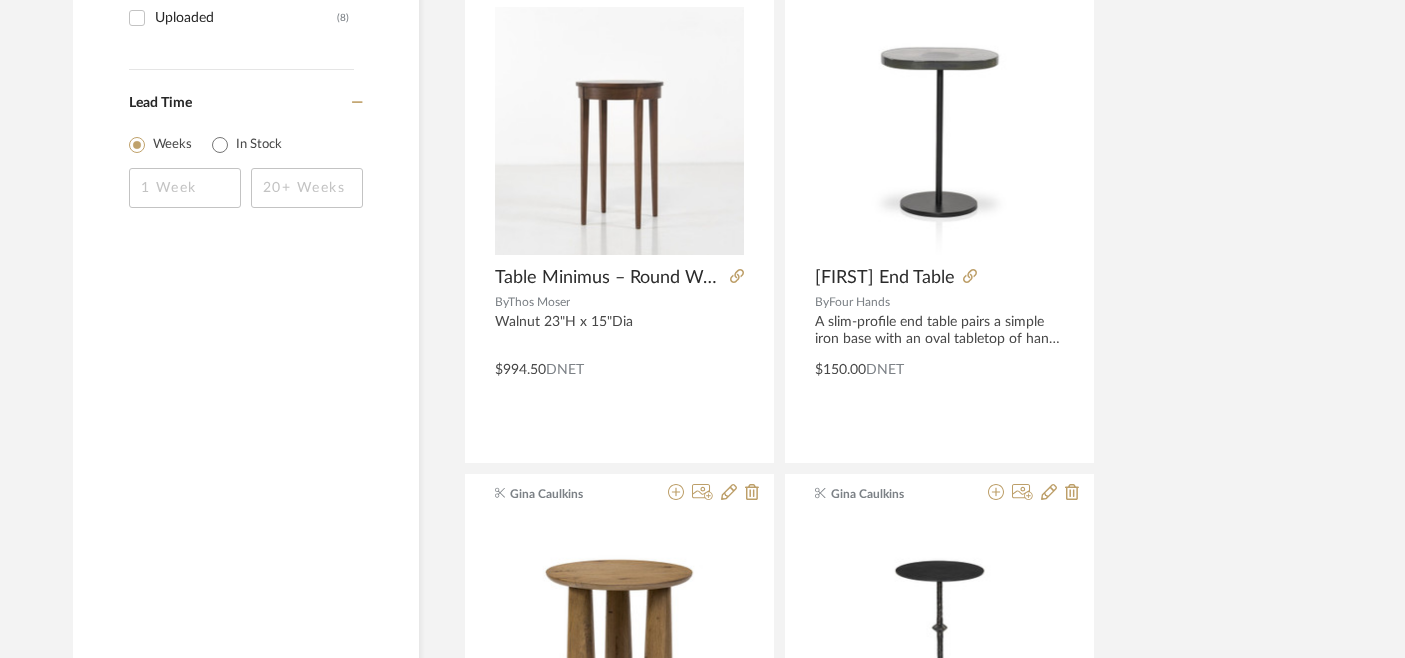 scroll, scrollTop: 3070, scrollLeft: 0, axis: vertical 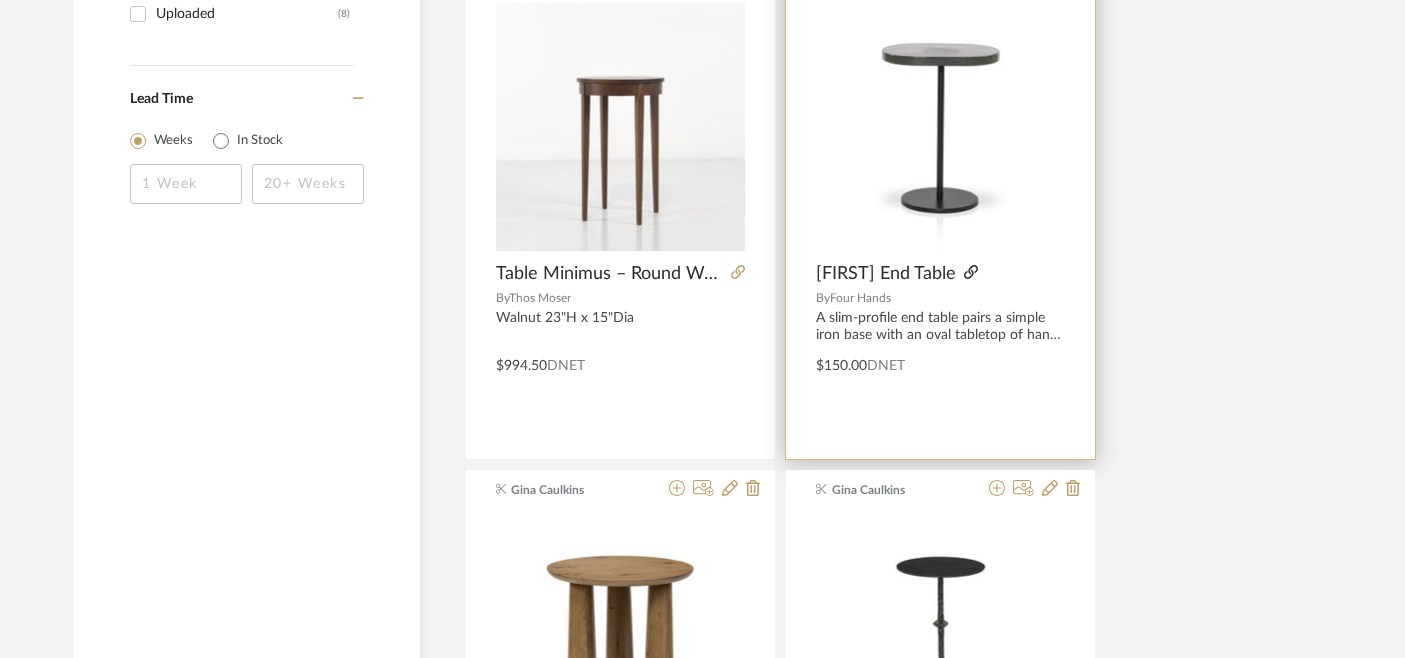 click 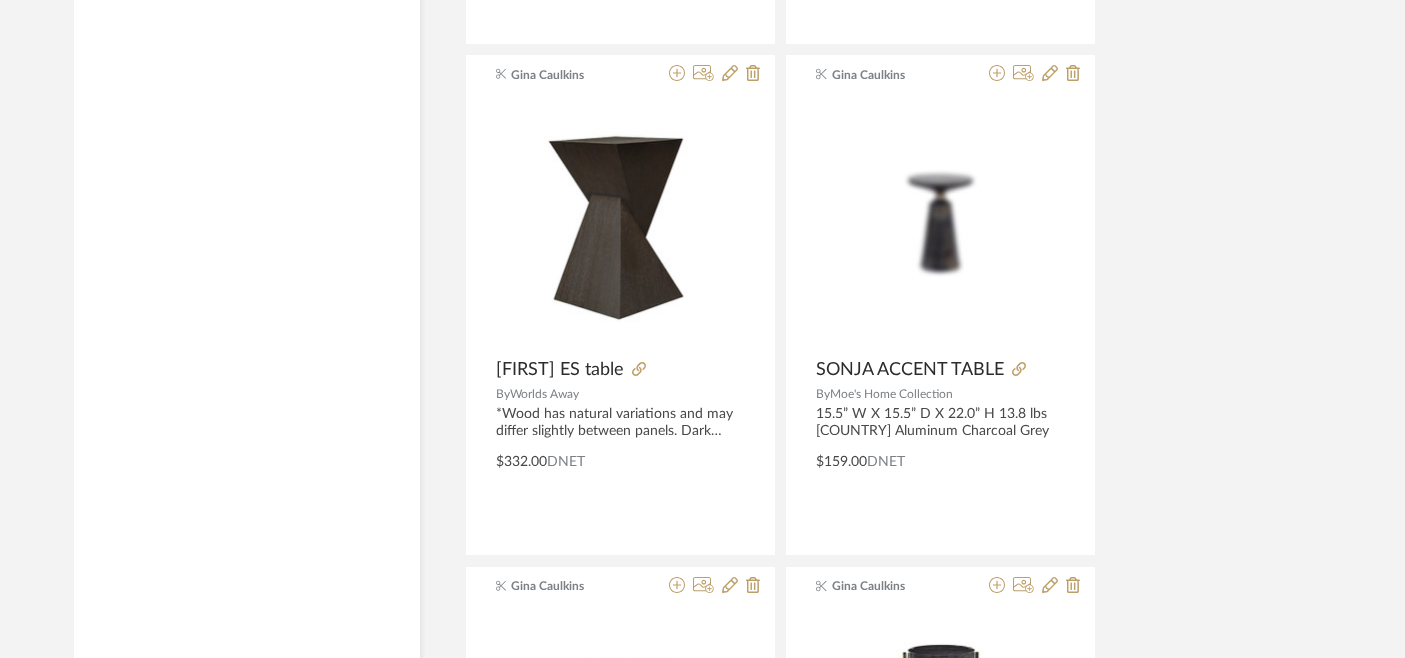 scroll, scrollTop: 6563, scrollLeft: 0, axis: vertical 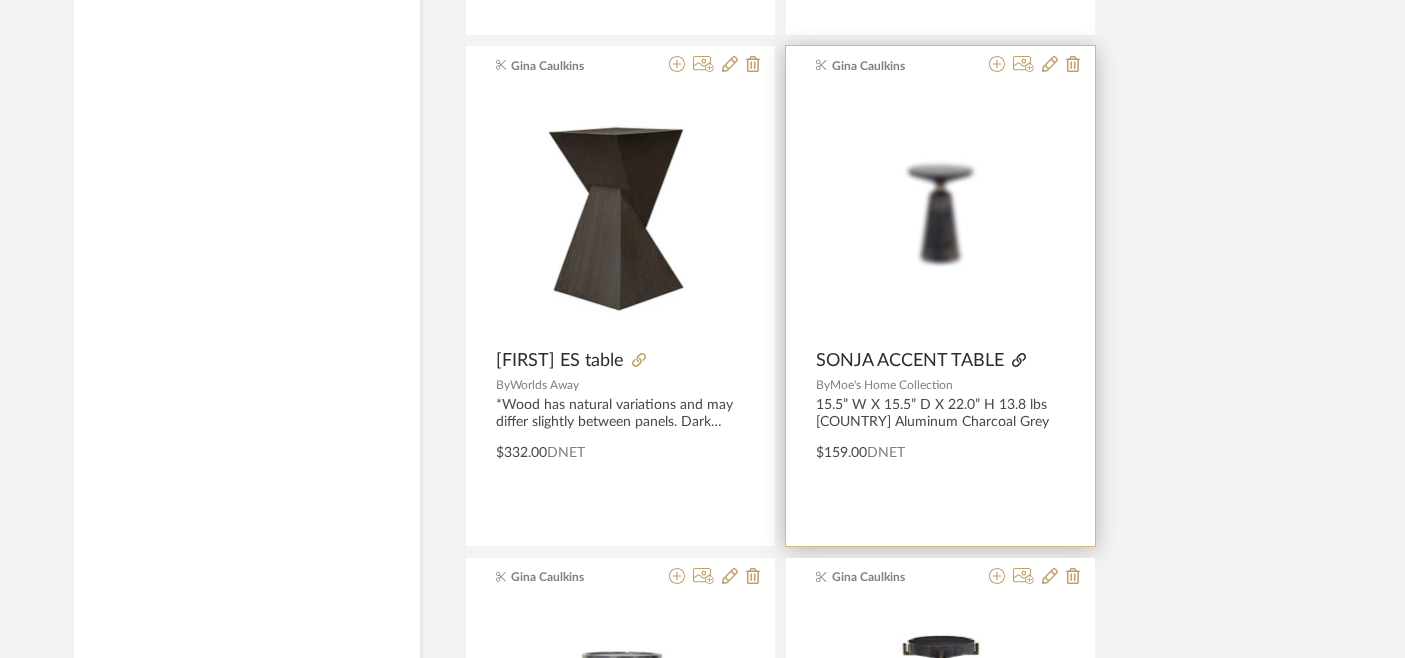 click 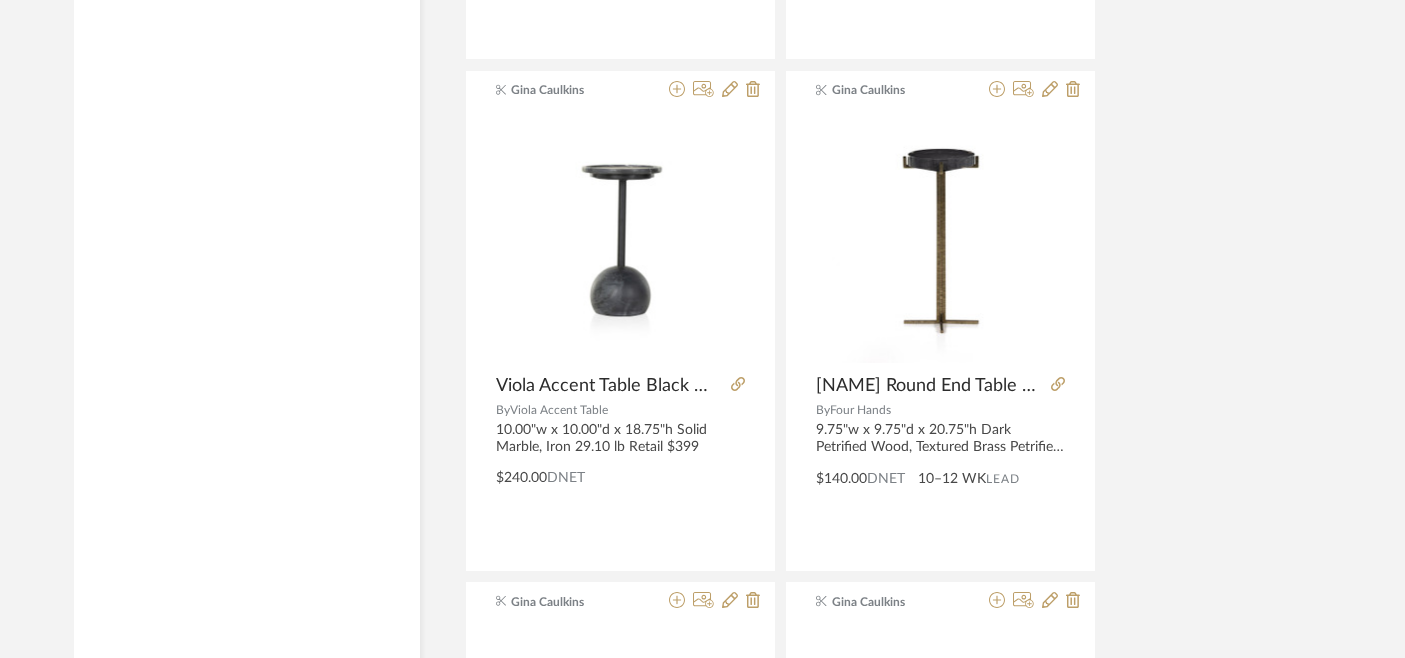 scroll, scrollTop: 7057, scrollLeft: 0, axis: vertical 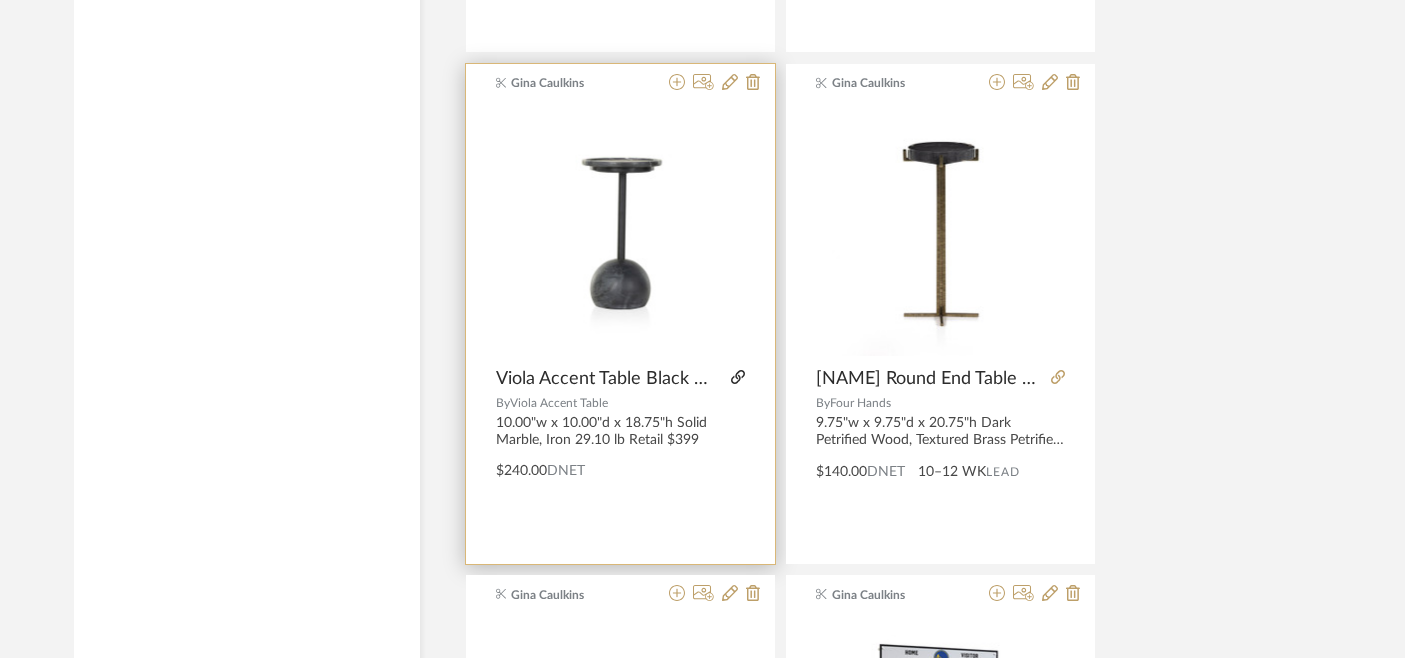 click 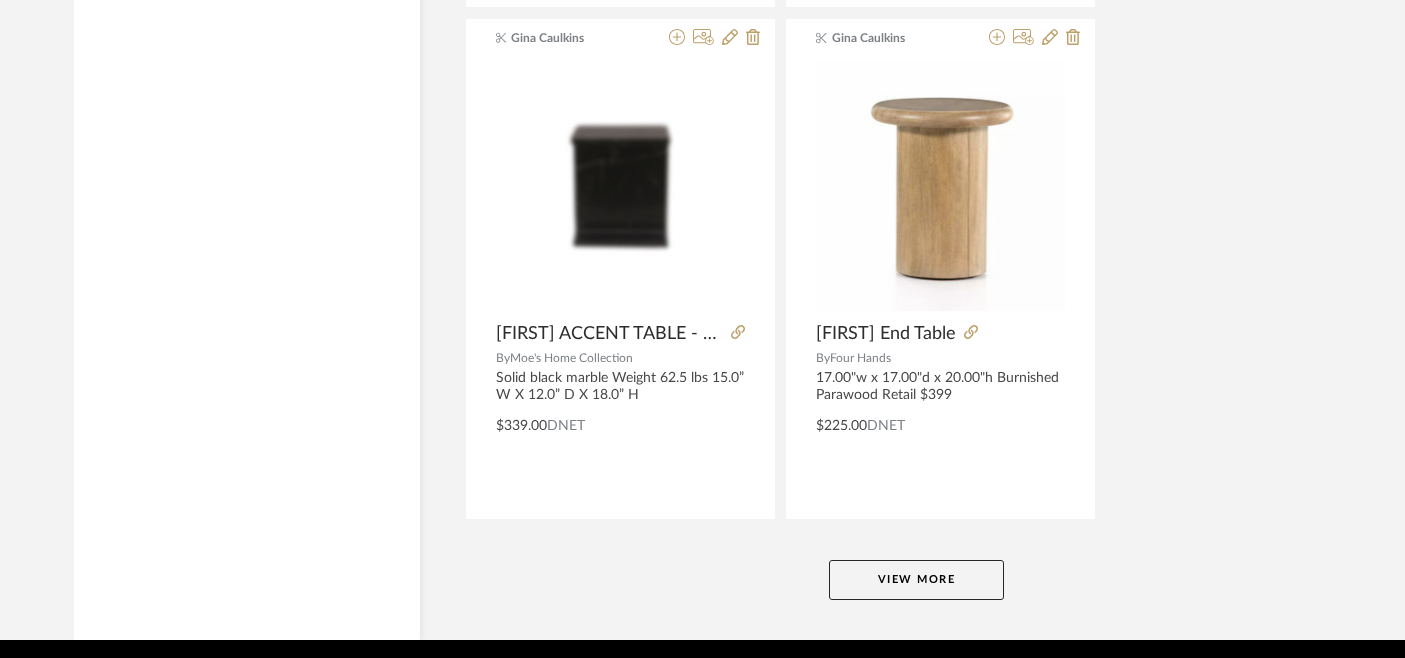 scroll, scrollTop: 9221, scrollLeft: 0, axis: vertical 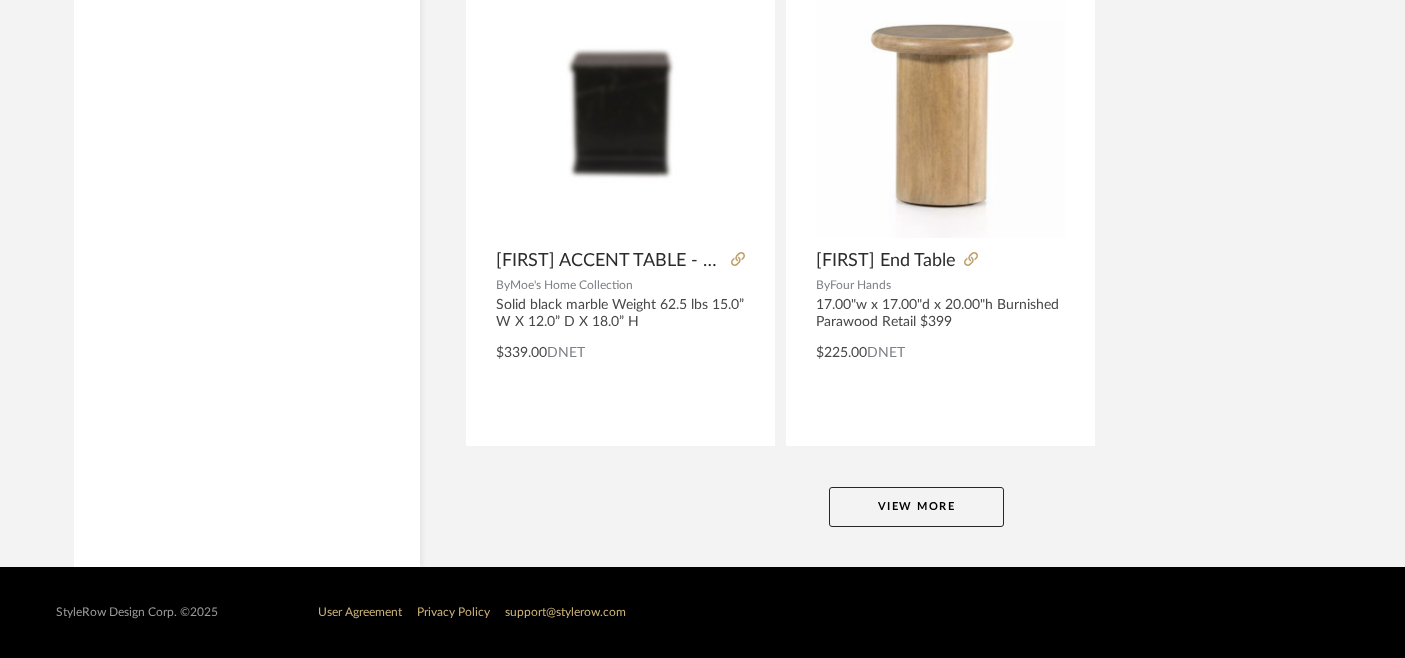 click on "View More" 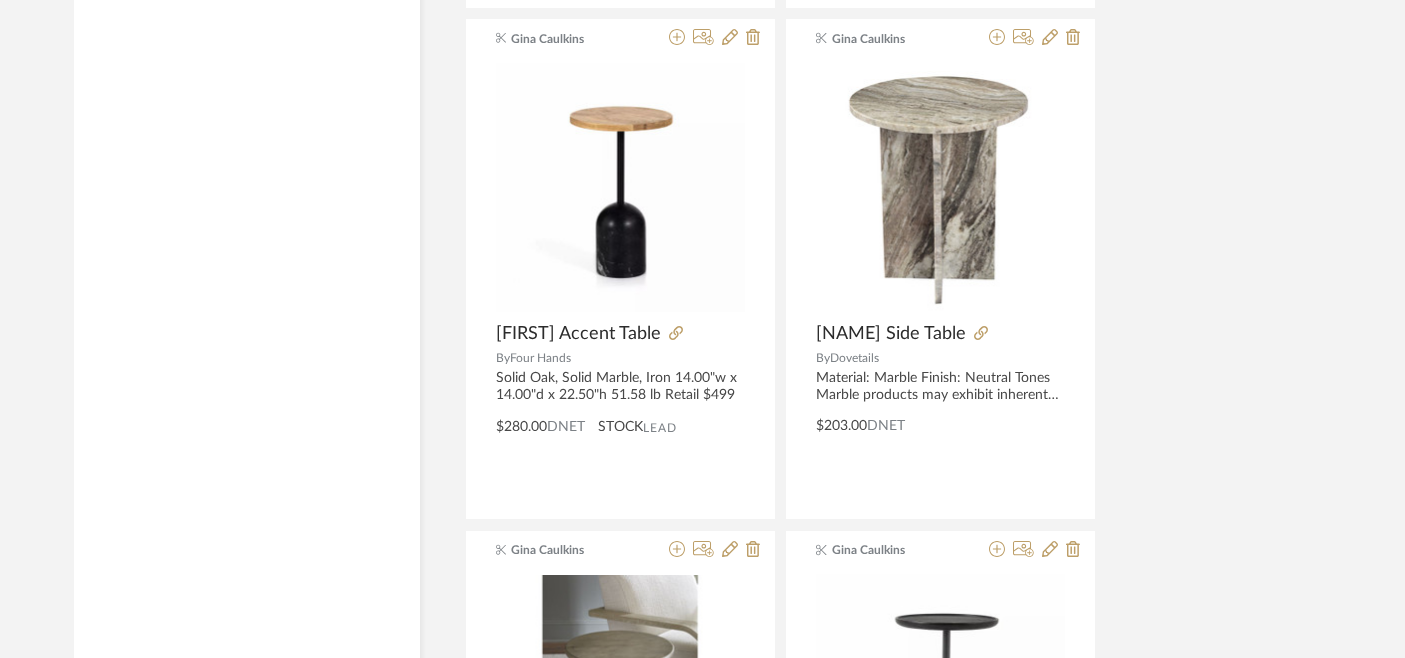 scroll, scrollTop: 9678, scrollLeft: 0, axis: vertical 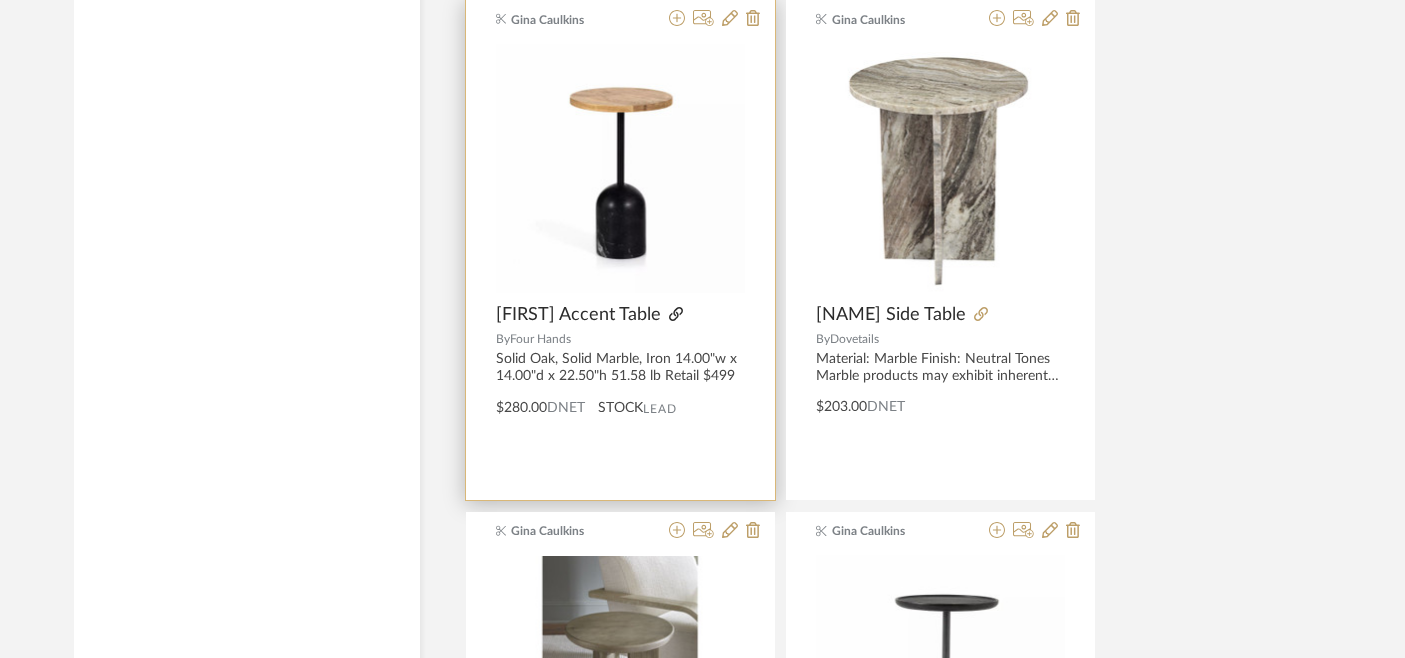 click 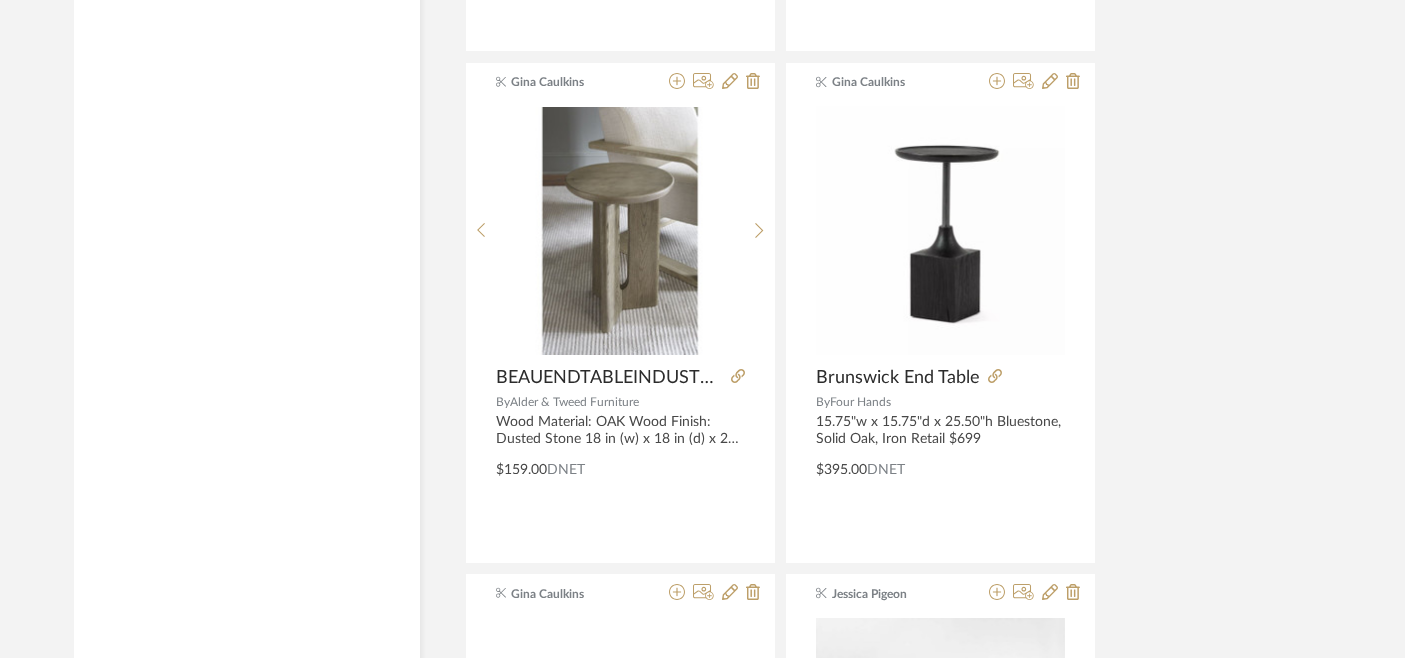 scroll, scrollTop: 10148, scrollLeft: 0, axis: vertical 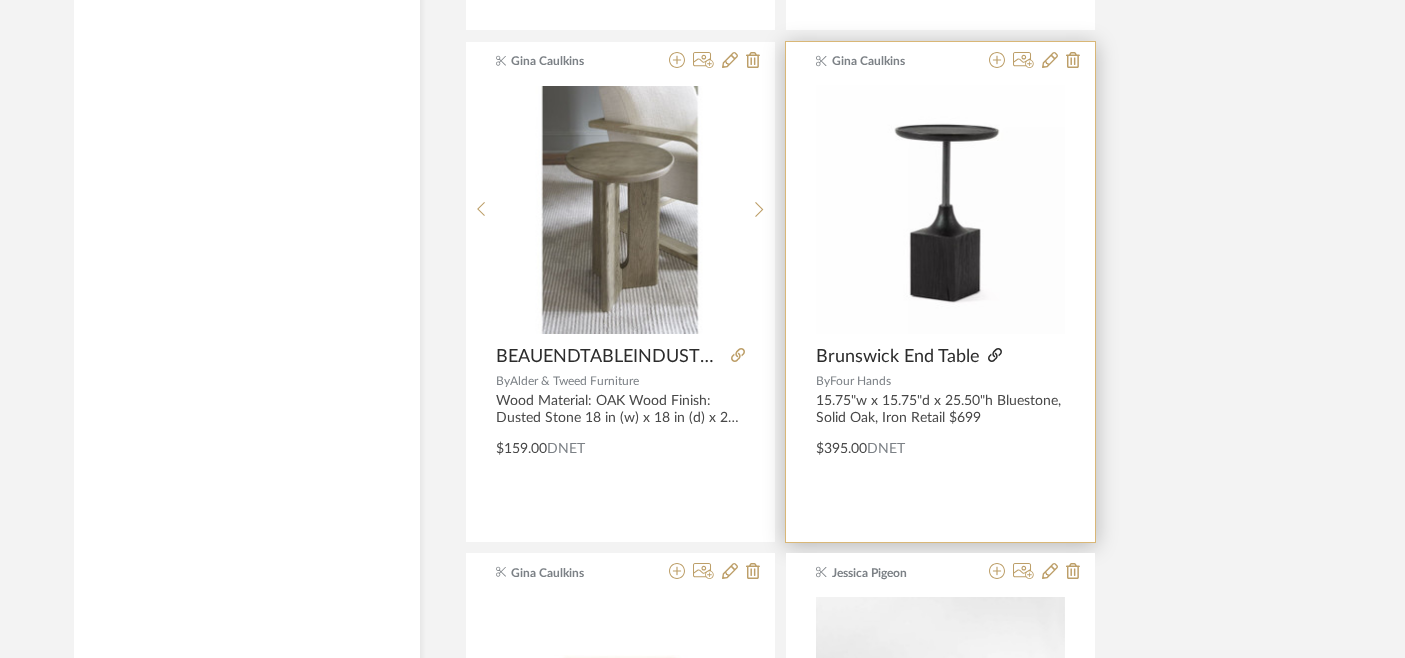 click 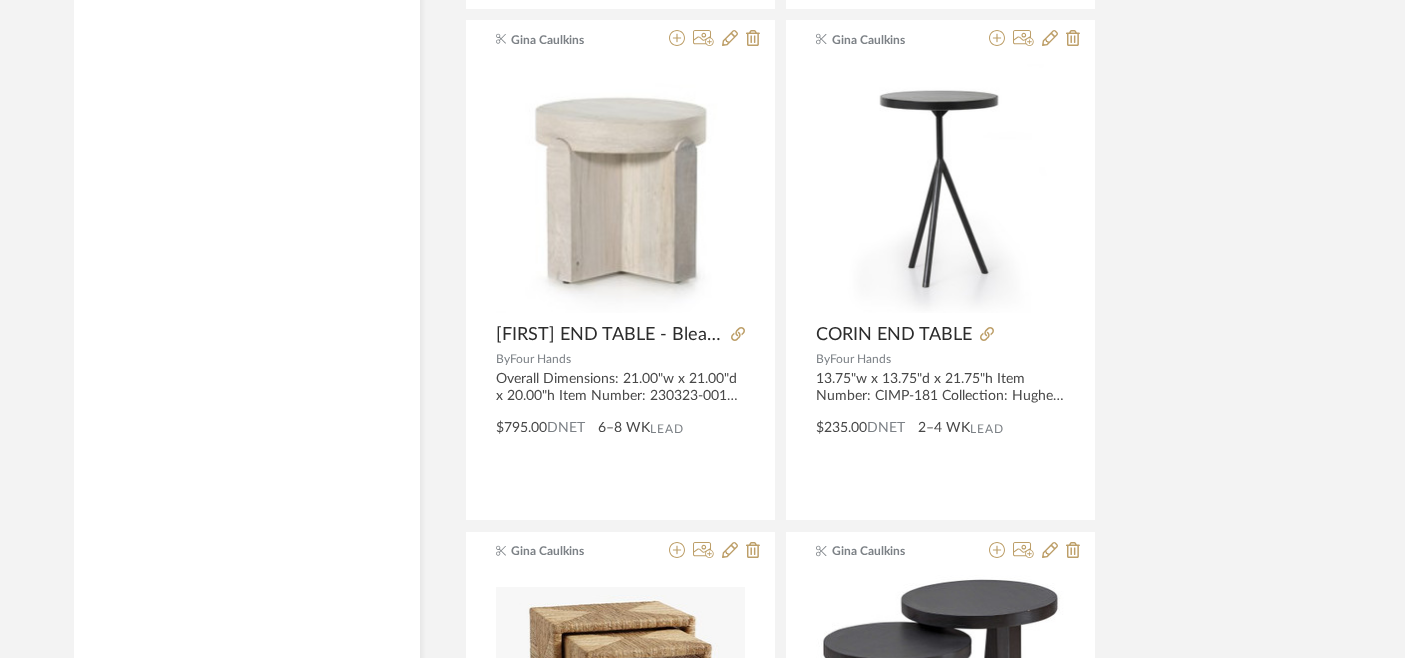 scroll, scrollTop: 15795, scrollLeft: 0, axis: vertical 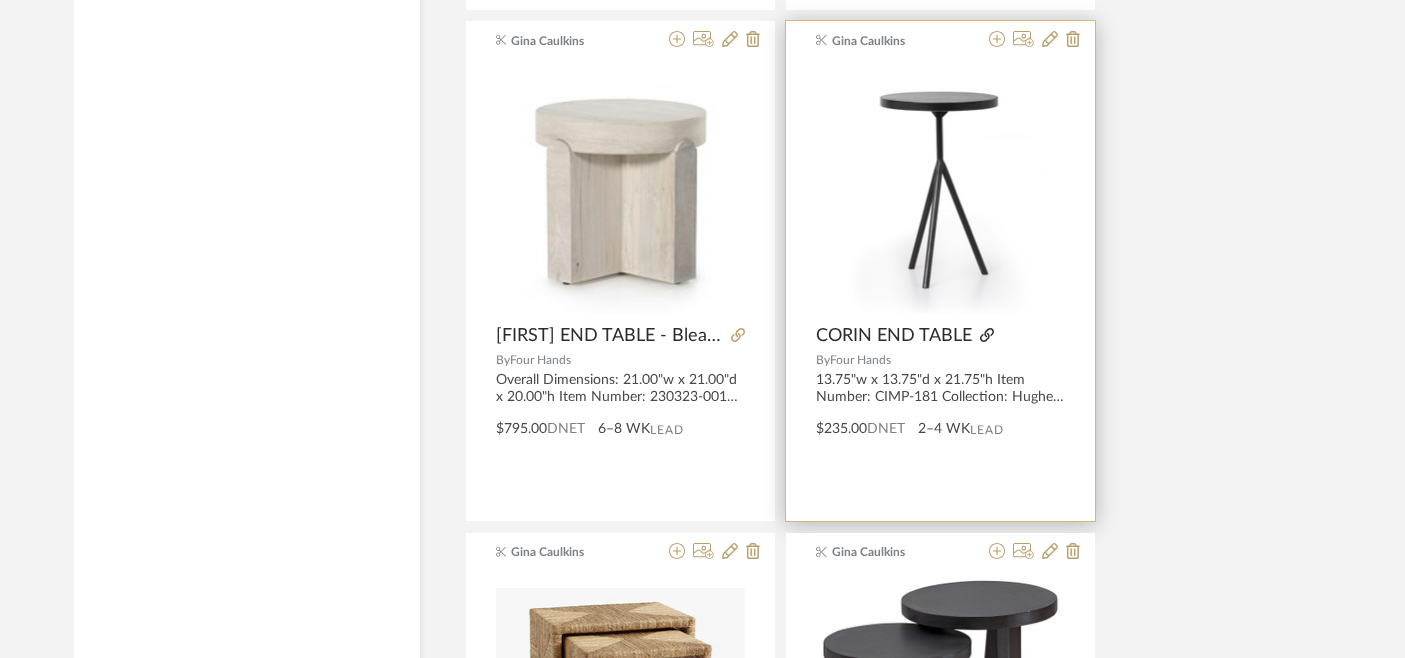 click 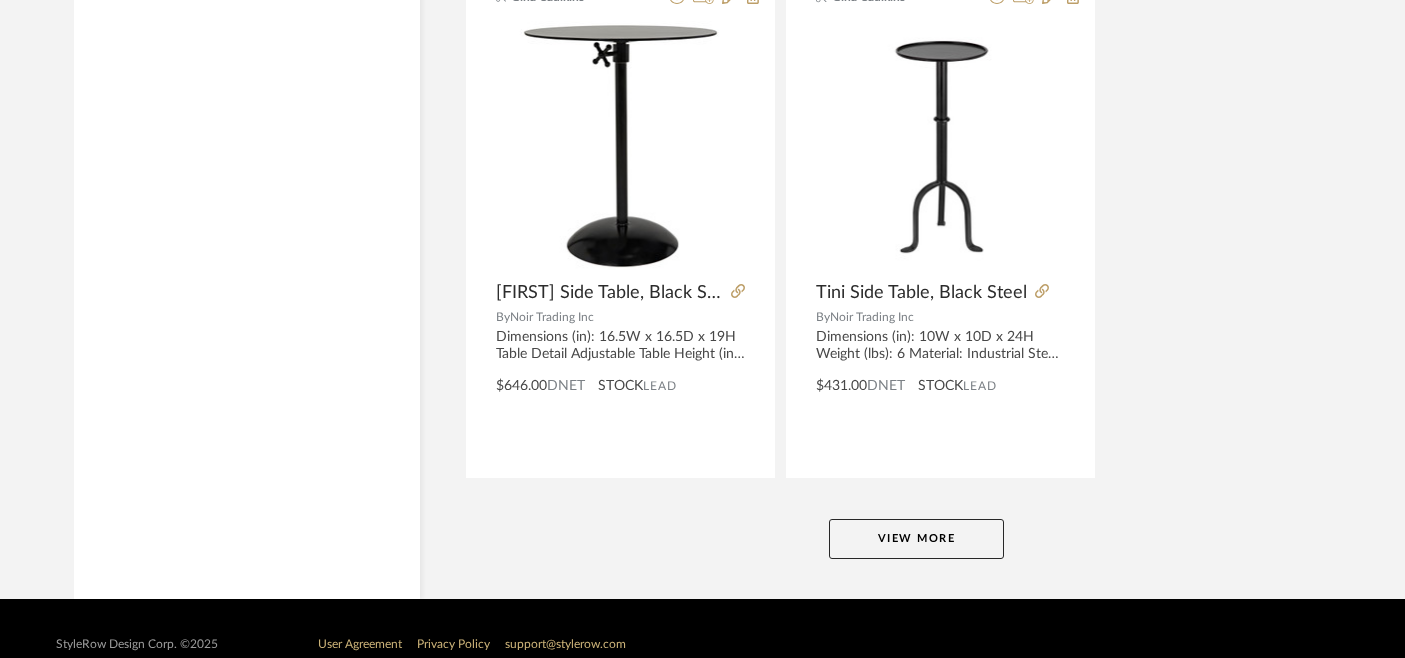 scroll, scrollTop: 18409, scrollLeft: 0, axis: vertical 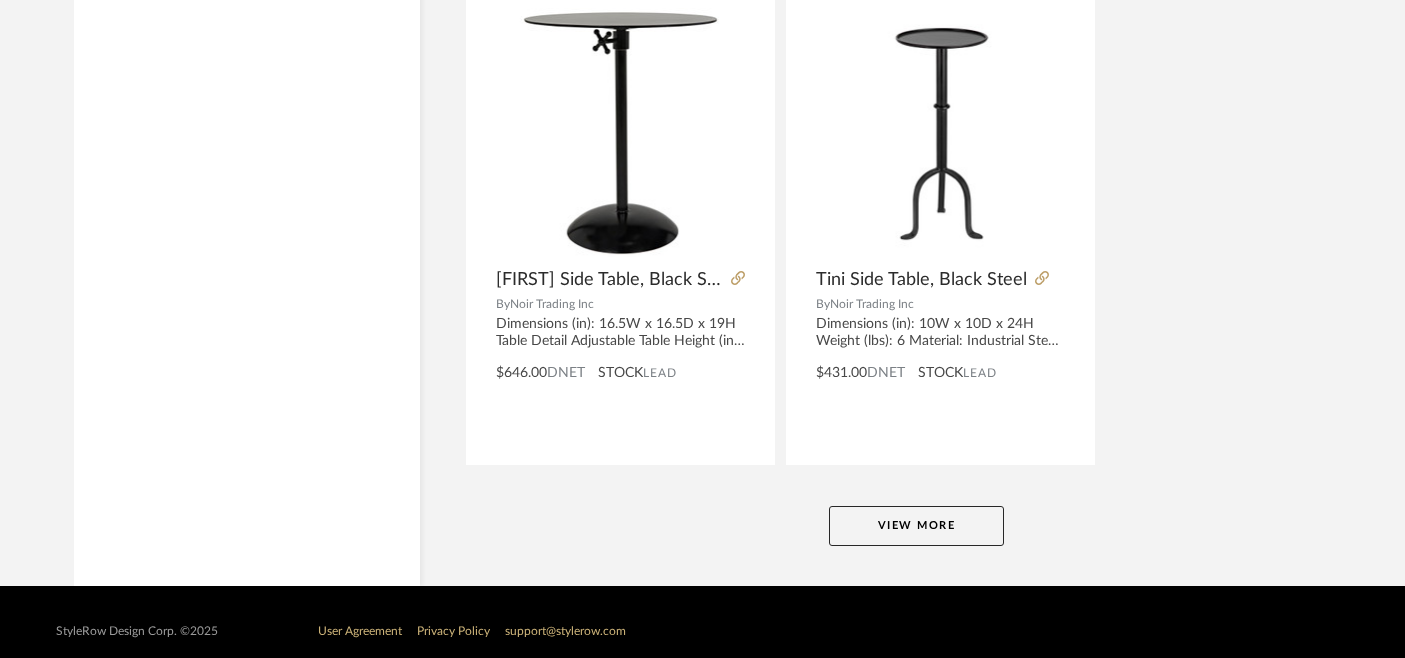 click on "View More" 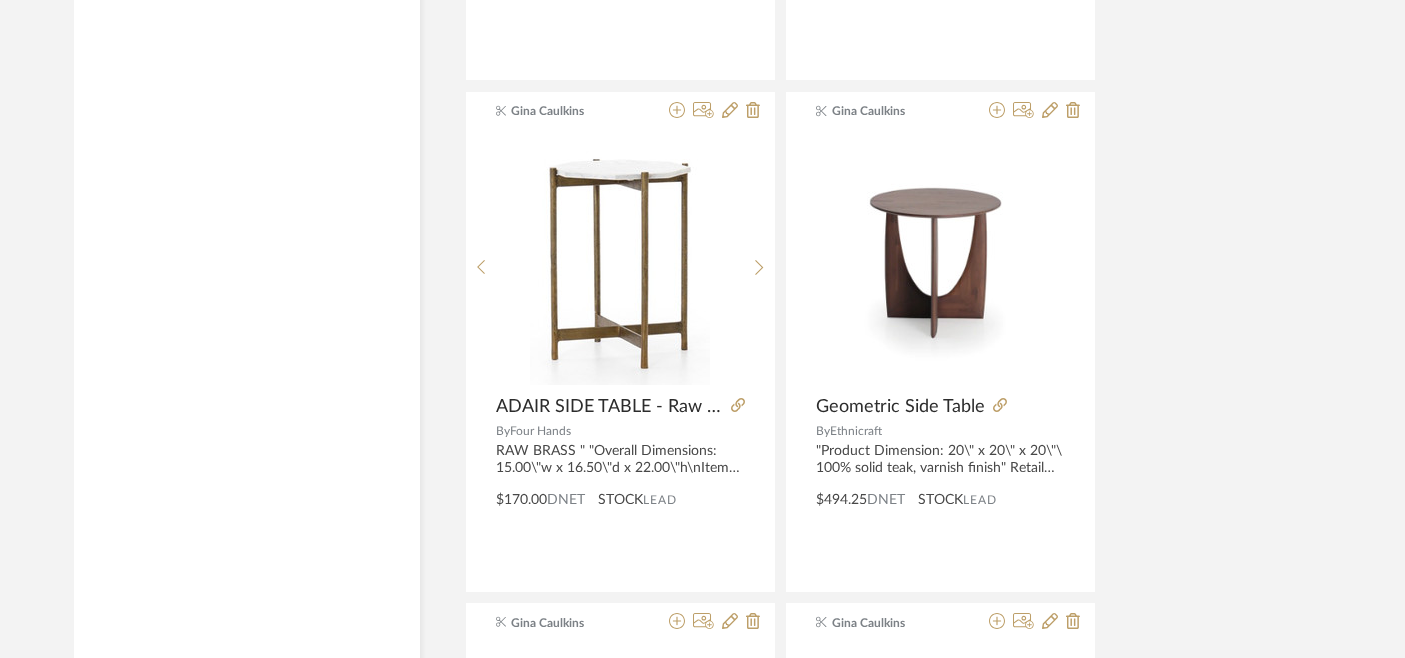 scroll, scrollTop: 23396, scrollLeft: 0, axis: vertical 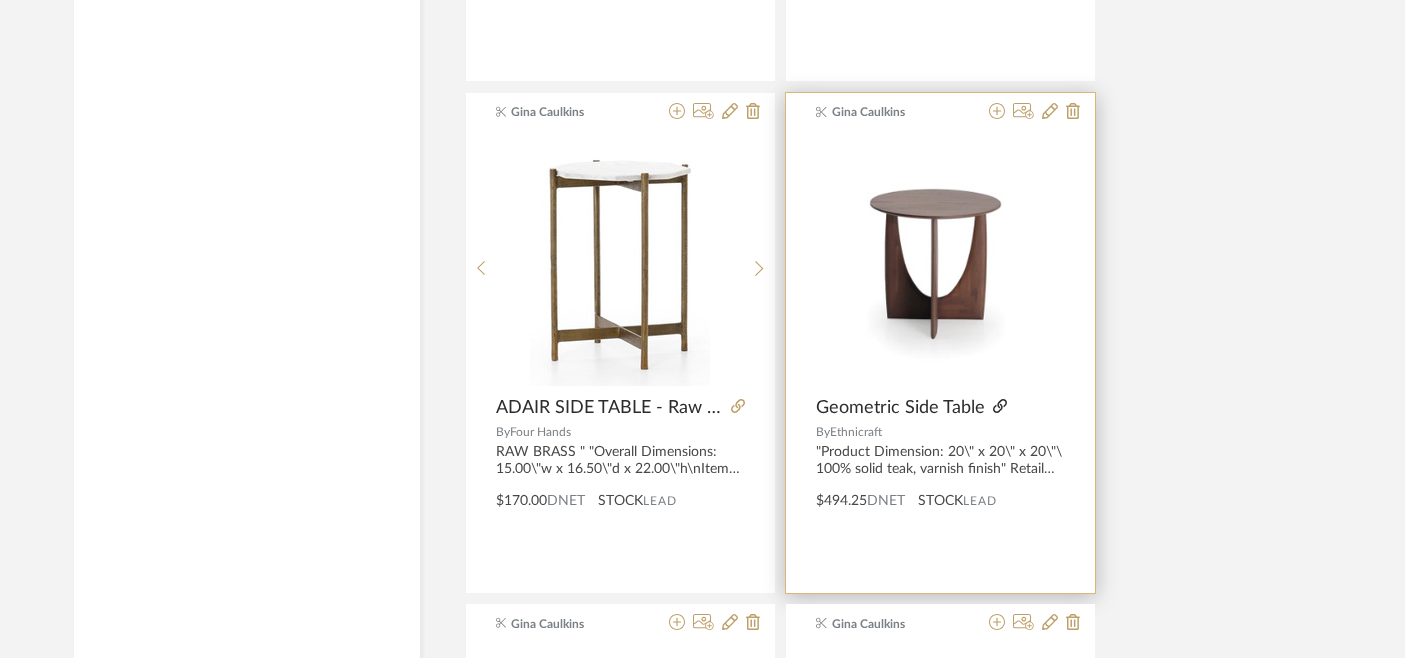 click 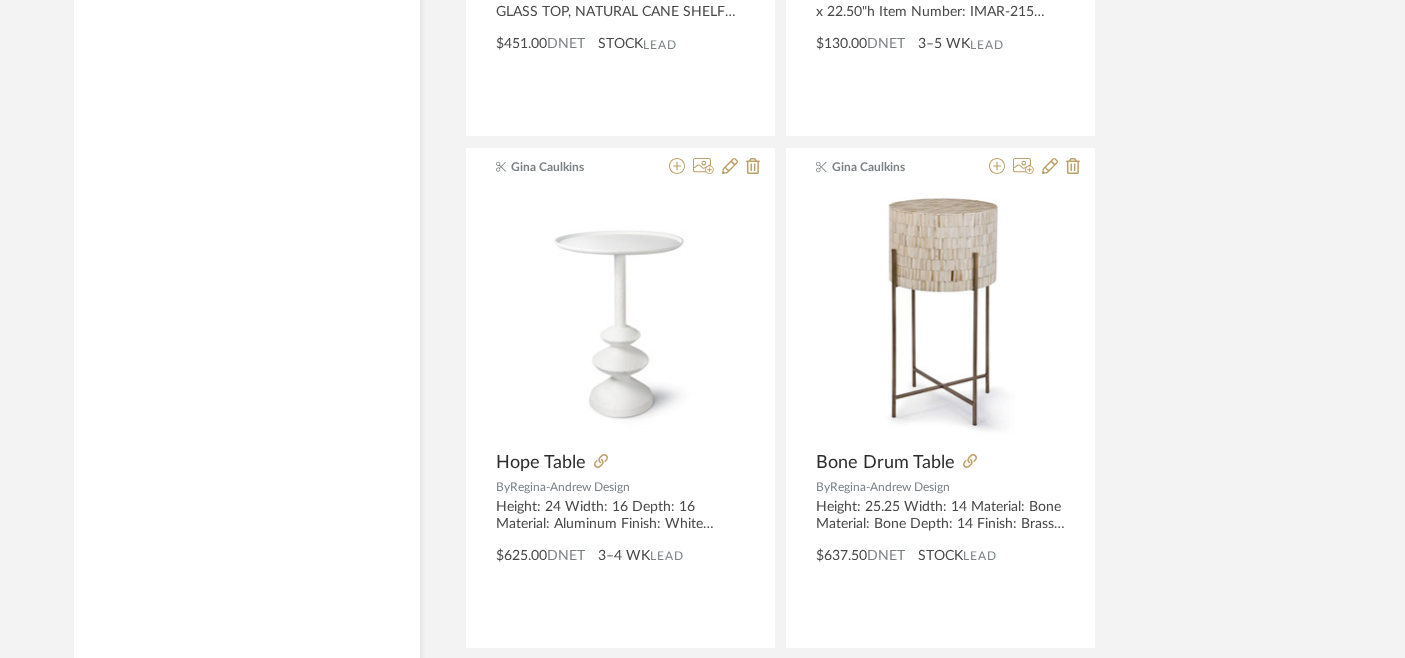 scroll, scrollTop: 17200, scrollLeft: 0, axis: vertical 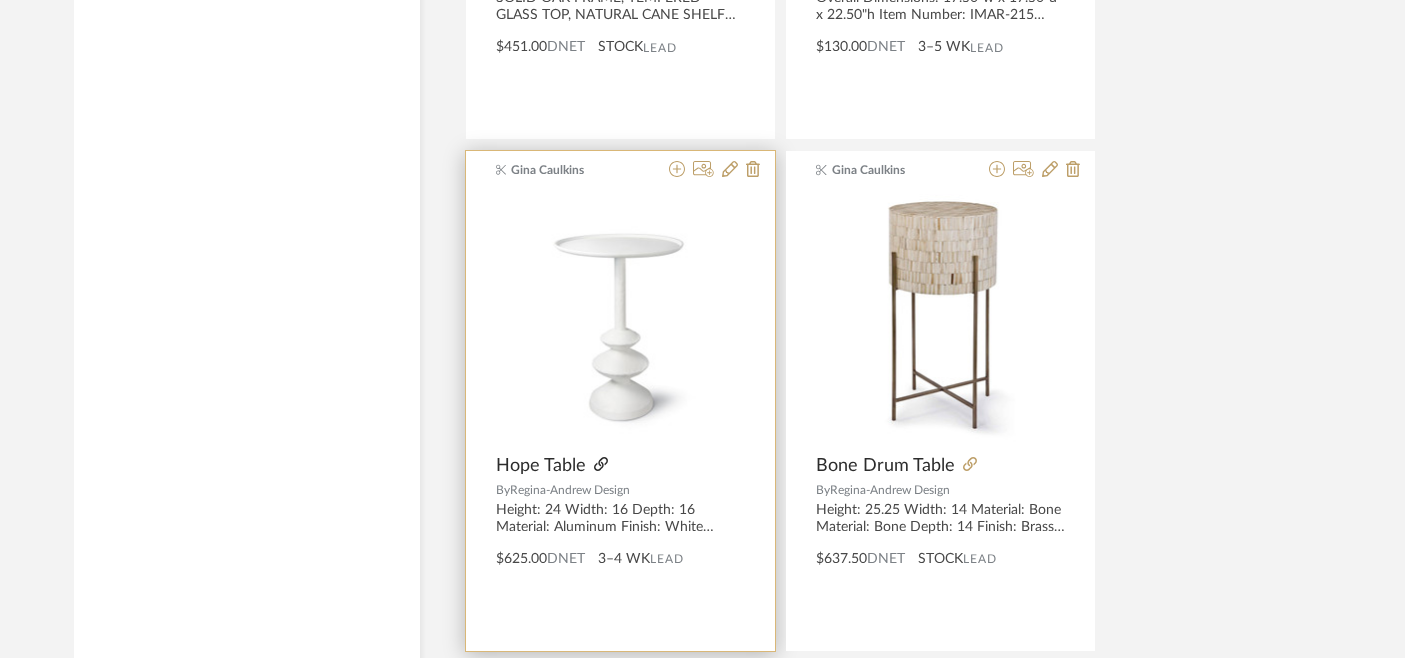 click 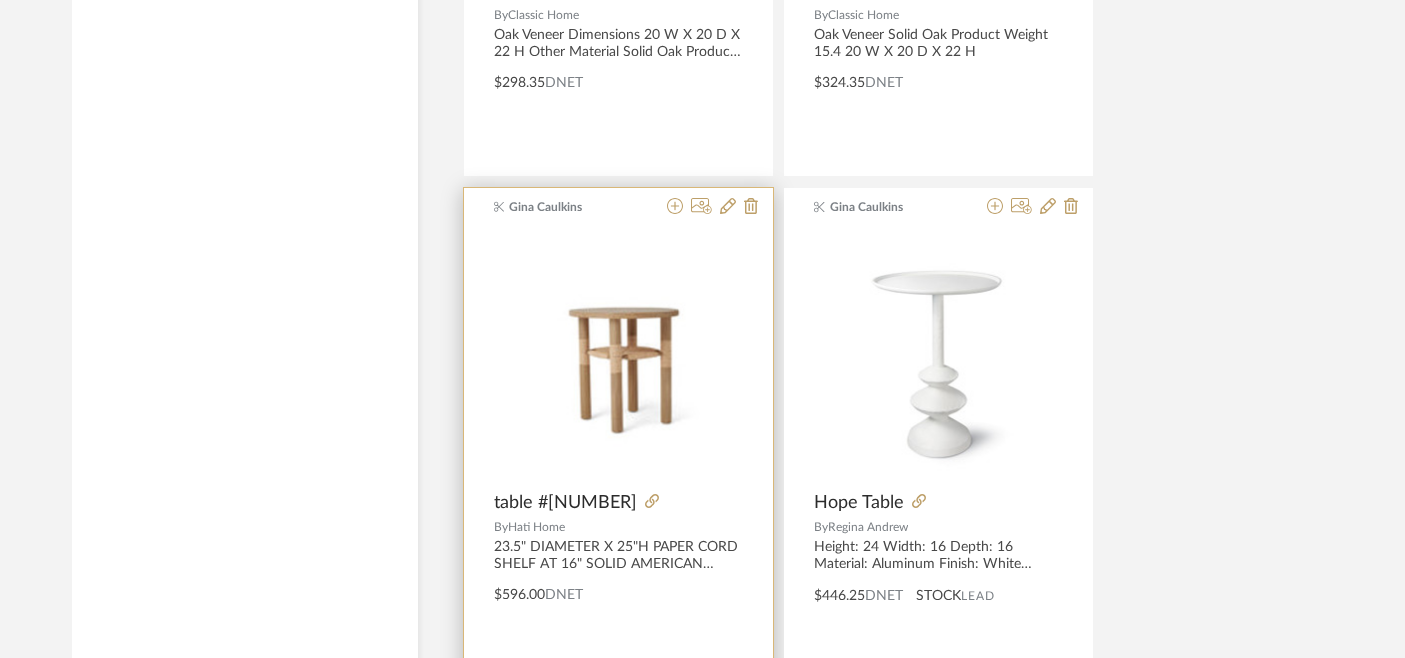 scroll, scrollTop: 13170, scrollLeft: 2, axis: both 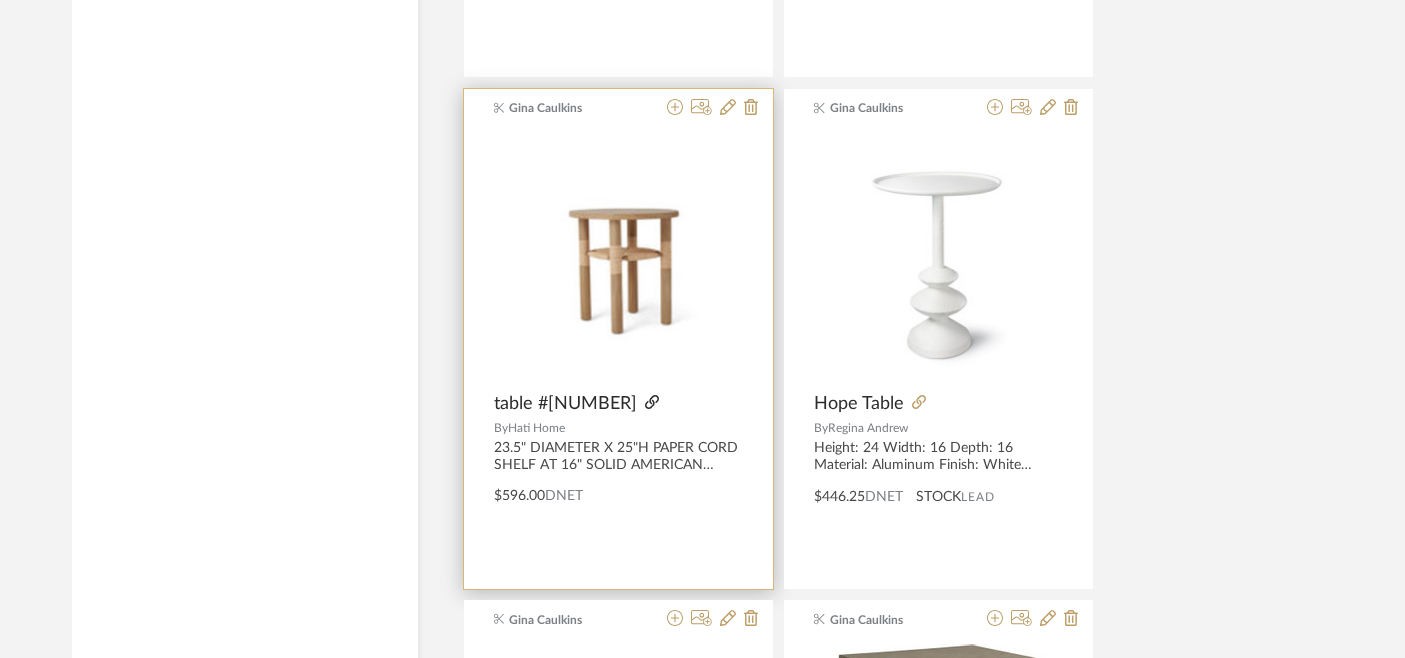 click 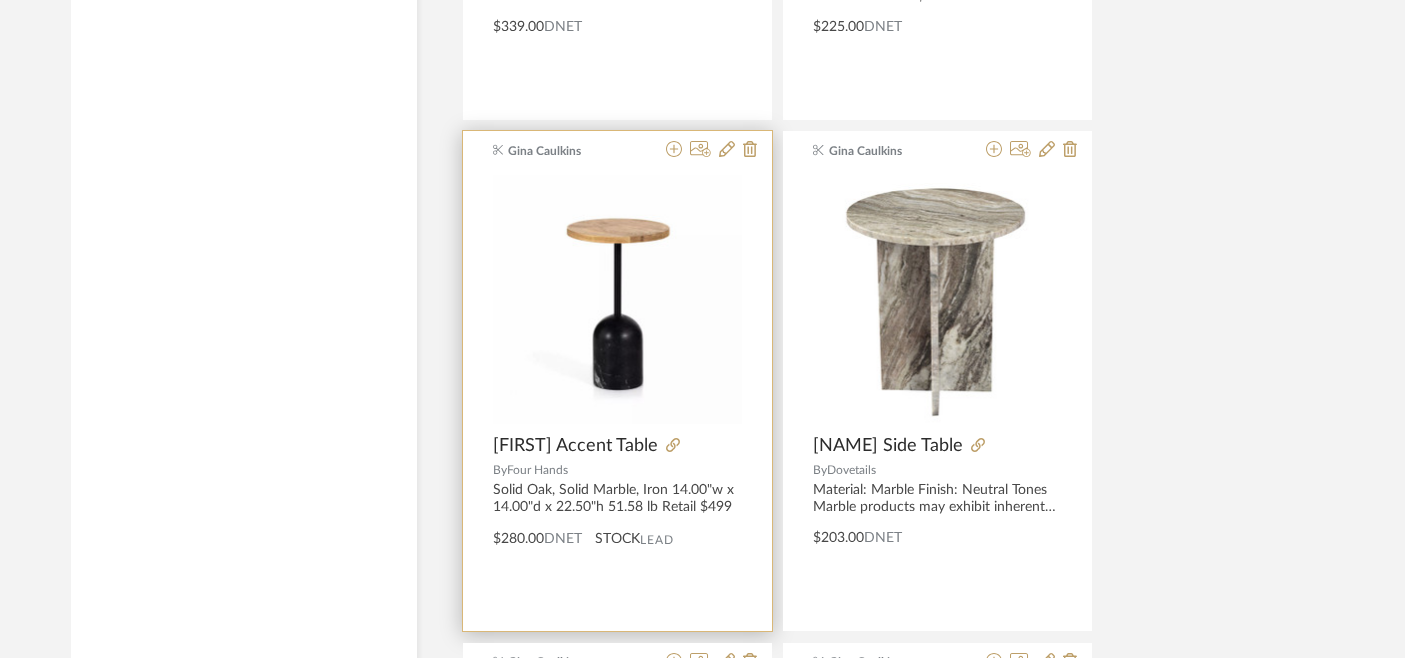 scroll, scrollTop: 9599, scrollLeft: 3, axis: both 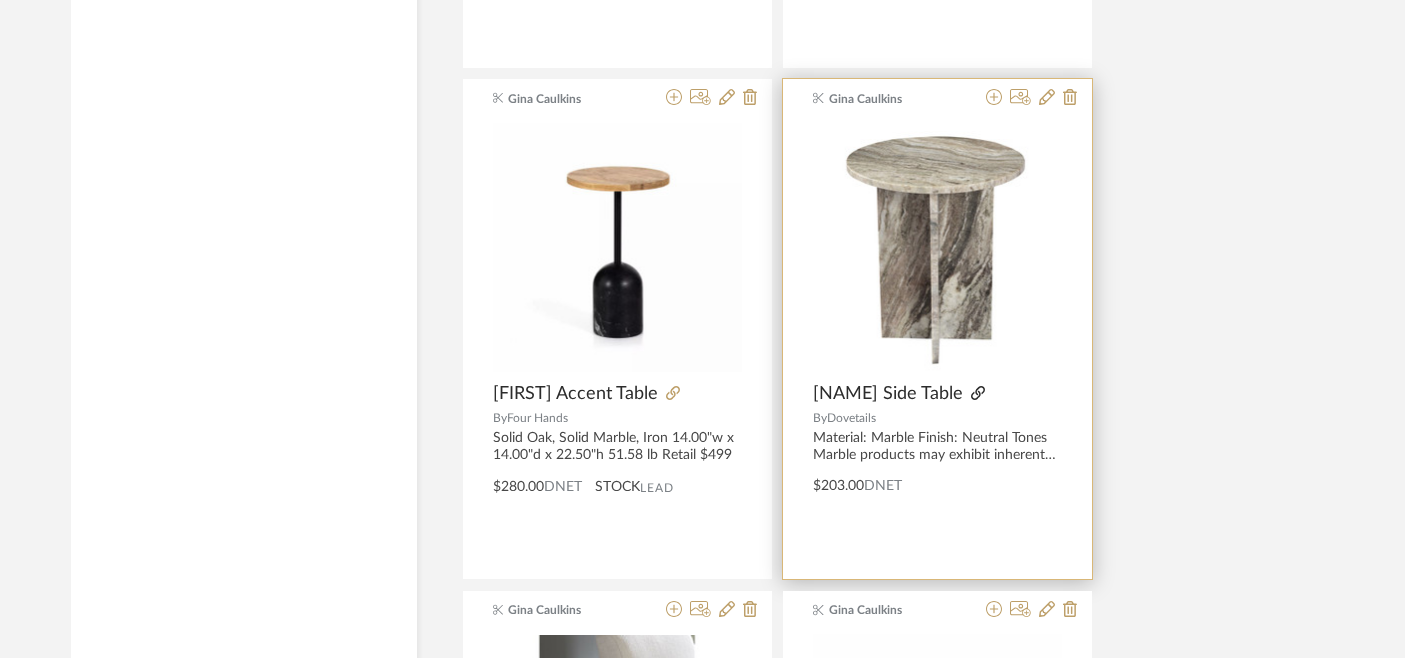 click 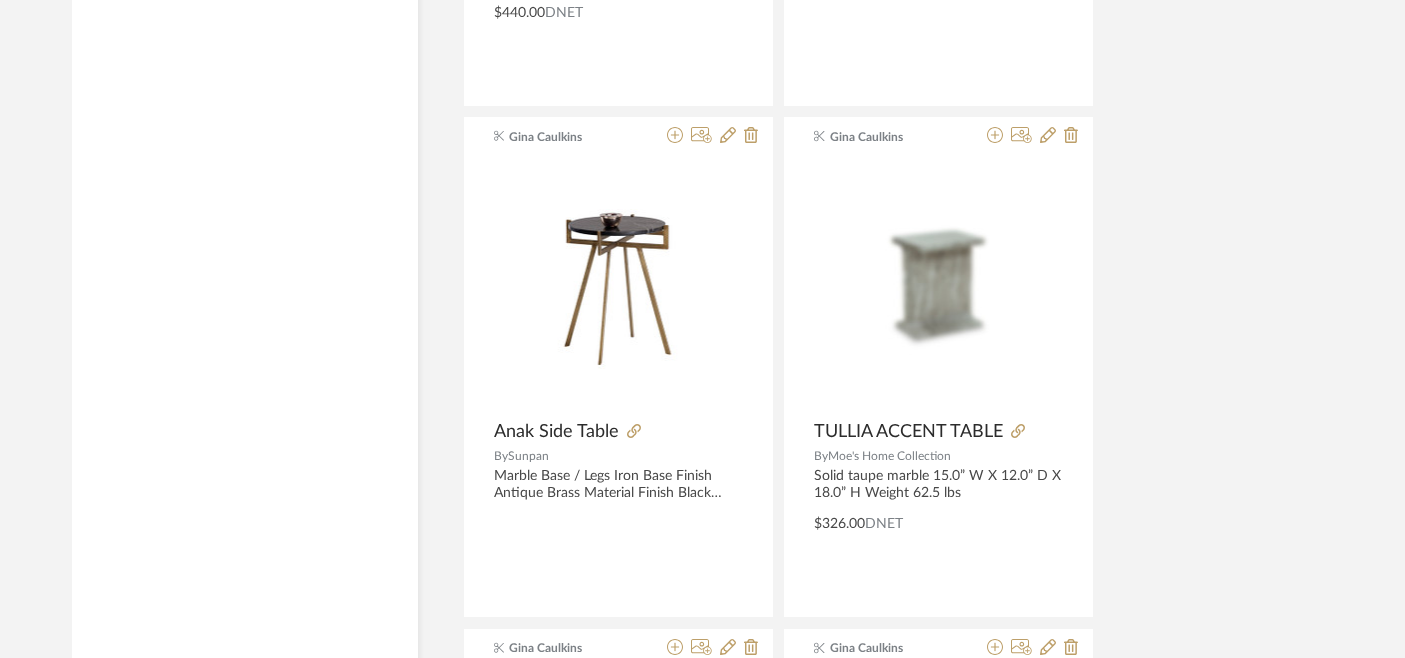 scroll, scrollTop: 8527, scrollLeft: 2, axis: both 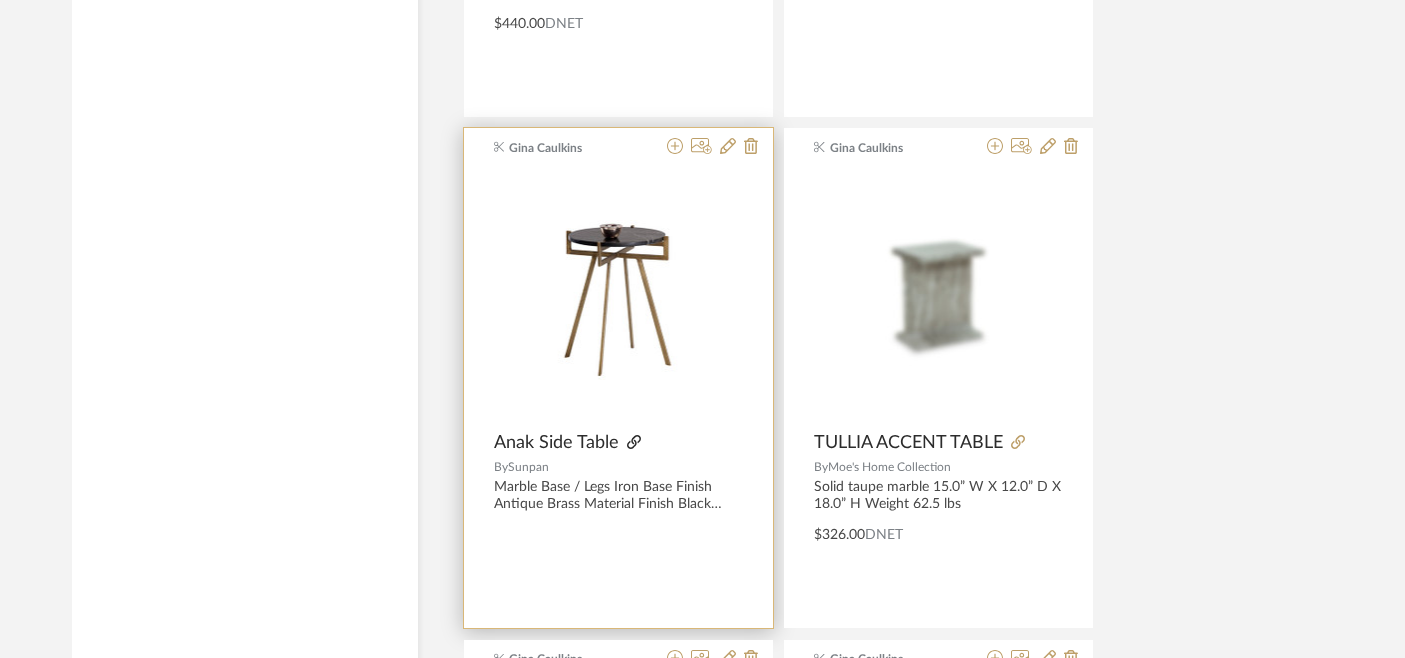 click 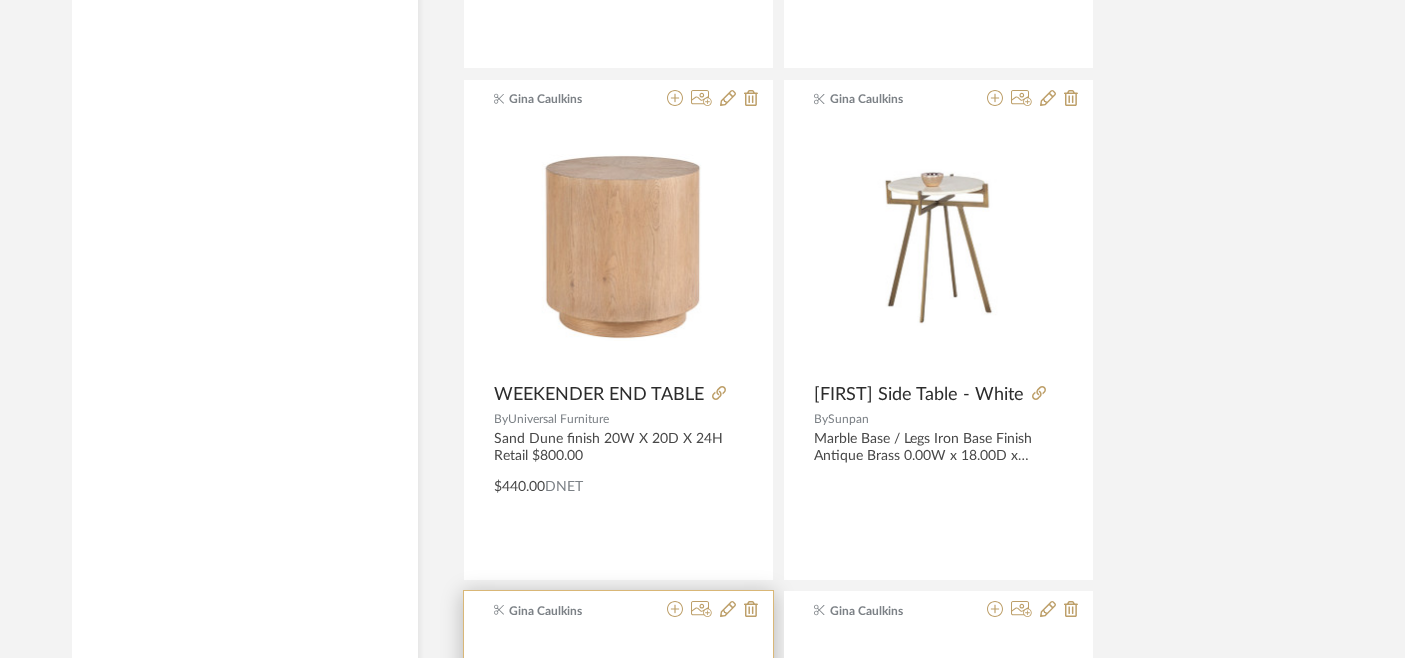 scroll, scrollTop: 8060, scrollLeft: 2, axis: both 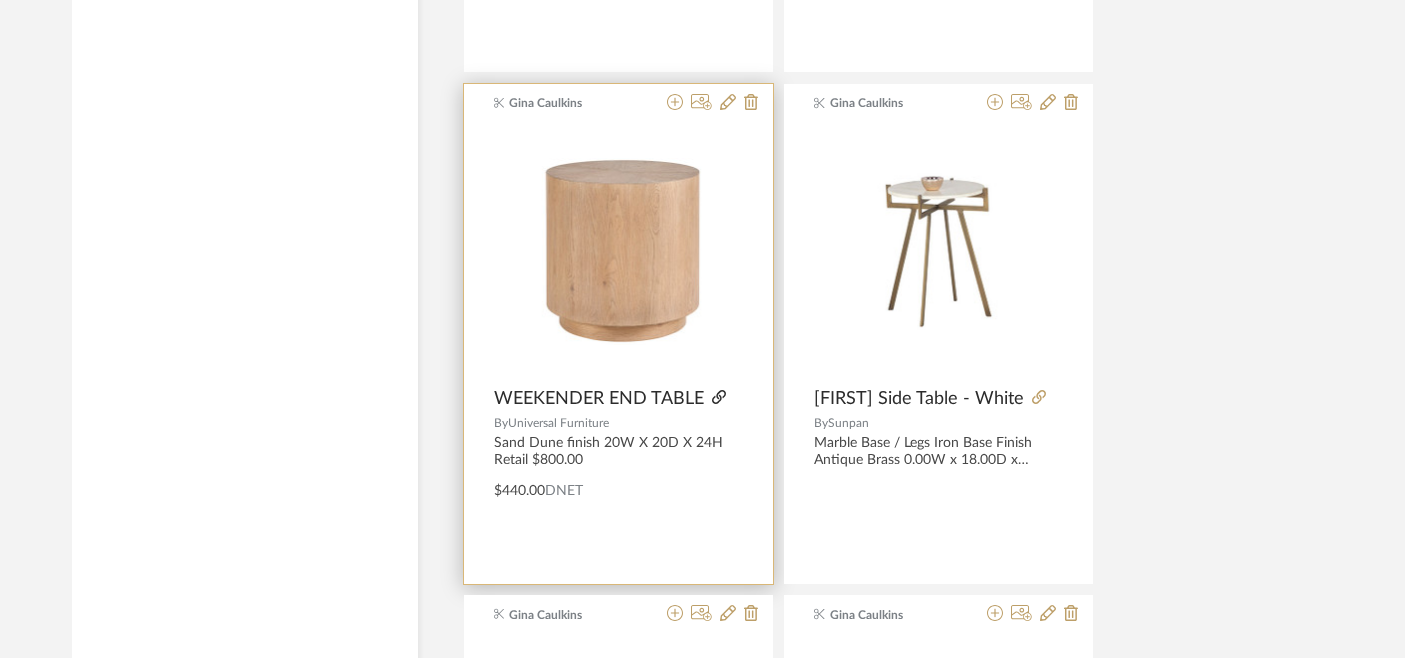 click 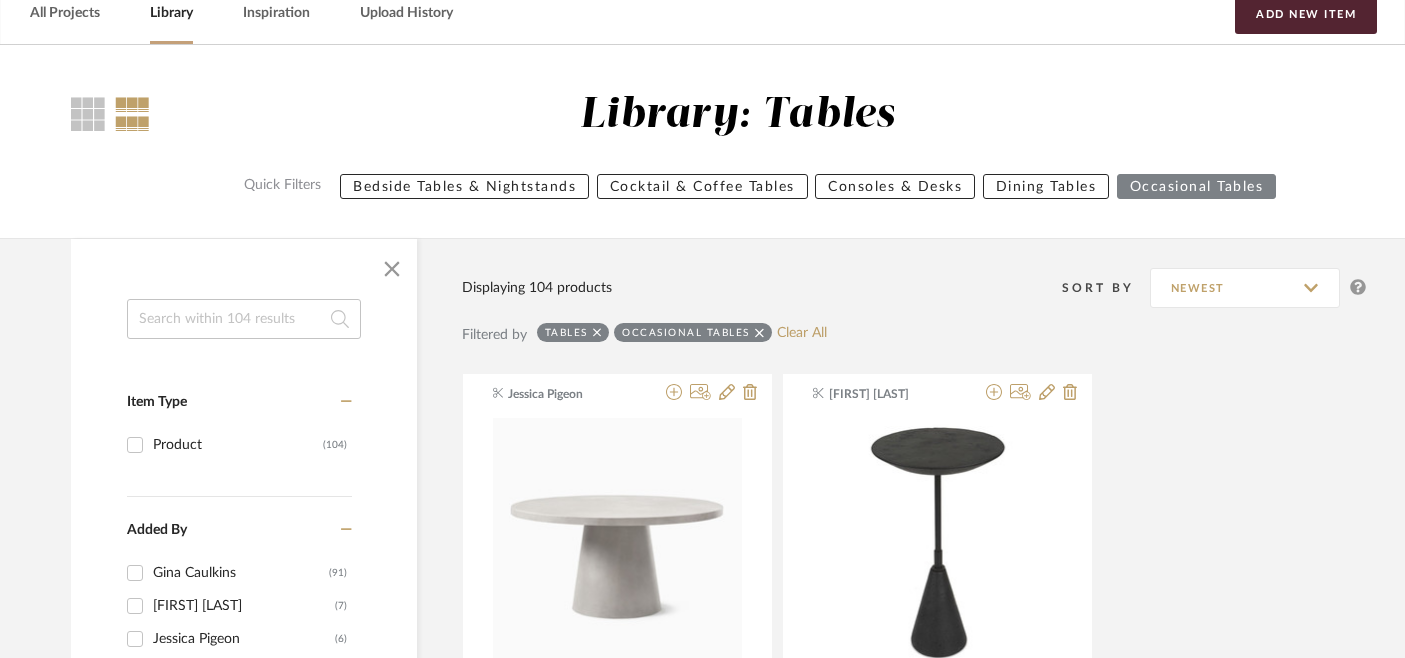 scroll, scrollTop: 37, scrollLeft: 3, axis: both 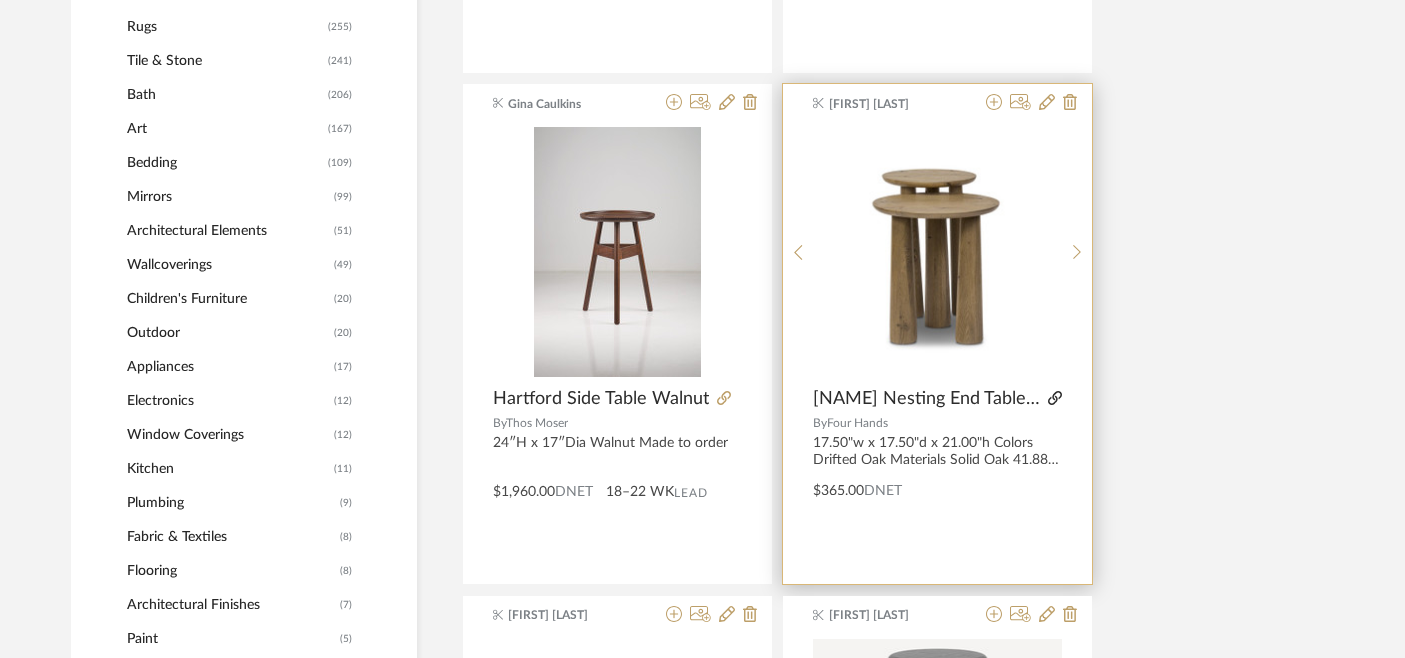 click 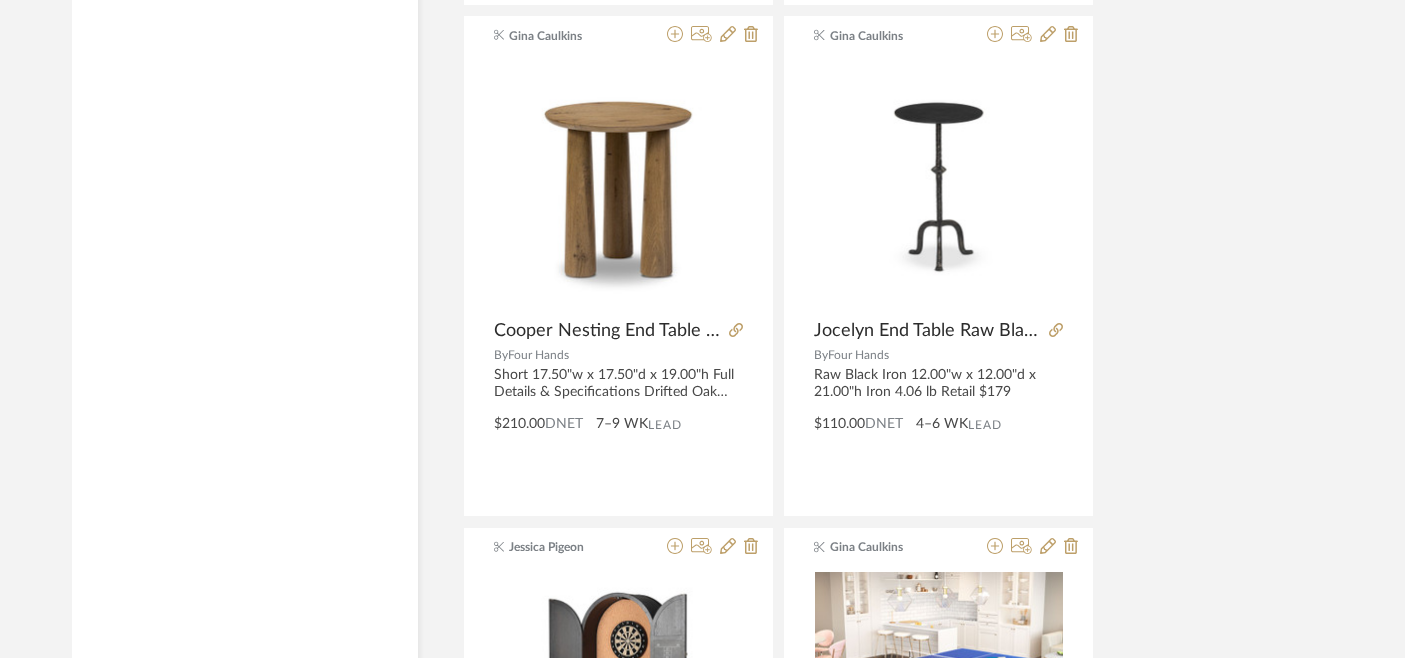 scroll, scrollTop: 3523, scrollLeft: 2, axis: both 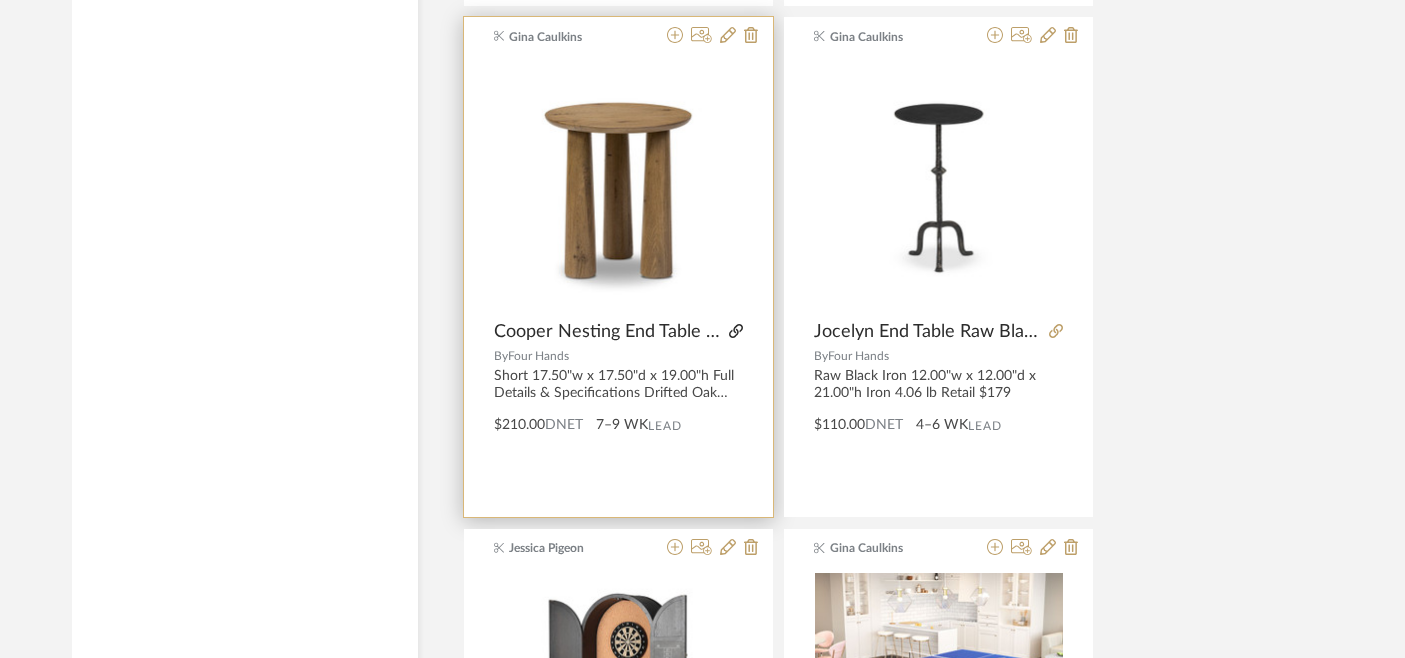 click 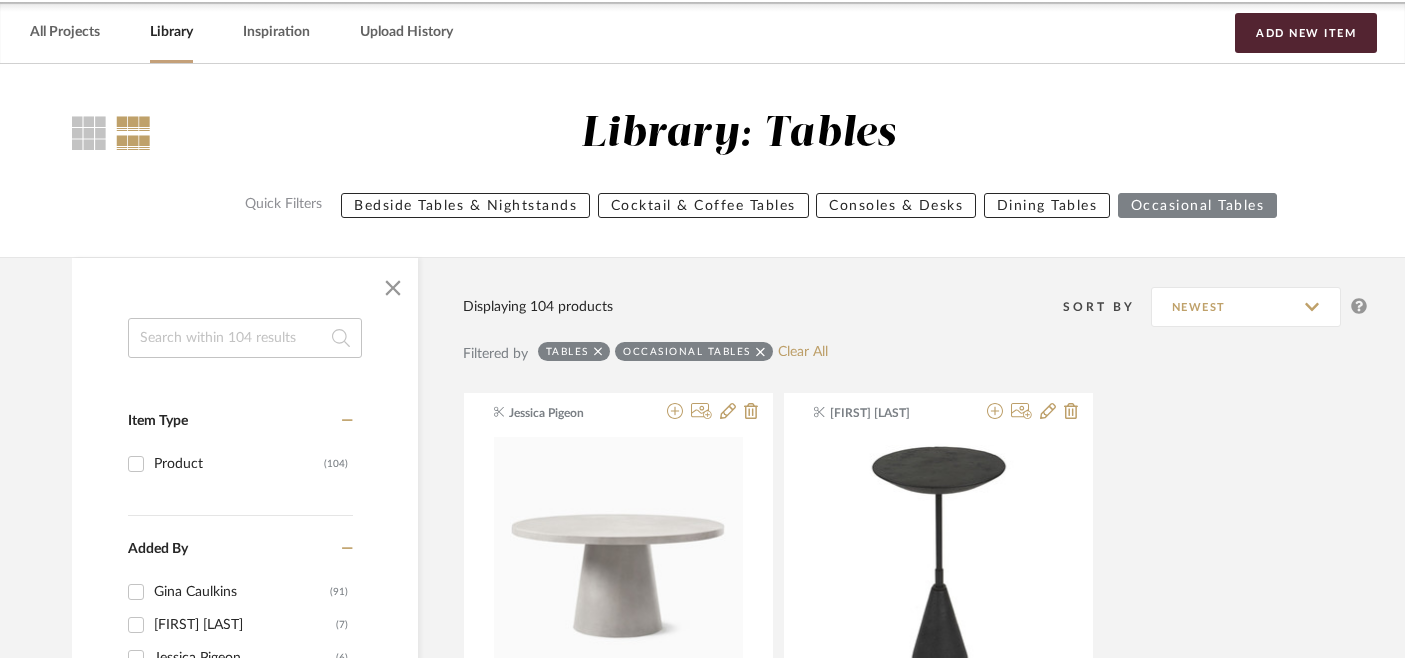 scroll, scrollTop: 56, scrollLeft: 2, axis: both 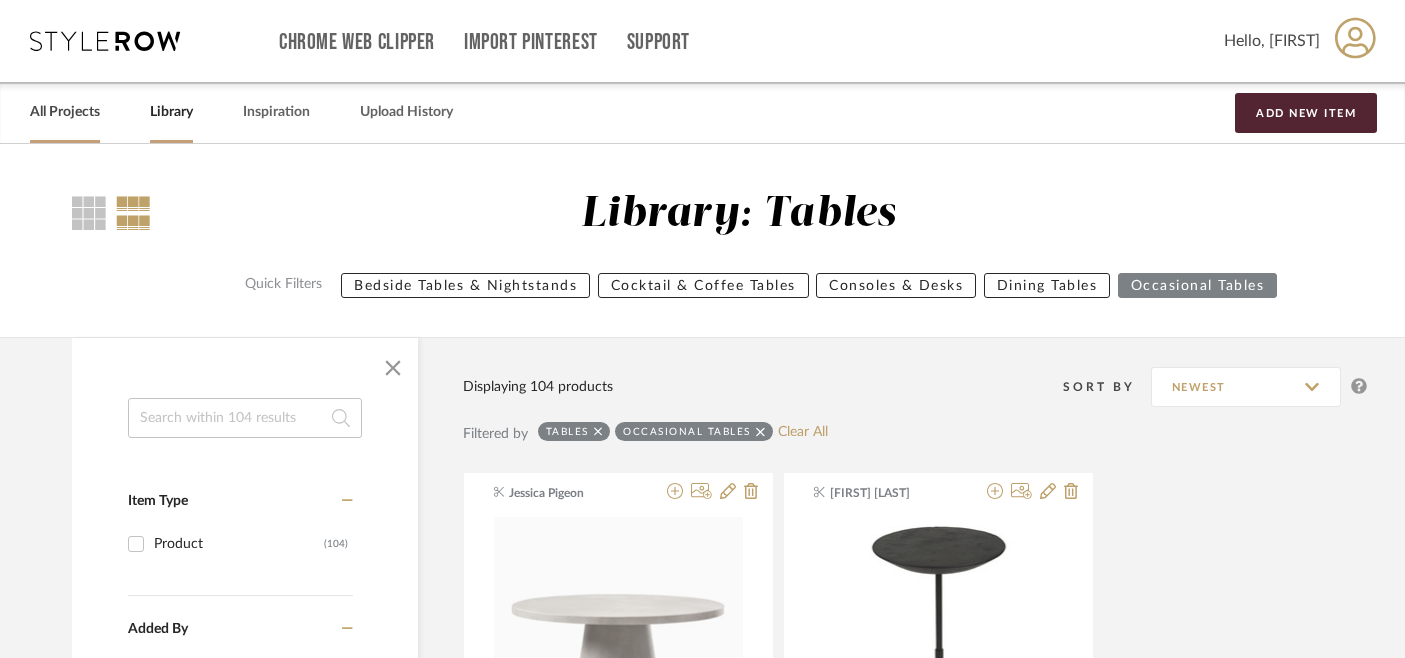 click on "All Projects" at bounding box center [65, 112] 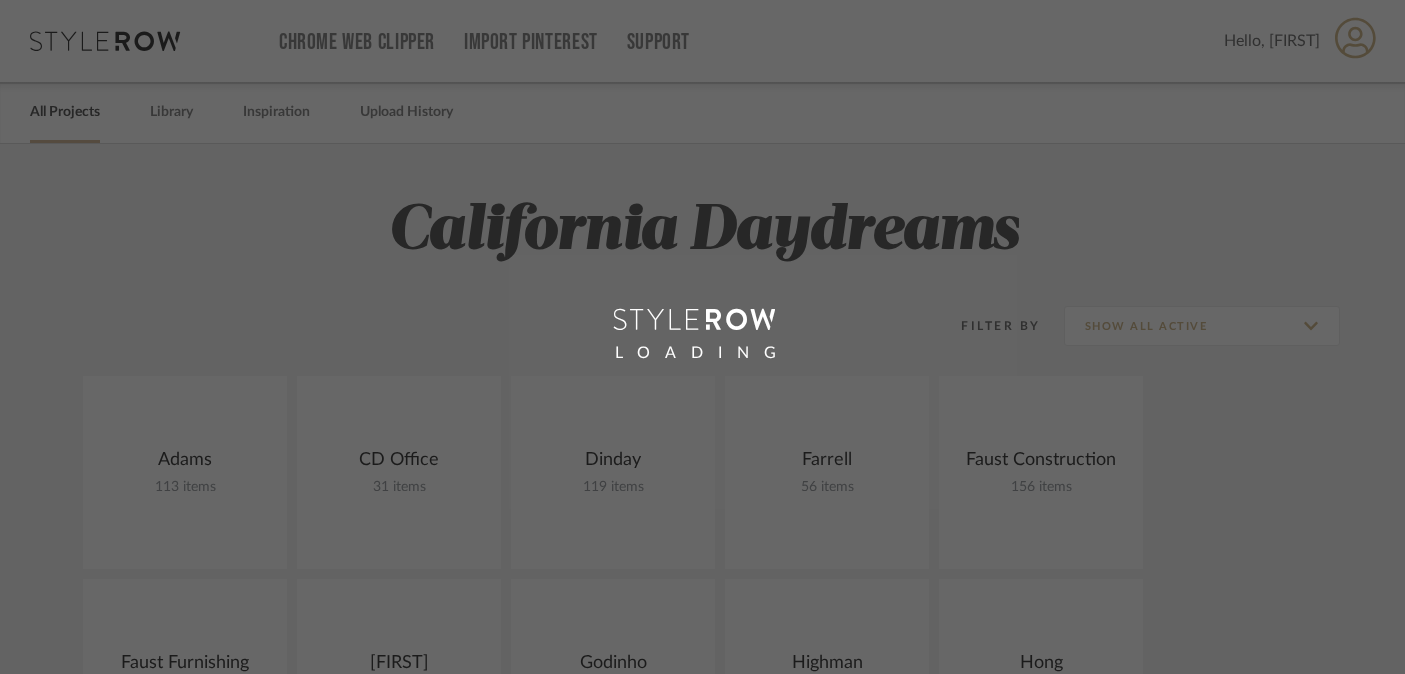 scroll, scrollTop: 371, scrollLeft: 0, axis: vertical 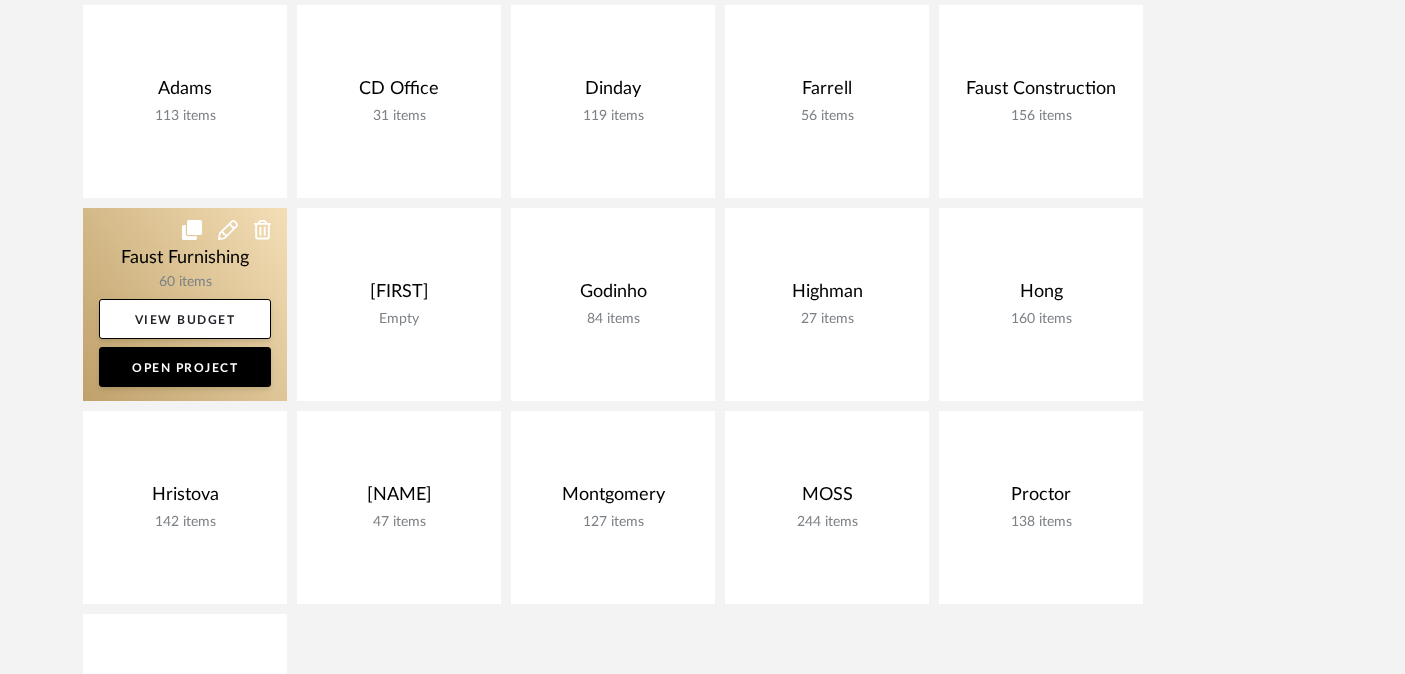 click 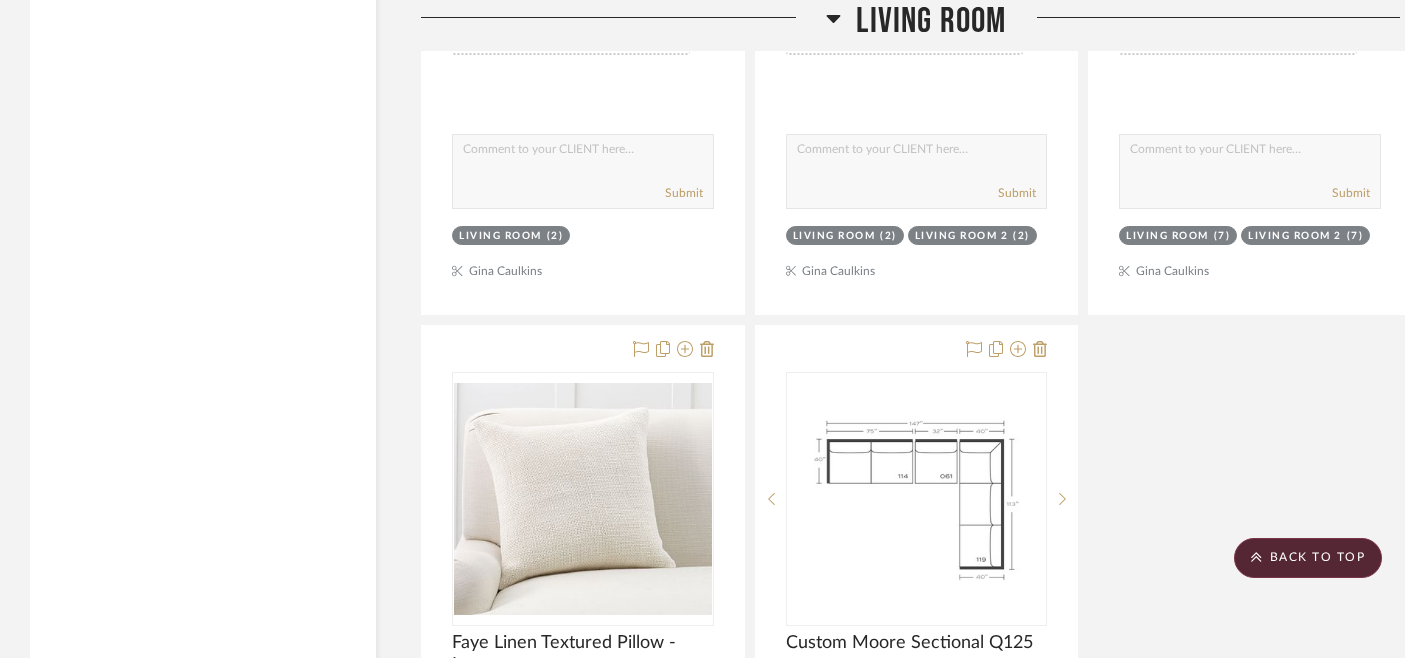scroll, scrollTop: 4224, scrollLeft: 0, axis: vertical 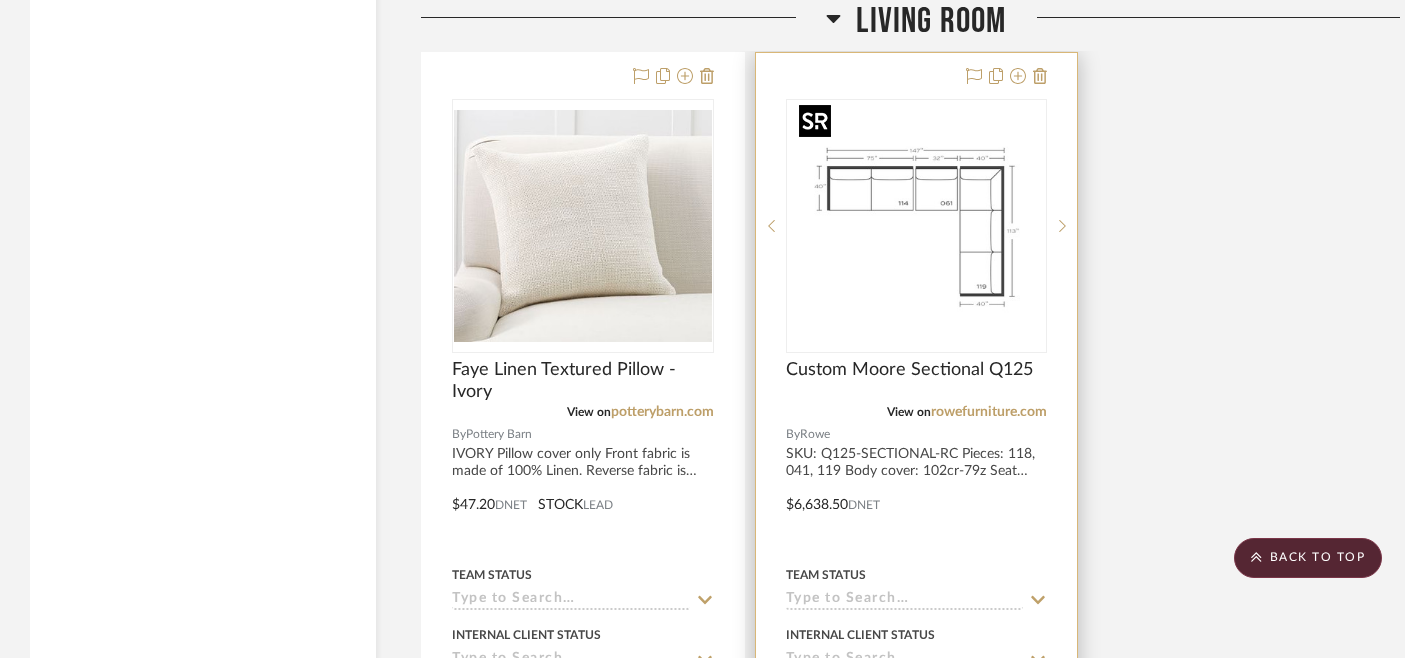 click at bounding box center [916, 226] 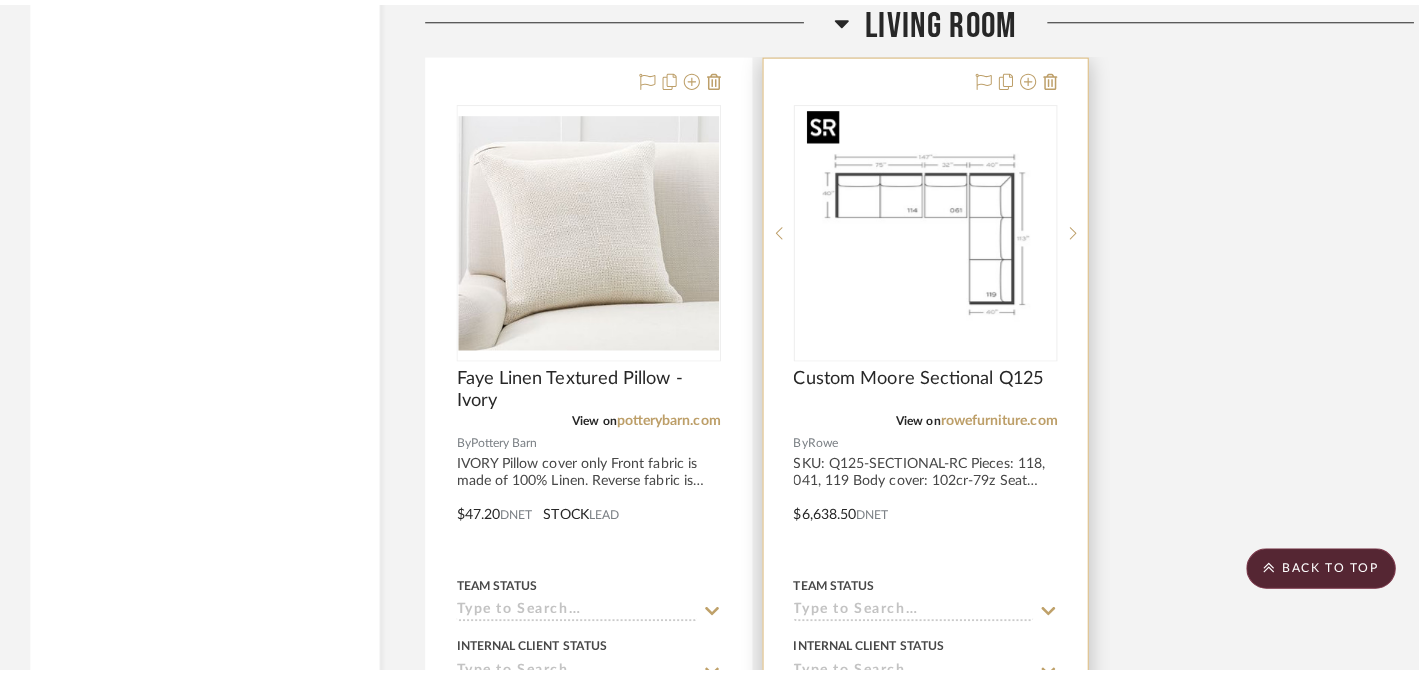 scroll, scrollTop: 0, scrollLeft: 0, axis: both 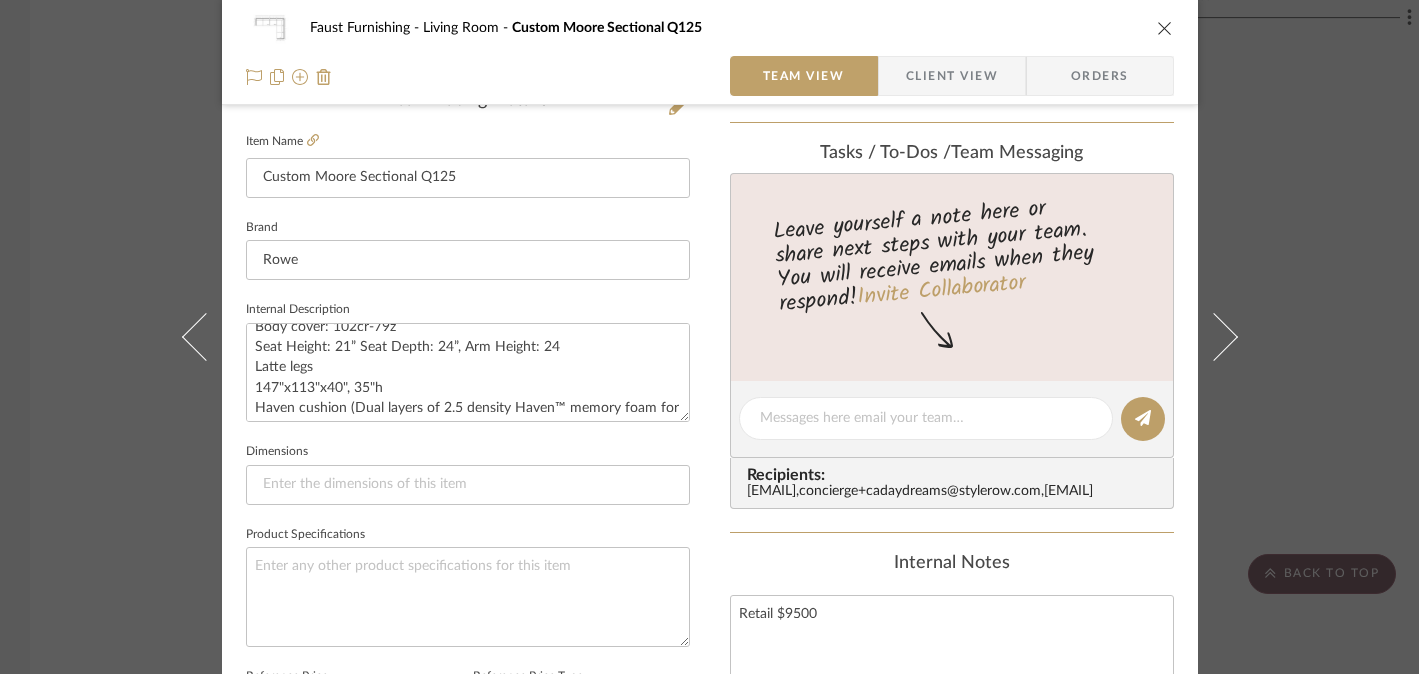 click on "Faust Furnishing Living Room Custom Moore Sectional Q125 Team View Client View Orders 1 / 4  Team-Facing Details   Item Name  Custom Moore Sectional Q125  Brand  Rowe  Internal Description  SKU: Q125-SECTIONAL-RC
Pieces: 118, 041, 119
Body cover: 102cr-79z
Seat Height: 21” Seat Depth: 24”, Arm Height: 24
Latte legs
147"x113"x40", 35"h
Haven cushion (Dual layers of 2.5 density Haven™ memory foam for pressure-relieving comfort and recovery
Soft polyester fiber wrap for surface softness
Engineered for long-lasting shape and reliable recovery)
2 matching throw pillows
Retail $9500  Dimensions   Product Specifications   Reference Price   Reference Price Type  DNET  Item Costs   View Budget   Markup %  (Use "-X%" to discount) 30%  Unit Cost  $6,638.50  Cost Type  DNET  Client Unit Price  $8,630.05  Quantity  1  Unit Type  Each  Subtotal   $8,630.05   Tax %  0%  Total Tax   $0.00   Shipping Cost  $0.00  Ship. Markup %  0% Taxable  Total Shipping   $0.00  Total Client Price  $8,630.05  Your Cost  $6,638.50  ," at bounding box center [709, 337] 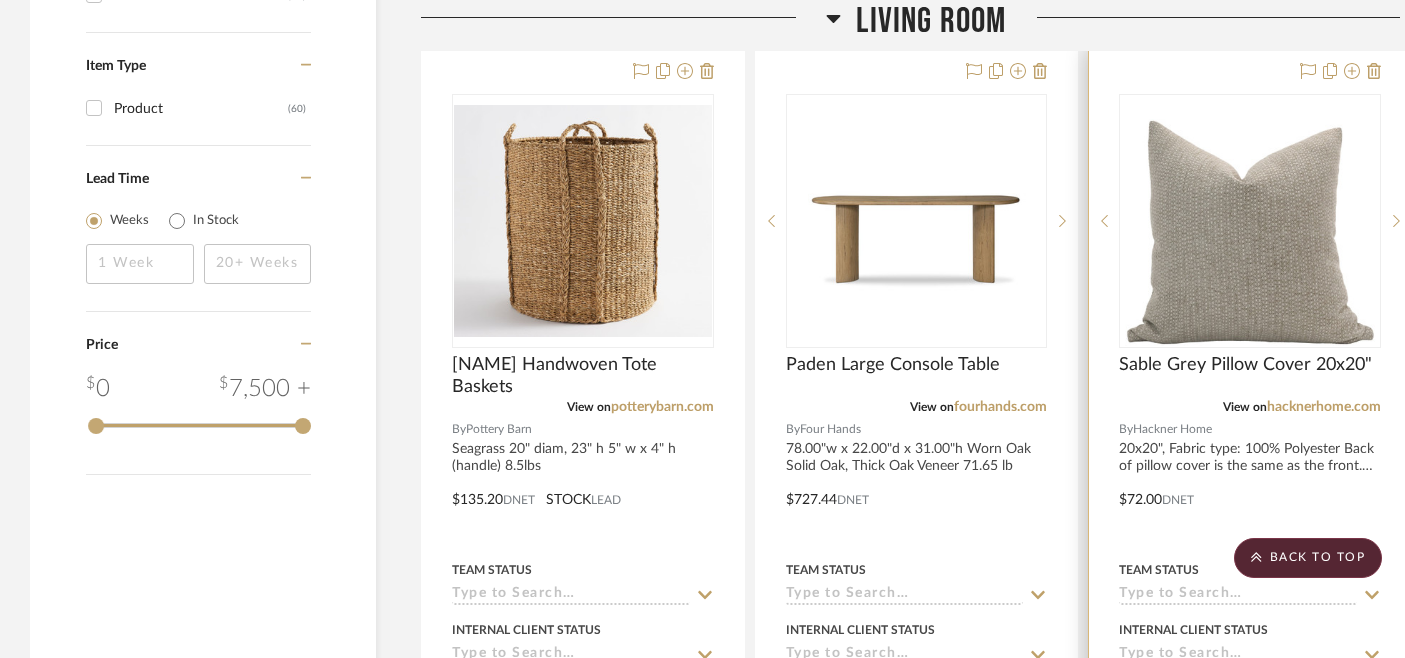 scroll, scrollTop: 2527, scrollLeft: 0, axis: vertical 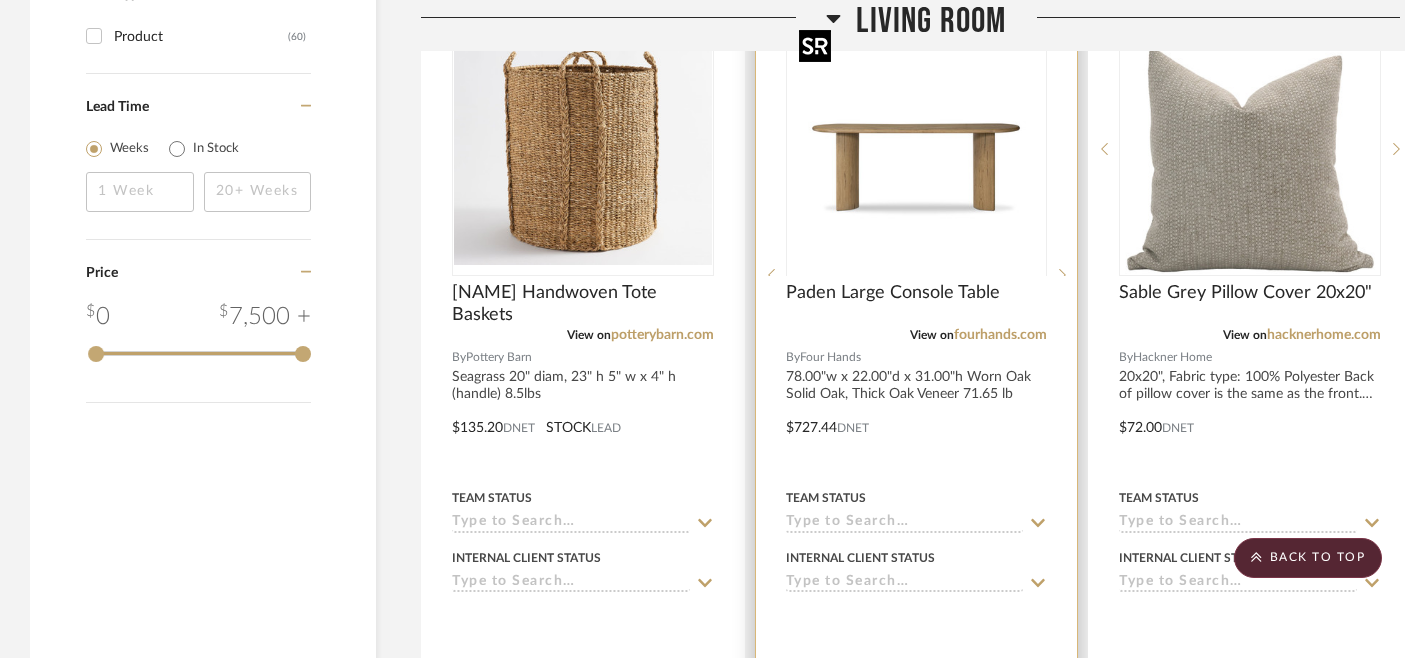 click at bounding box center (917, 275) 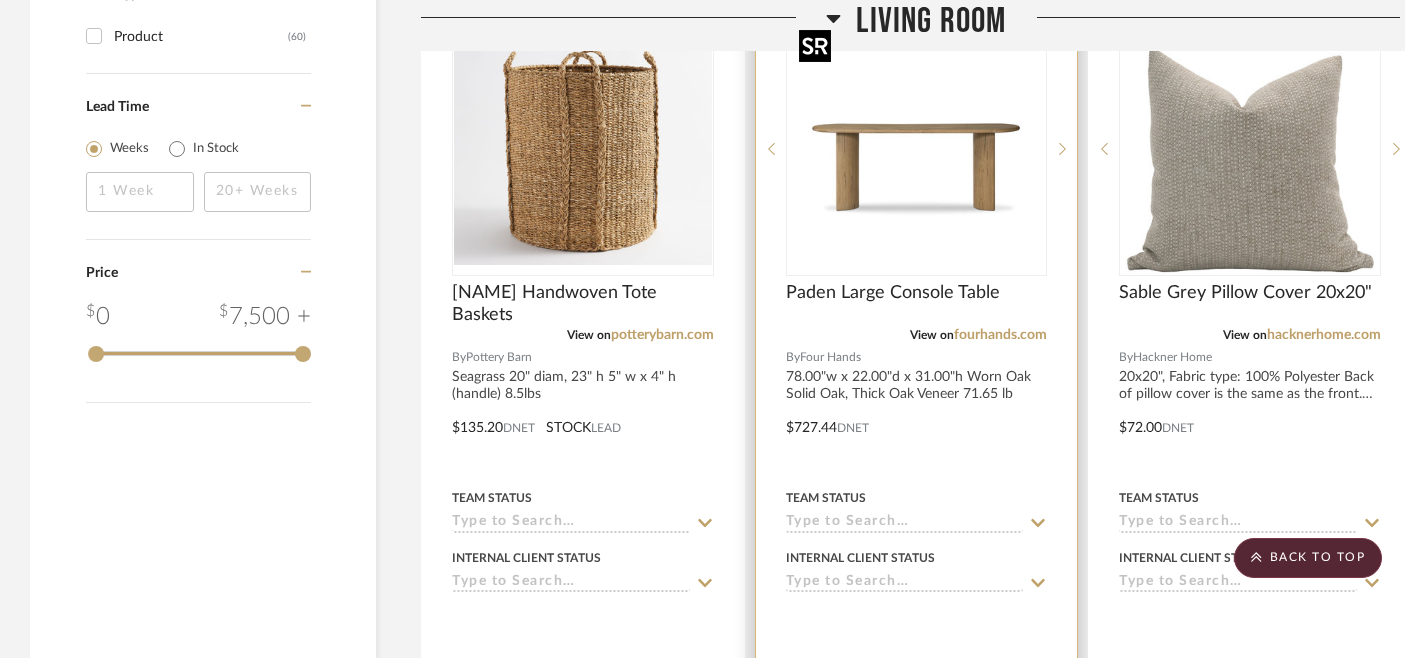 click at bounding box center (916, 149) 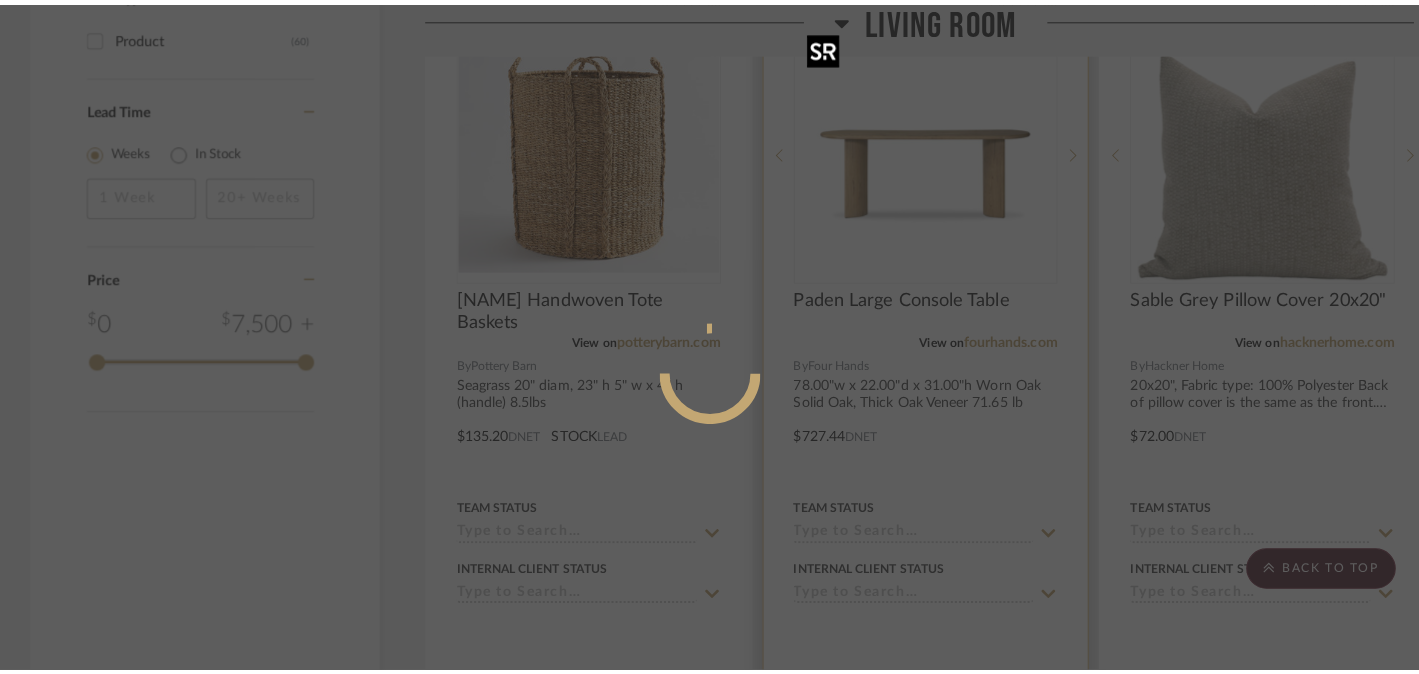 scroll, scrollTop: 0, scrollLeft: 0, axis: both 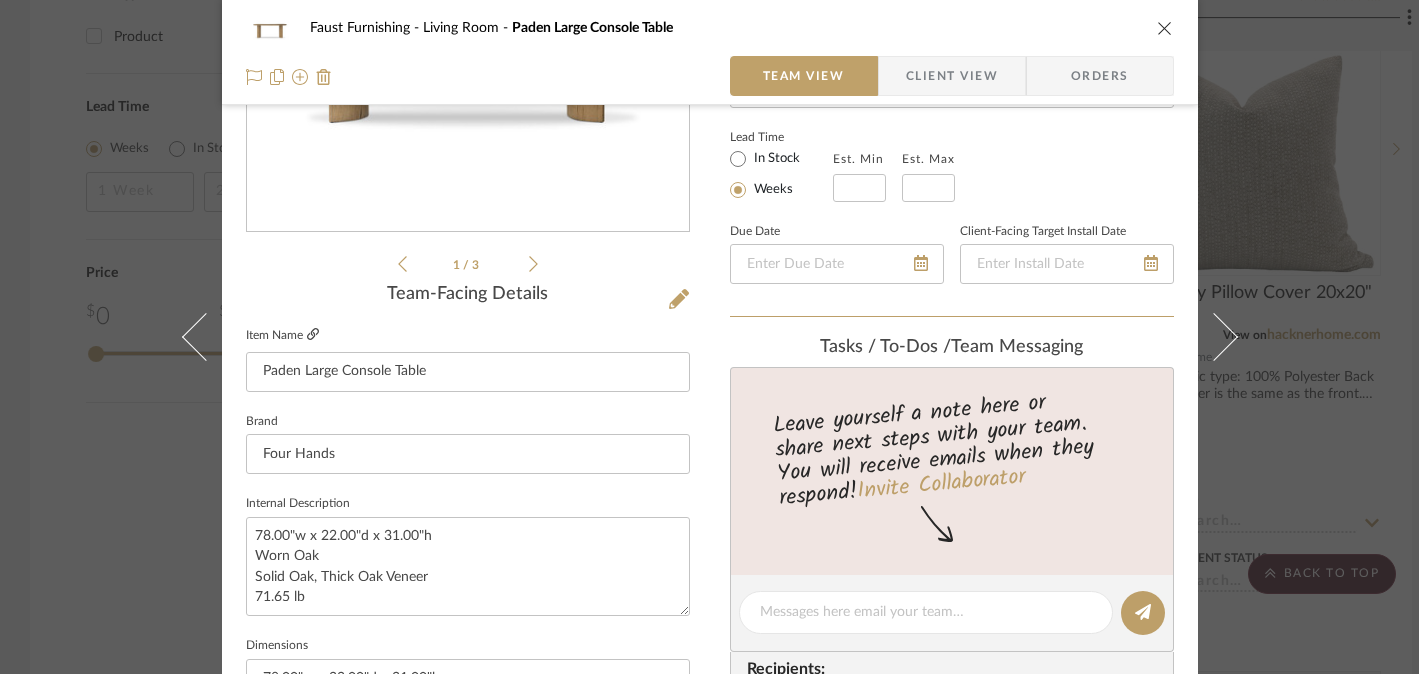 click 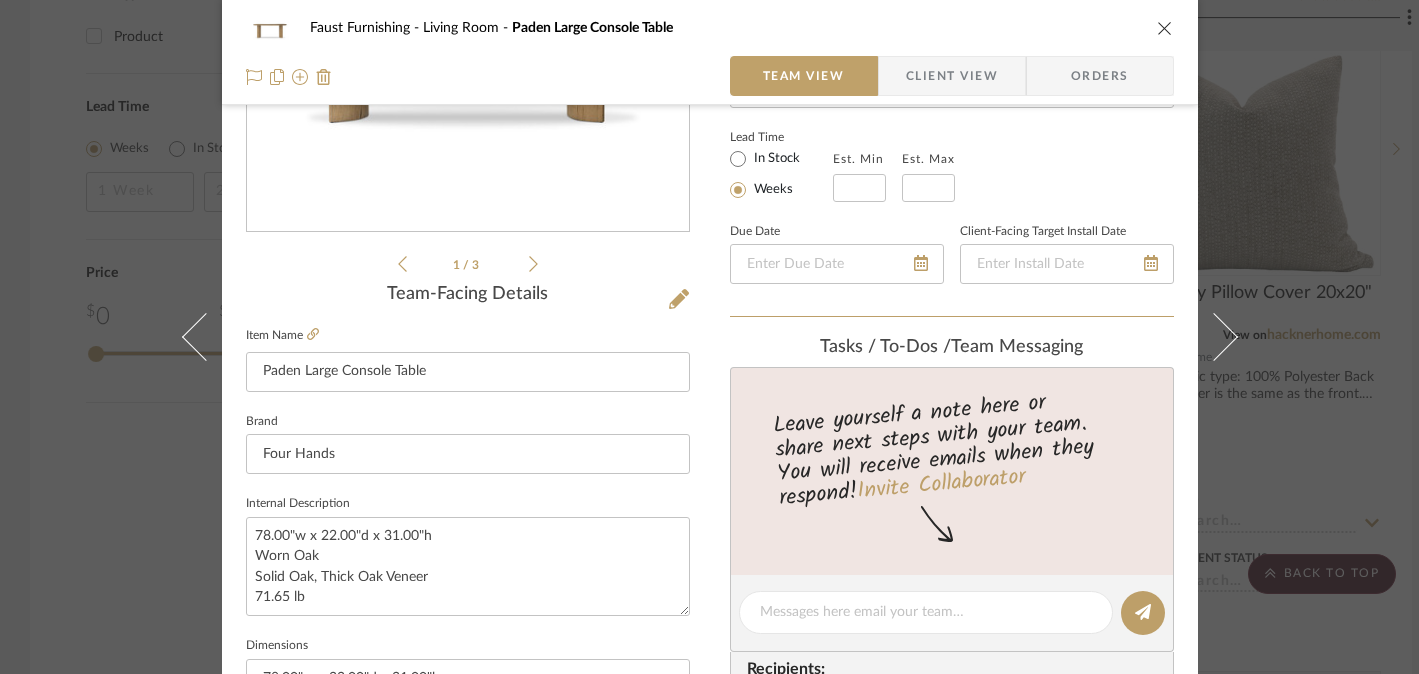 click on "[FIRST] Furnishing Living Room Paden Large Console Table Team View Client View Orders 1 / 3  Team-Facing Details   Item Name  Paden Large Console Table  Brand  Four Hands  Internal Description  78.00"w x 22.00"d x 31.00"h
Worn Oak
Solid Oak, Thick Oak Veneer
71.65 lb  Dimensions  78.00"w x 22.00"d x 31.00"h  Product Specifications   Reference Price   Reference Price Type  DNET  Item Costs   View Budget   Markup %  (Use "-X%" to discount) 30%  Unit Cost  $727.44  Cost Type  DNET  Client Unit Price  $945.67  Quantity  1  Unit Type  Each  Subtotal   $945.67   Tax %  0%  Total Tax   $0.00   Shipping Cost  $0.00  Ship. Markup %  0% Taxable  Total Shipping   $0.00  Total Client Price  $945.67  Your Cost  $727.44  Your Margin  $218.23  Content here copies to Client View - confirm visibility there.  Show in Client Dashboard  Bulk Manage Dashboard Settings  Include in Budget   View Budget  Team Status Internal Client Status  Lead Time  In Stock Weeks  Est. Min   Est. Max   Due Date   Client-Facing Target Install Date" at bounding box center [709, 337] 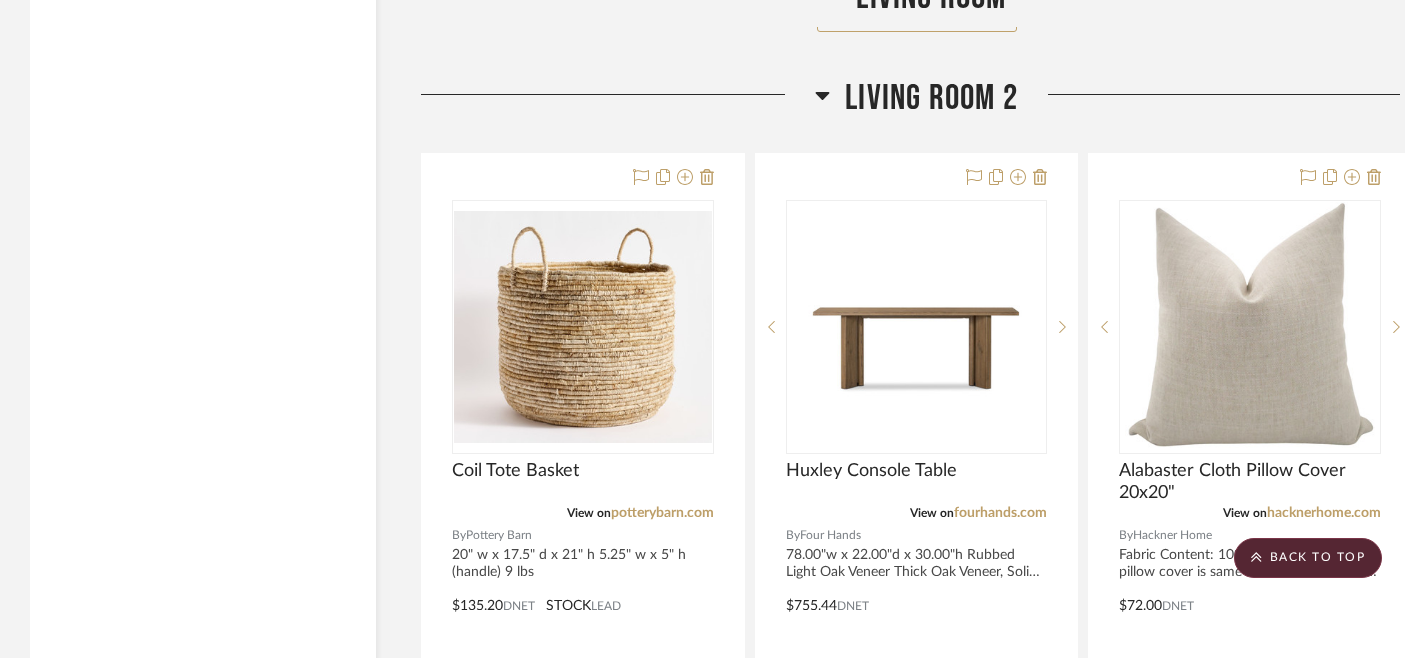 scroll, scrollTop: 5407, scrollLeft: 0, axis: vertical 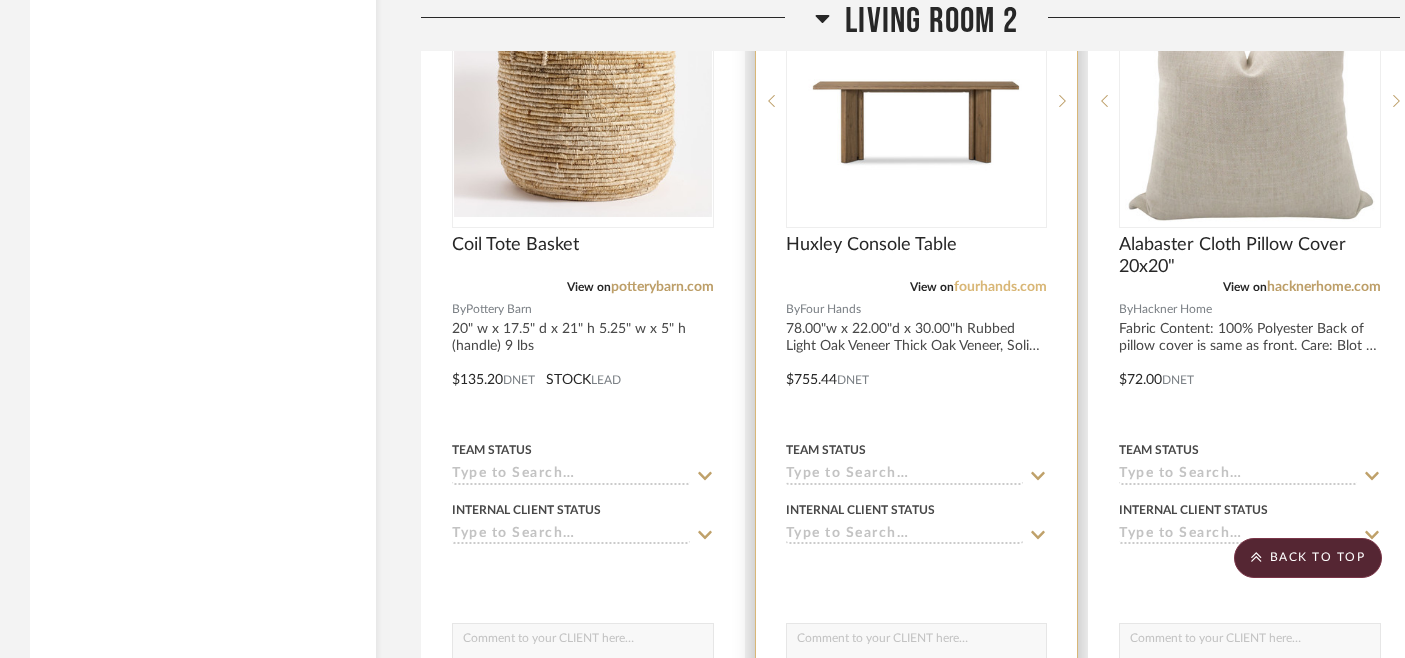 click on "fourhands.com" at bounding box center (1000, 287) 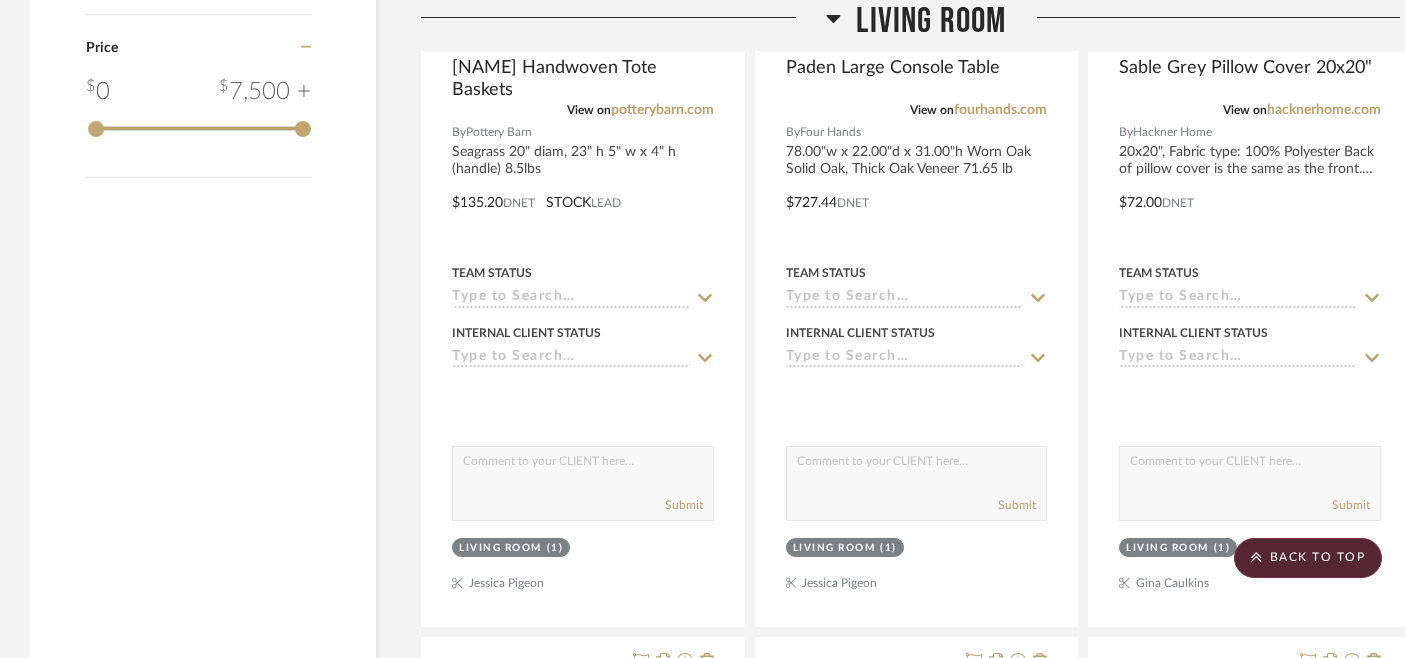 scroll, scrollTop: 2508, scrollLeft: 0, axis: vertical 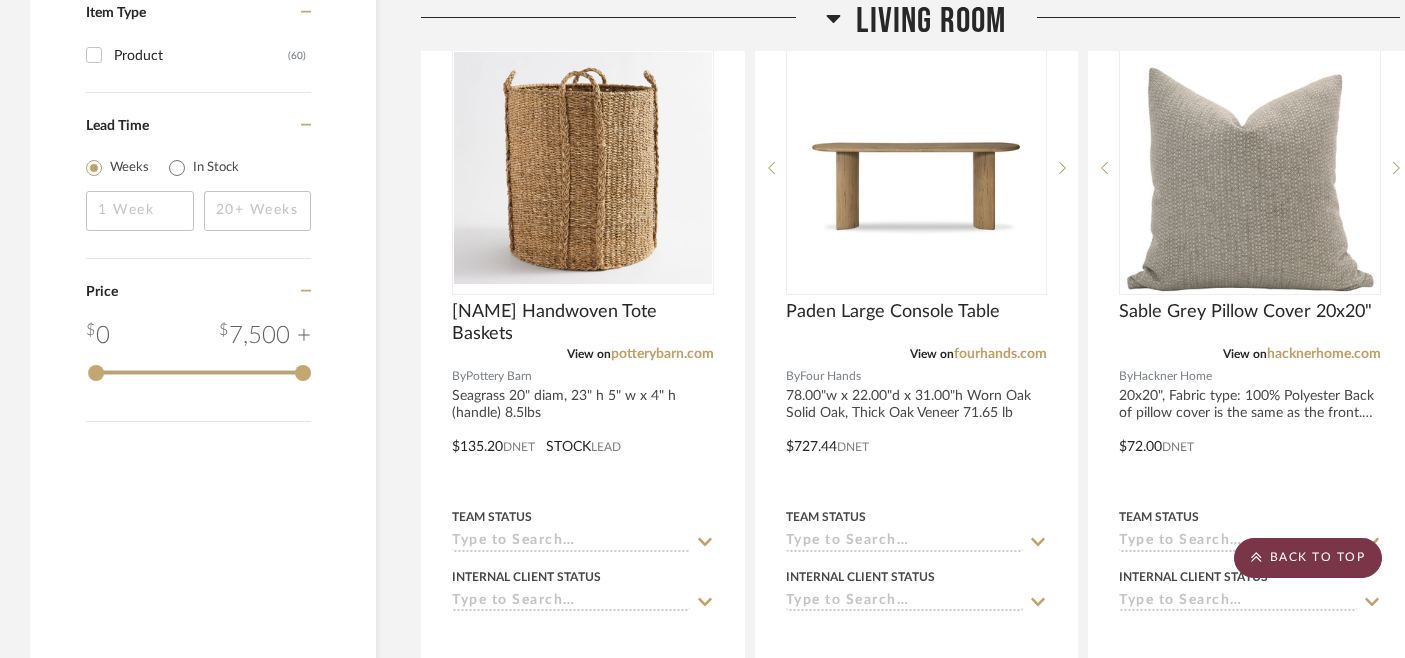 click on "BACK TO TOP" 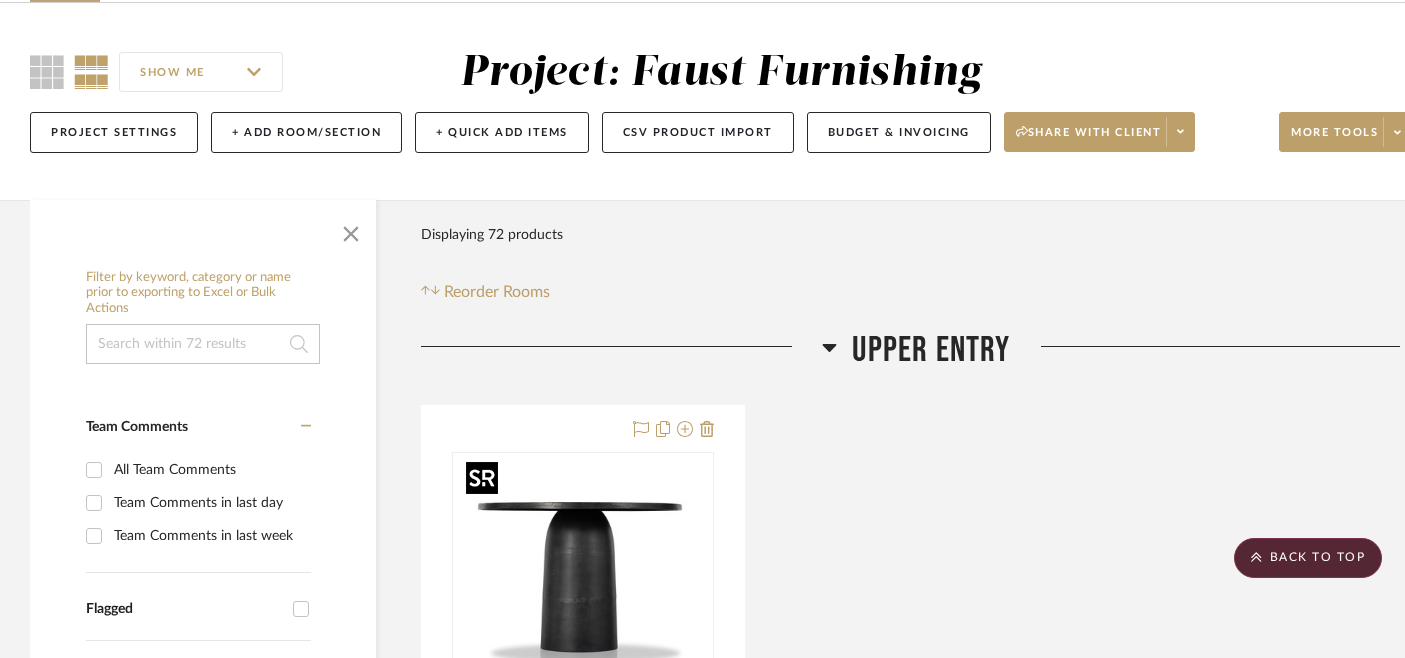 scroll, scrollTop: 0, scrollLeft: 0, axis: both 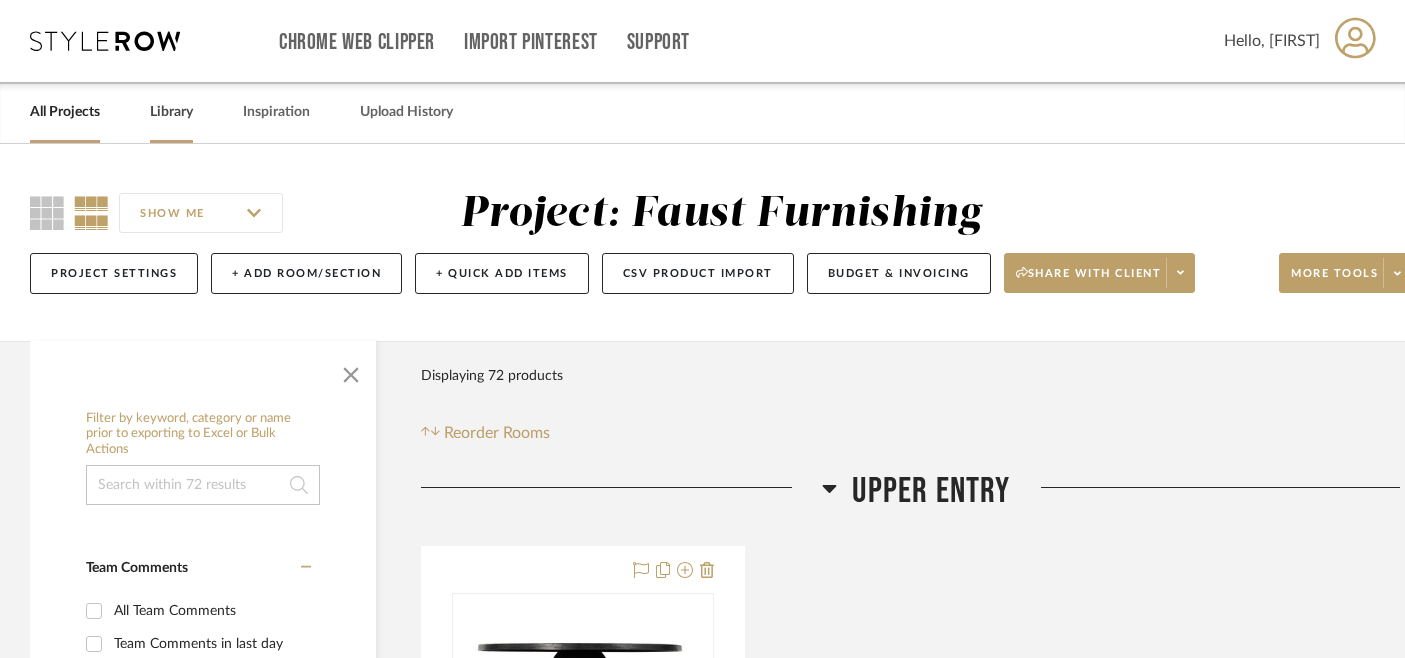 click on "Library" at bounding box center (171, 112) 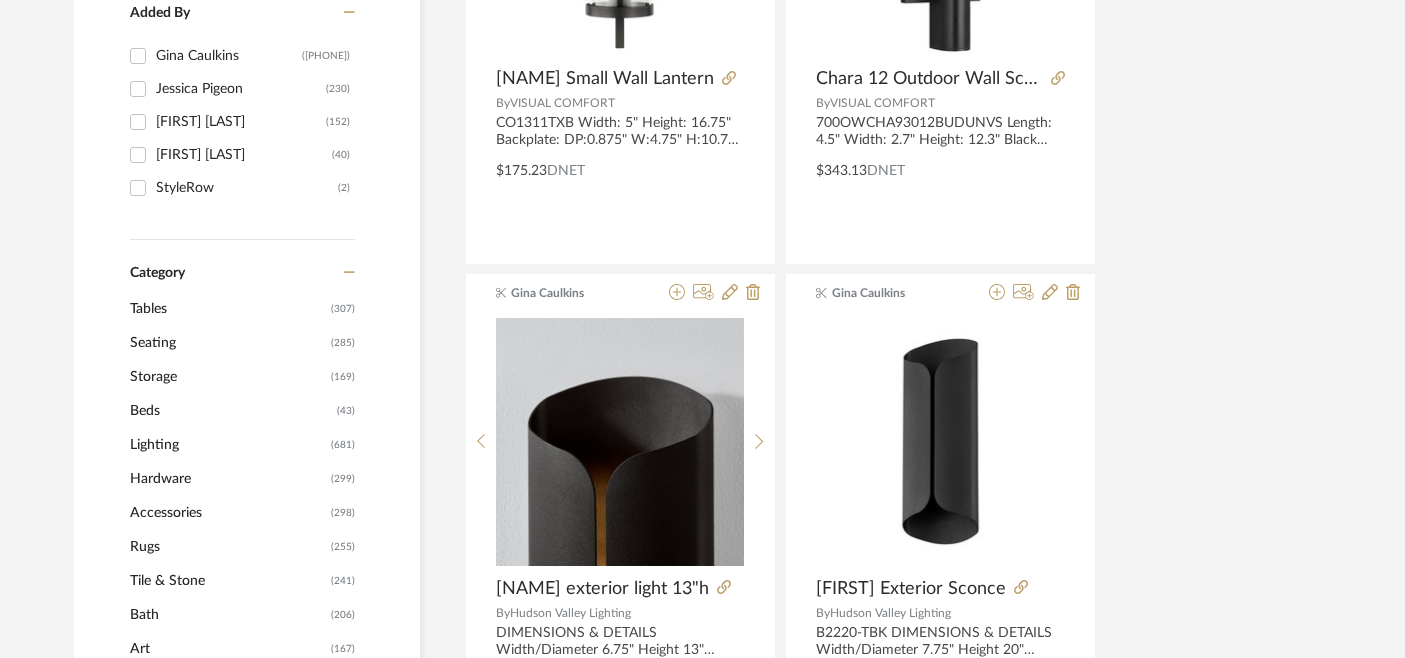 click on "Tables" 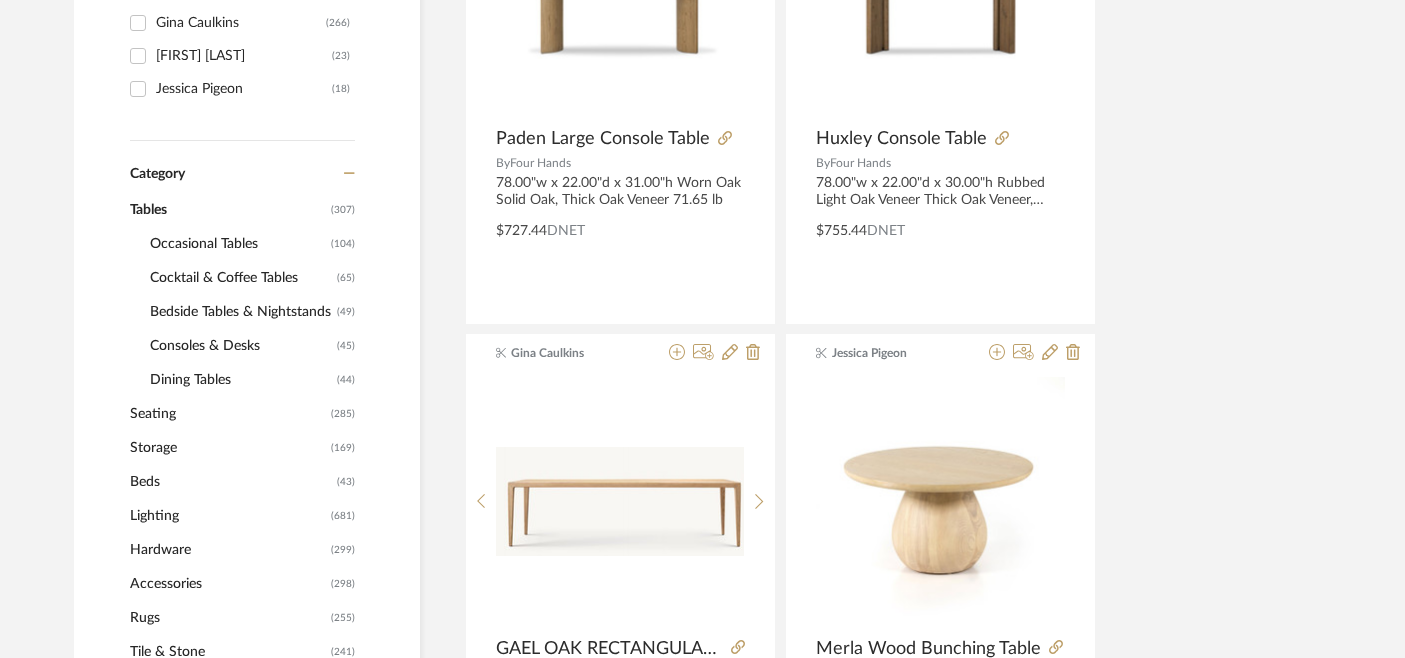 scroll, scrollTop: 616, scrollLeft: 0, axis: vertical 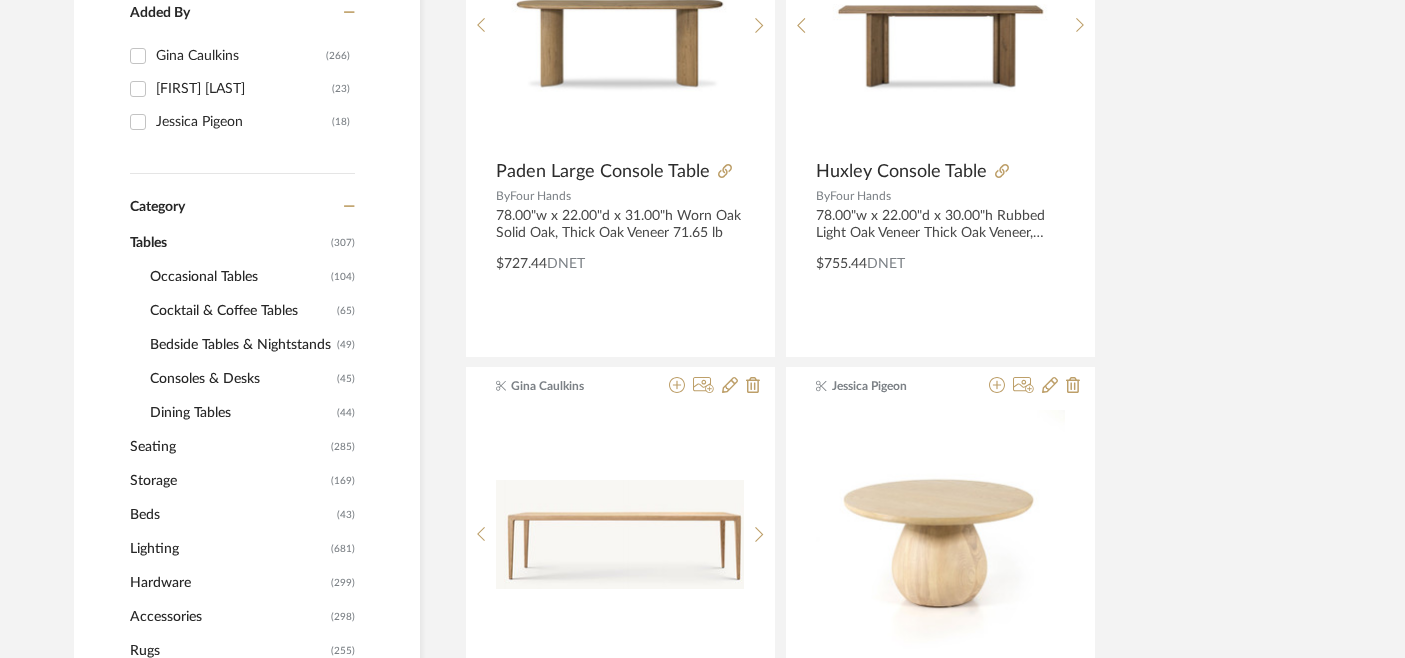 click on "Occasional Tables" 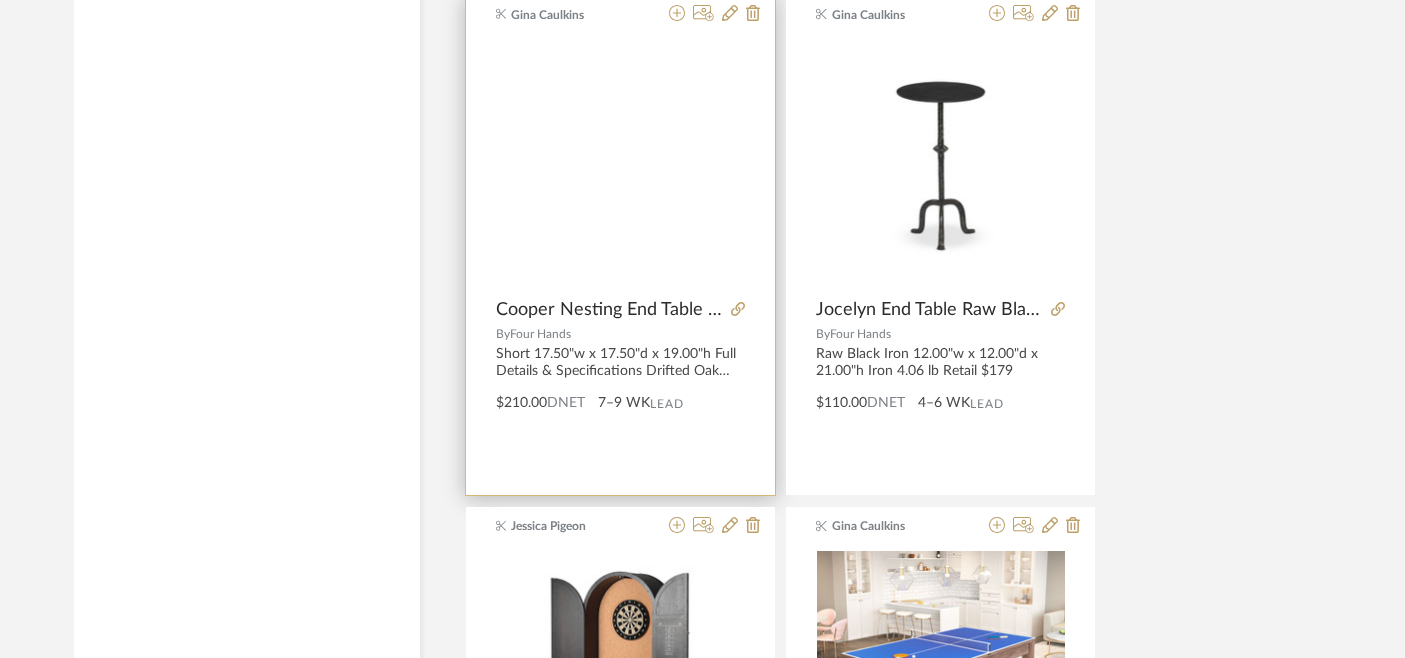 scroll, scrollTop: 3543, scrollLeft: 0, axis: vertical 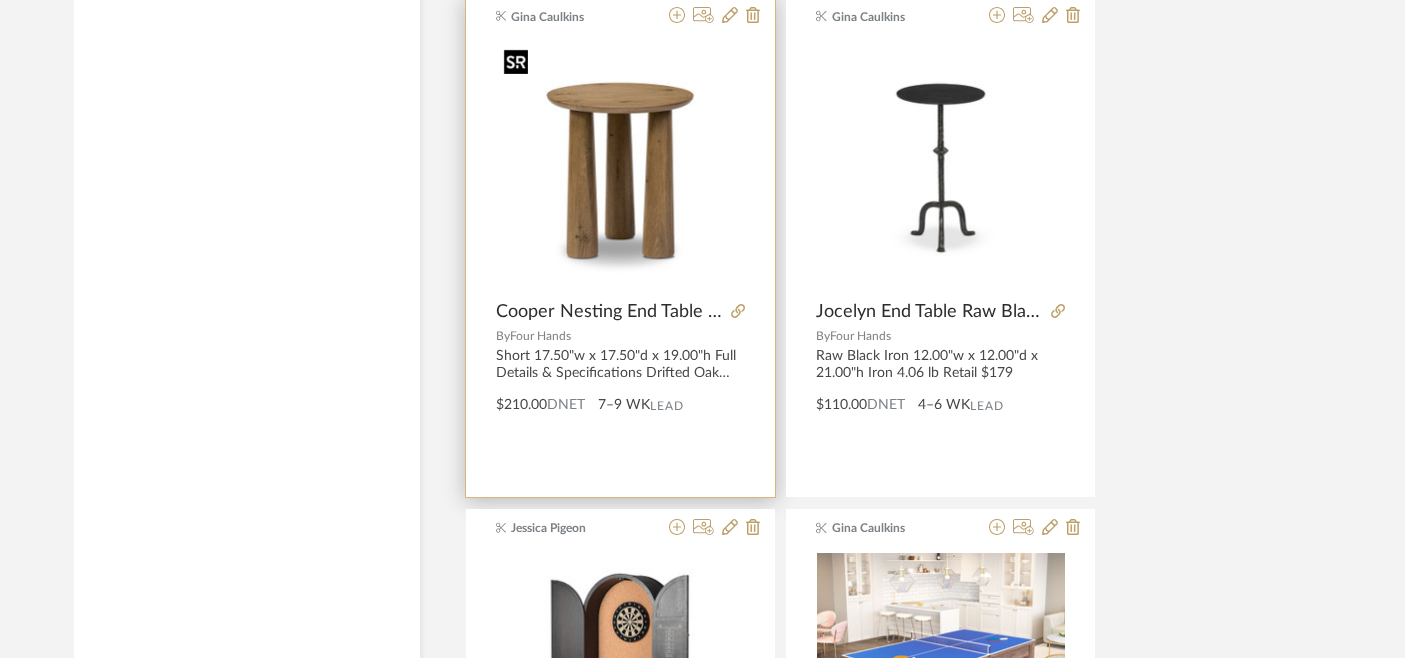 click at bounding box center (0, 0) 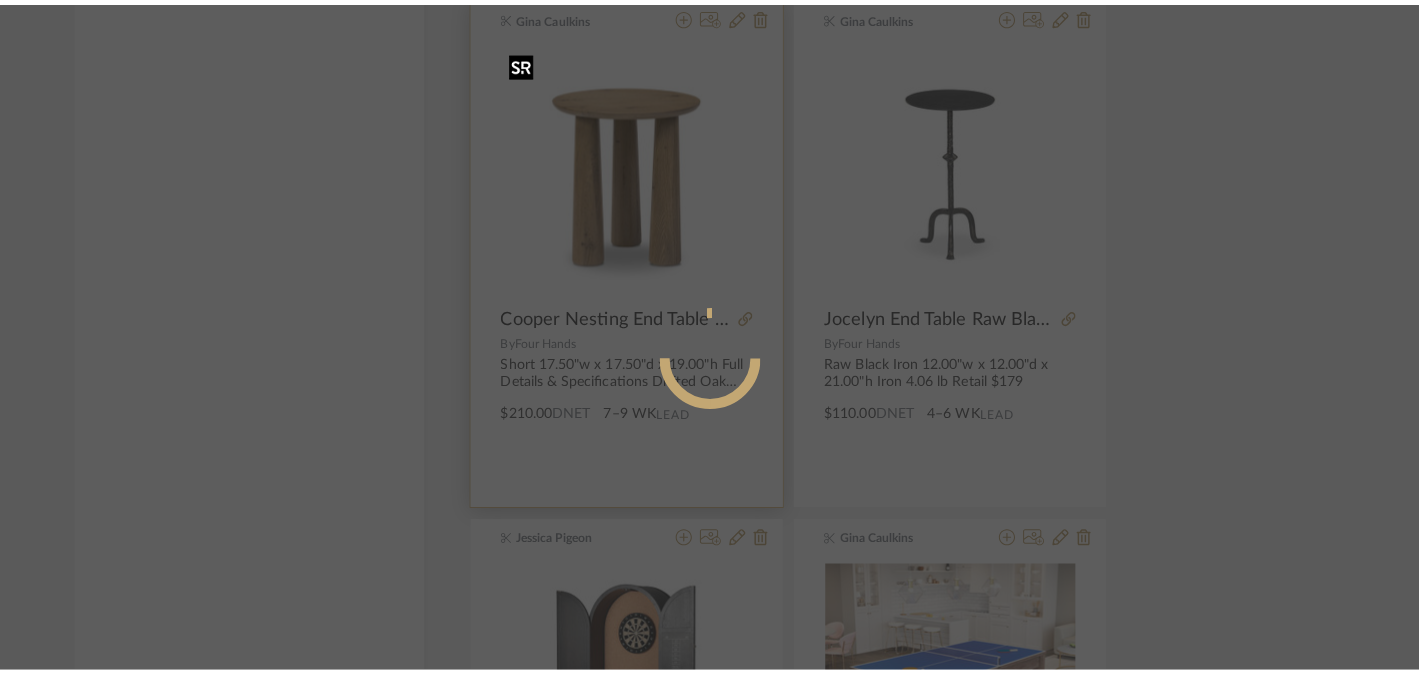 scroll, scrollTop: 0, scrollLeft: 0, axis: both 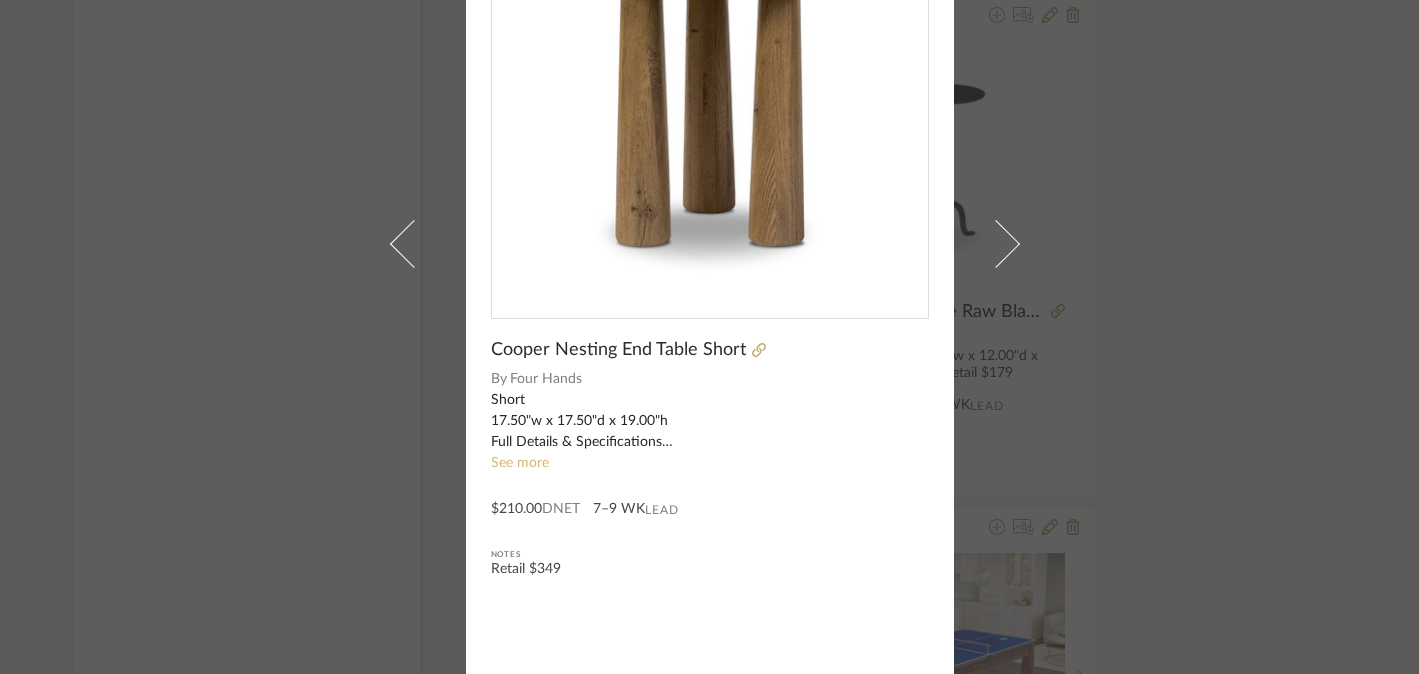 click on "See more" at bounding box center (520, 463) 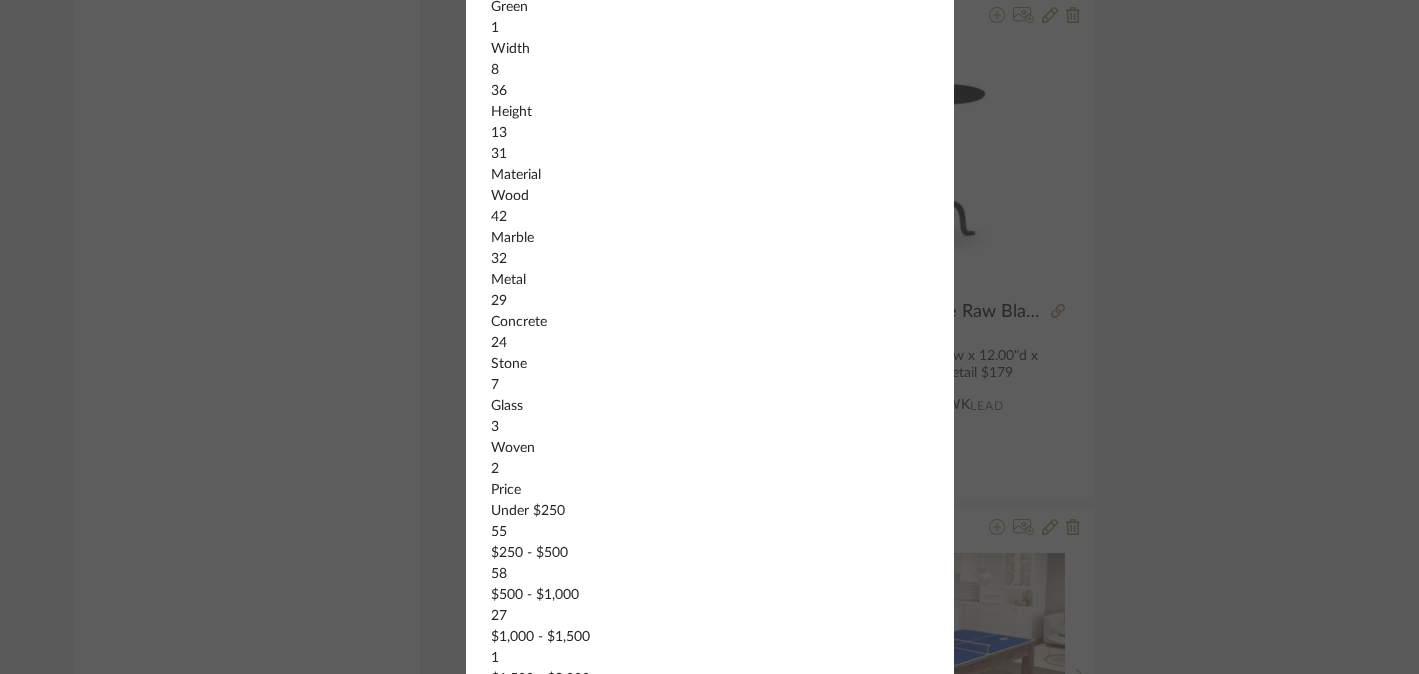 scroll, scrollTop: 2375, scrollLeft: 0, axis: vertical 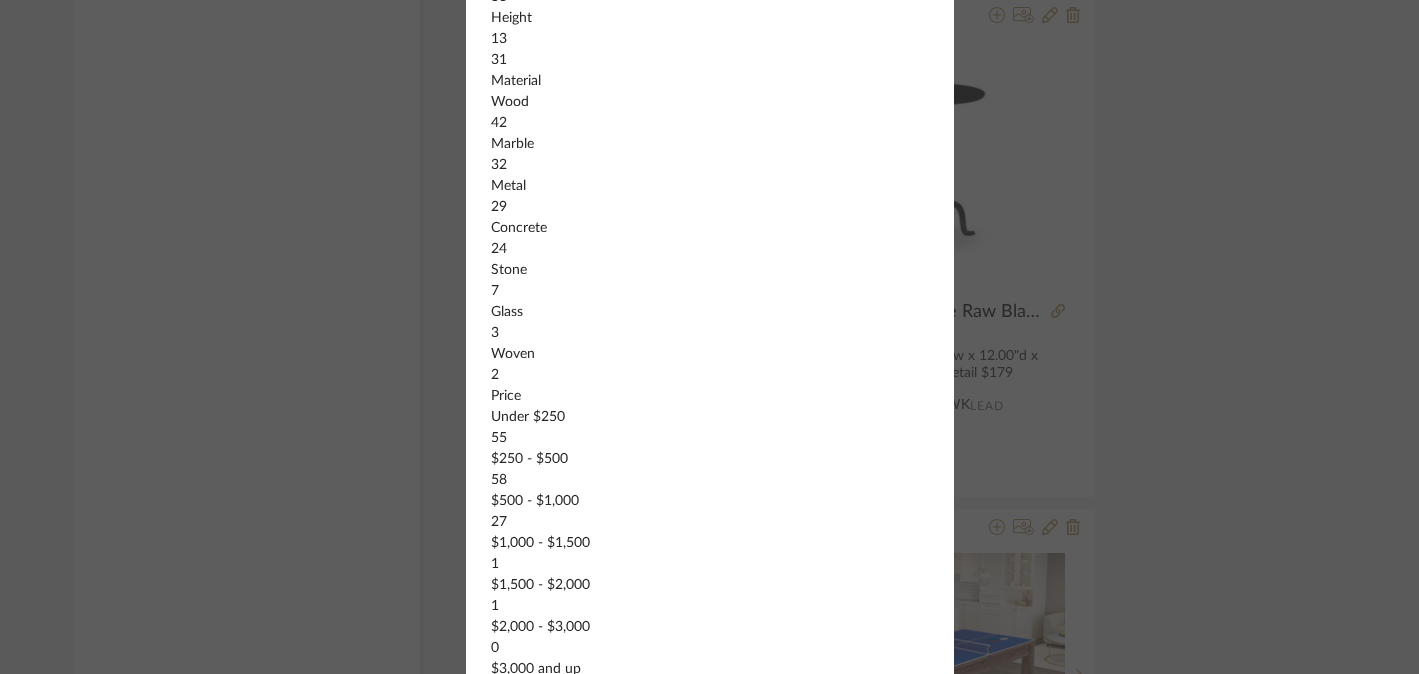 click on "[FIRST] [LAST] × Cooper Nesting End Table Short By Four Hands Short
17.50"w x 17.50"d x 19.00"h
Full Details & Specifications
Drifted Oak
Solid Oak
25.35 lb
Retail $349
Filters
Close panel
Round
Sort By:
Recommended
New Arrivals
Price: High to Low
Price: Low to High
Availability
Ready for Immediate Shipment
102
Arrives Within 14 Days
7
Arrives in 15-30 Days
6
Arrives in 31-60 Days
17
Features
Small Space
70
Indoor/Outdoor
29
Functionality
Shelves
8
Adjustable
2
Drawers
2
Armless
1
Shape
Round
140
Square
43
Rectangle
36
Geometric/Organic
10
Oval
5
Collaborations
Amber Lewis x Four Hands
6
Bina + Sasson
3
Van Thiel
3
Thomas Bina
1
Color
Cream
54
Black
42
Natural
31
Grey
28
Brass
9
Dark Brown
8
Bronze
7
Brown
7
Copper
5
Rust
5
Red
2
Green
1
Width
8
36
Height
13
31
Material
Wood
42
Marble
32
Metal
29
Concrete
24
Stone
7
Glass
3
Woven
2
Price
Under $250
55
$250 - $500
58
$500 - $1,000
27
$1,000 - $1,500
1
$1,500 - $2,000
1
$2,000 - $3,000
0
$3,000 and up
0
Status
New
33
Sale
7
Clear All
View (140) See less $210.00" at bounding box center [709, 337] 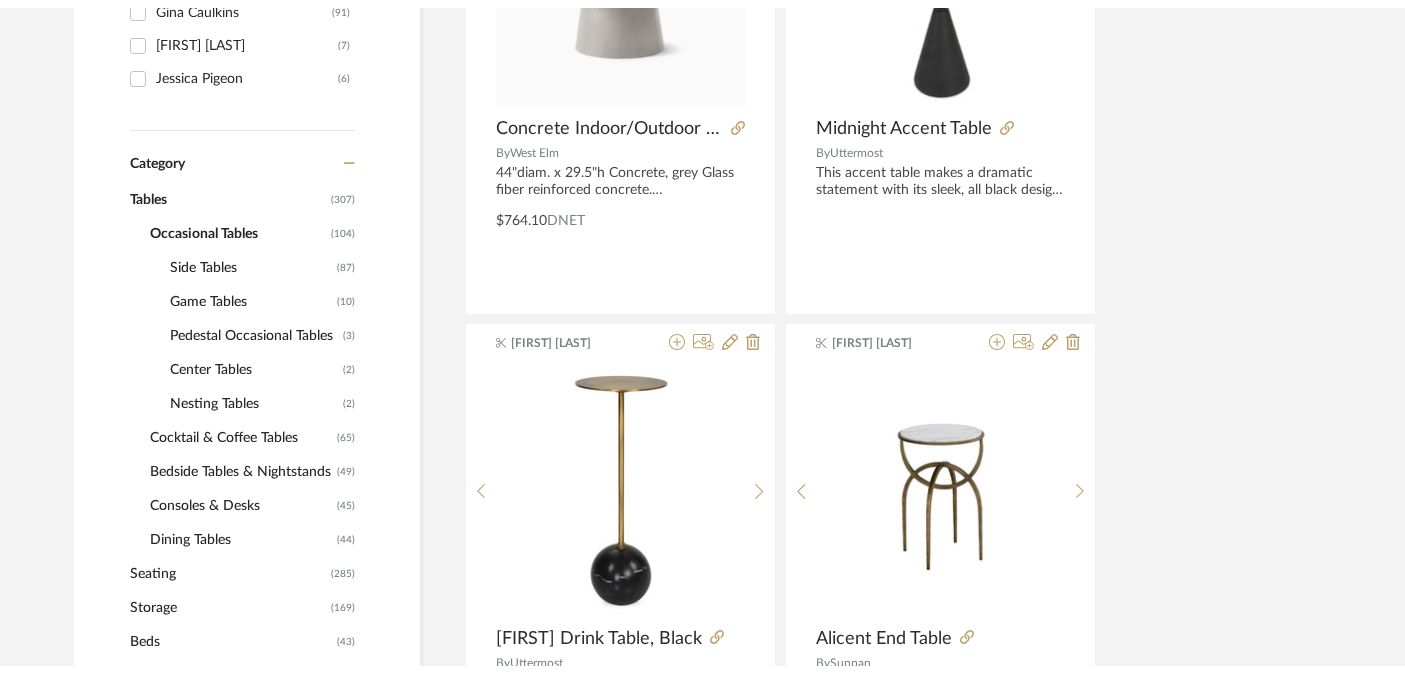 scroll, scrollTop: 0, scrollLeft: 0, axis: both 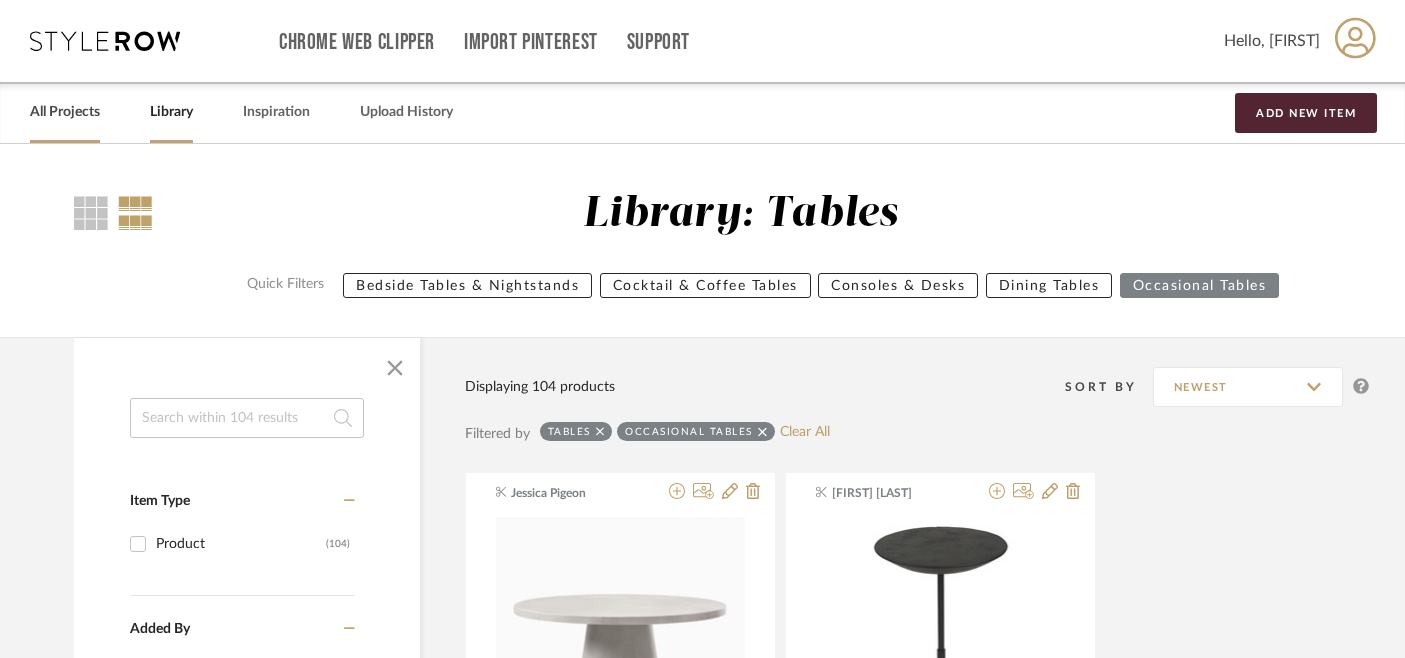 click on "All Projects" at bounding box center [65, 112] 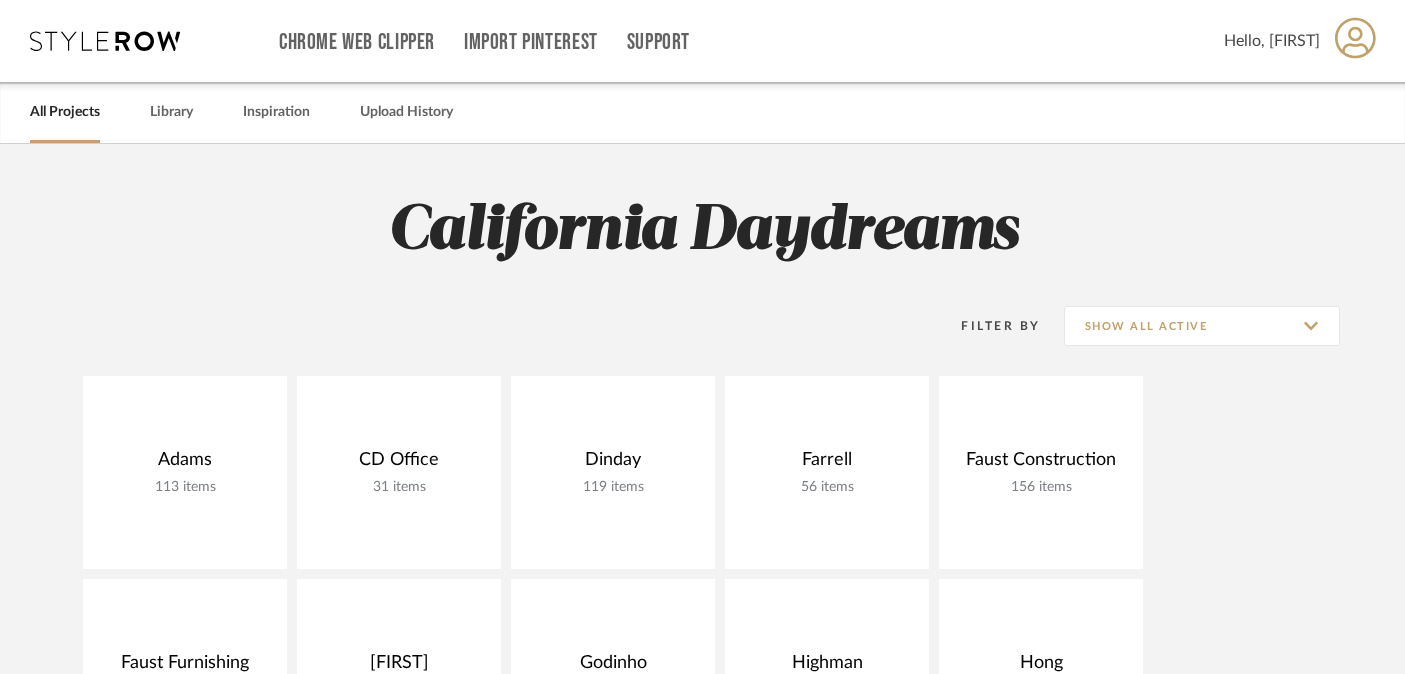 scroll, scrollTop: 276, scrollLeft: 0, axis: vertical 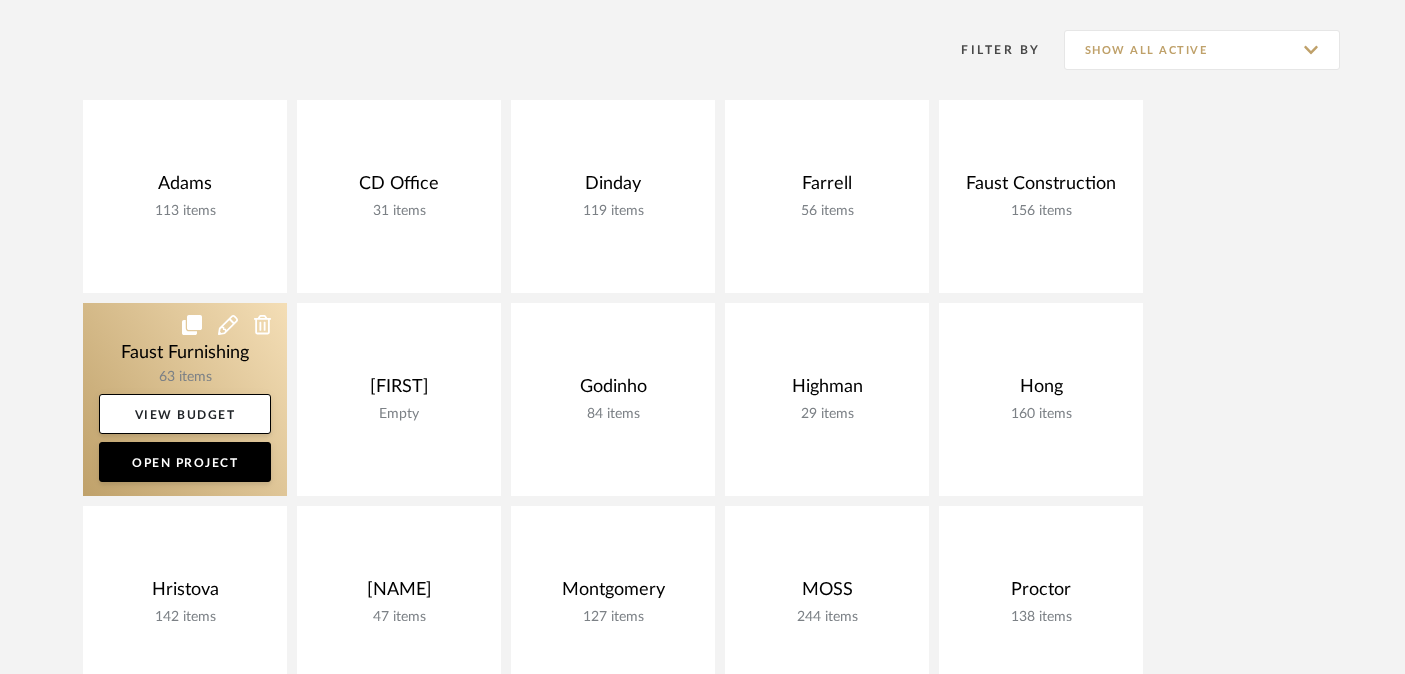 click 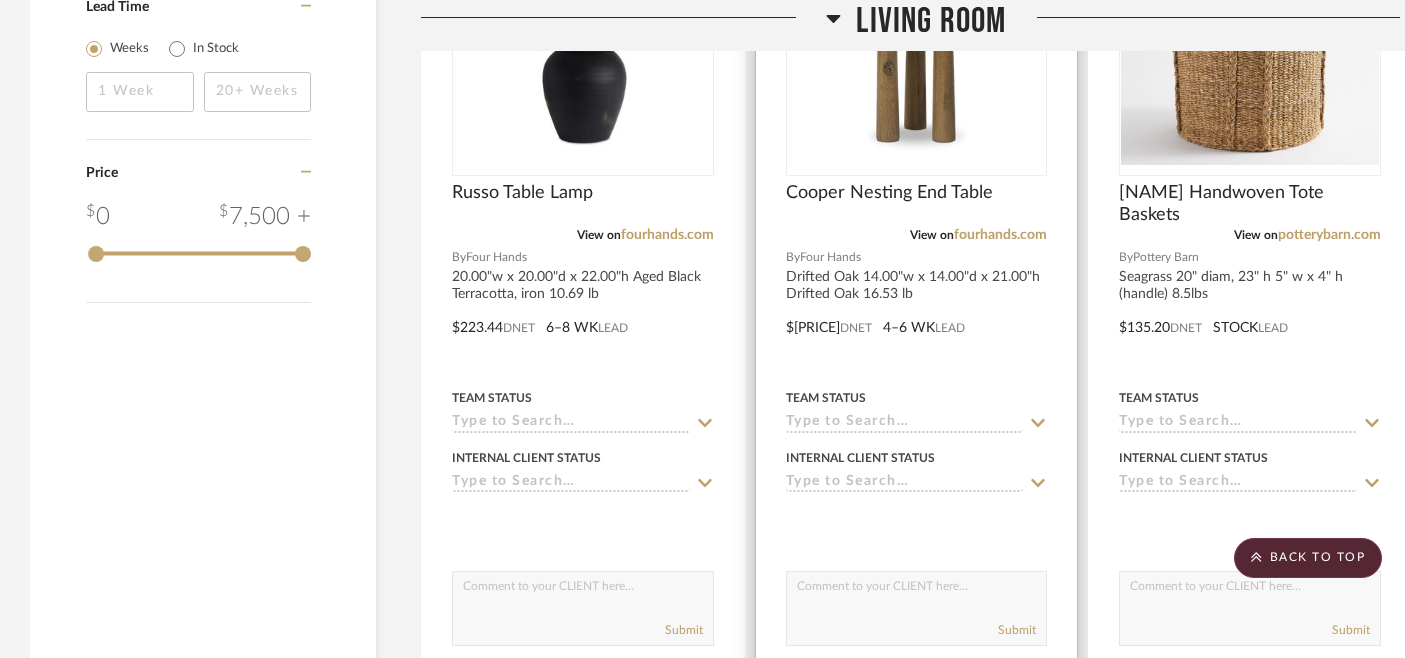 scroll, scrollTop: 2678, scrollLeft: 0, axis: vertical 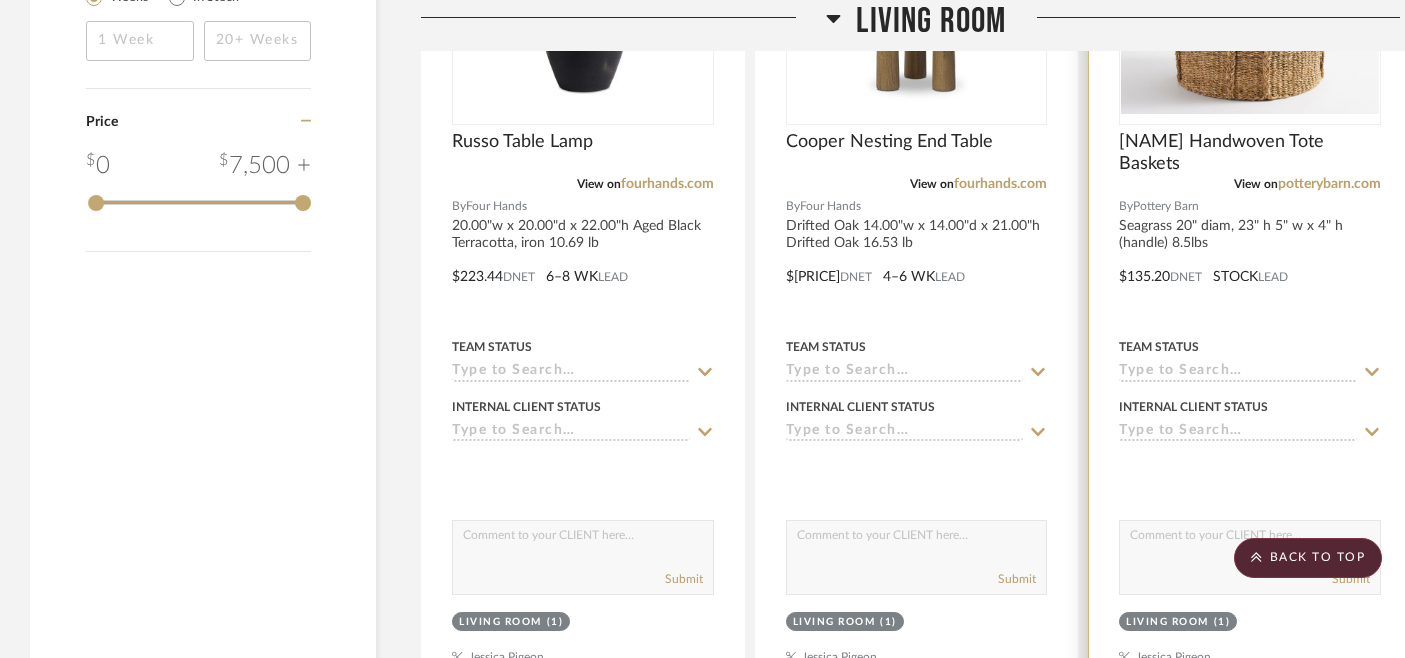 click at bounding box center (0, 0) 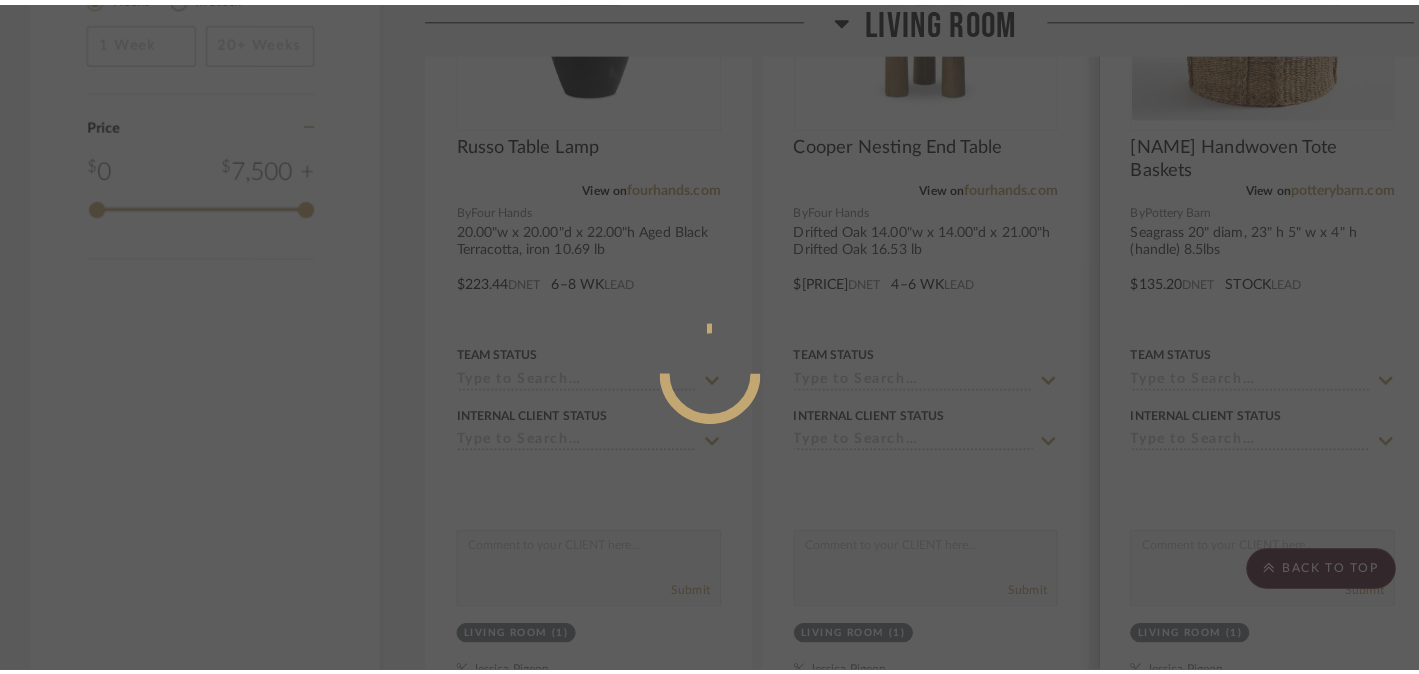scroll, scrollTop: 0, scrollLeft: 0, axis: both 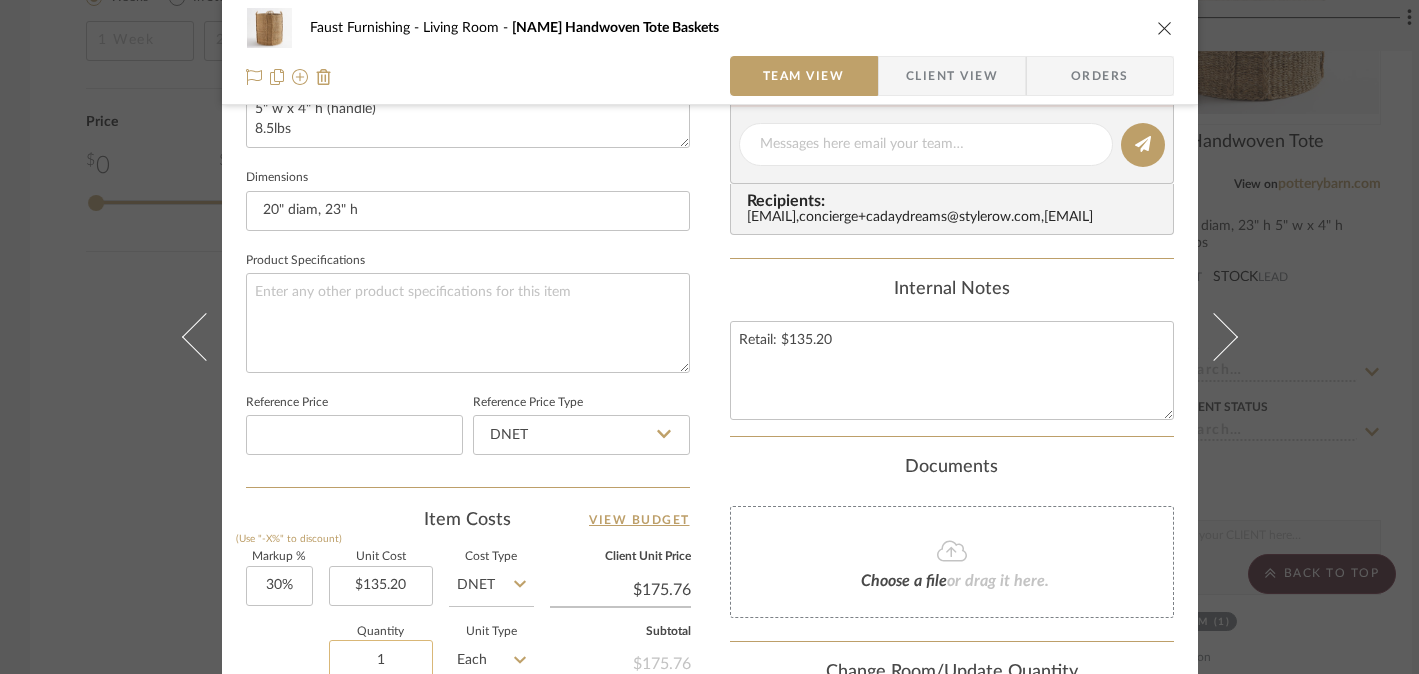 click on "1" 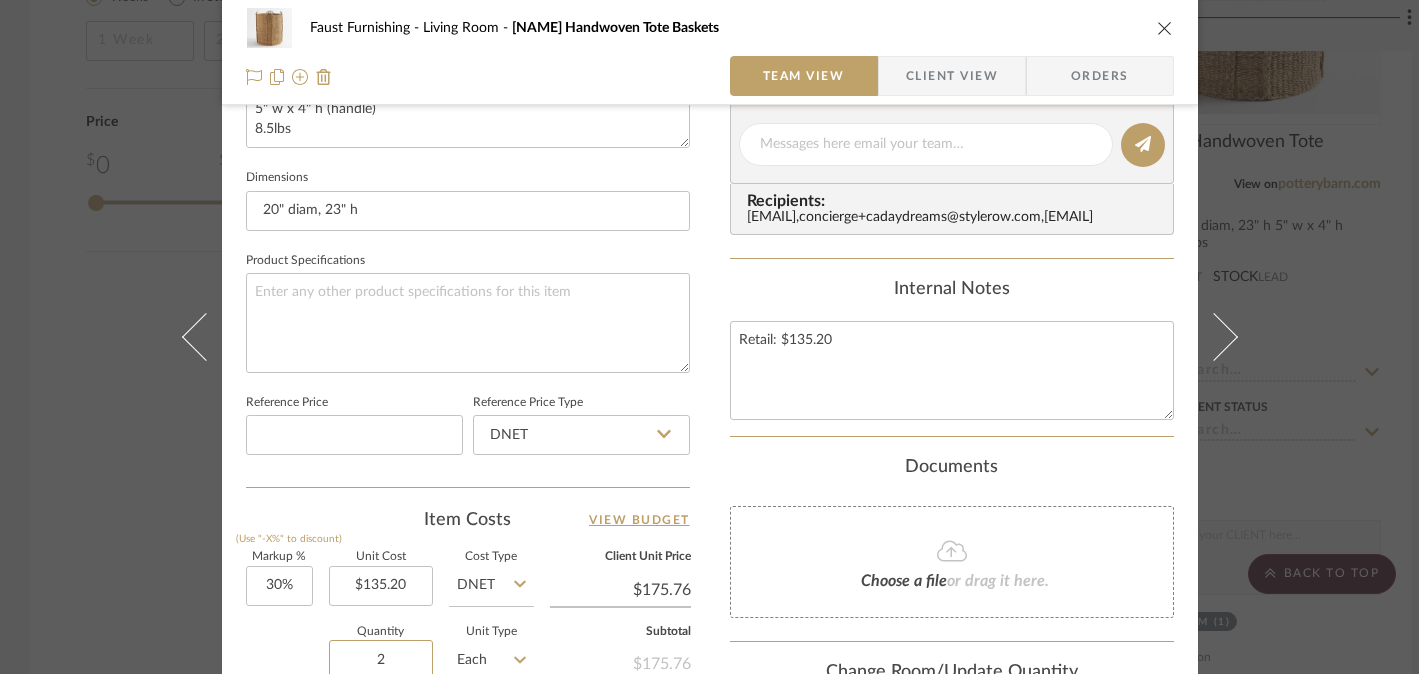 type on "2" 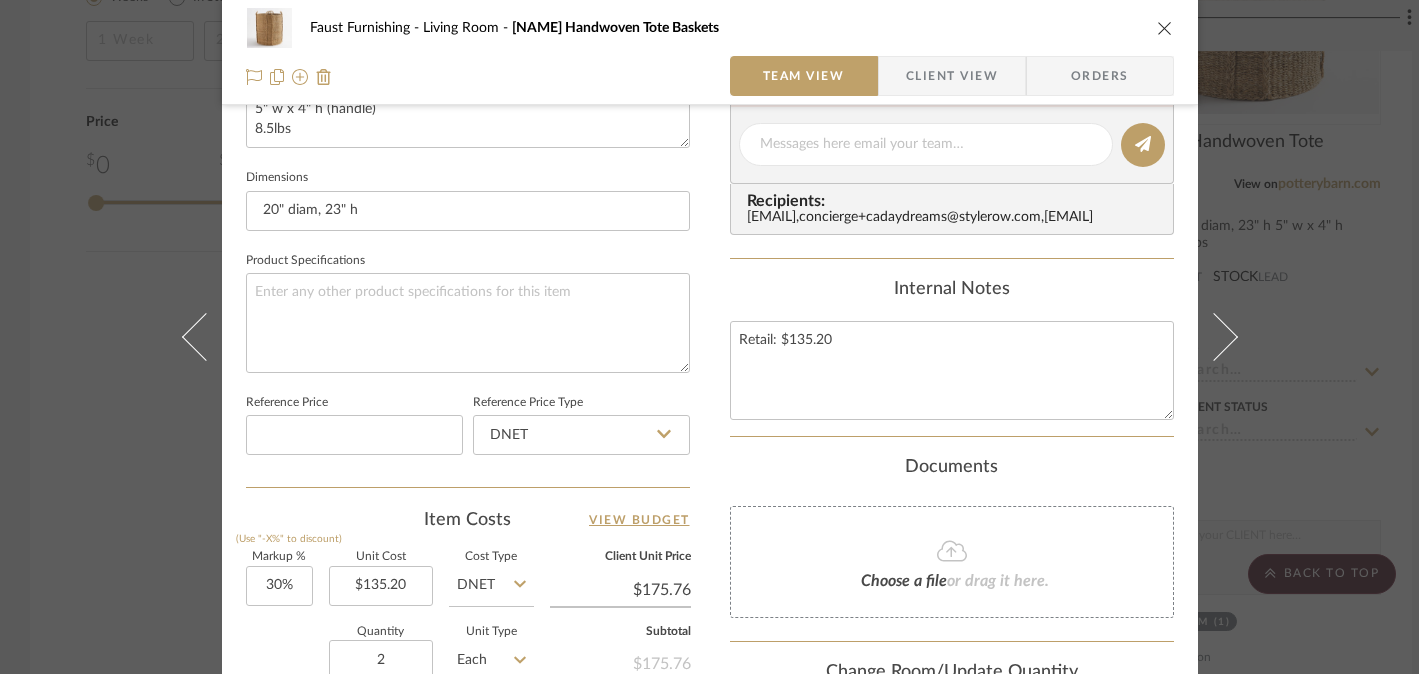 click on "Quantity  2  Unit Type  Each" 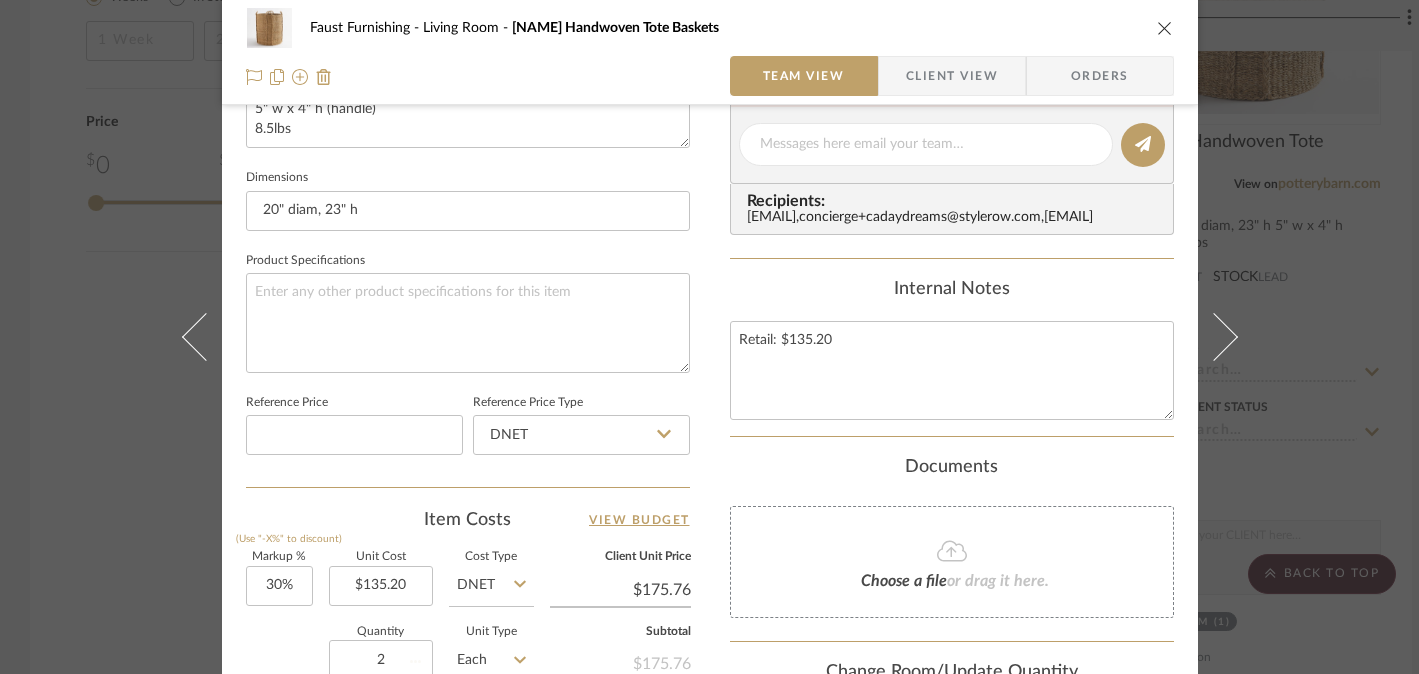 type 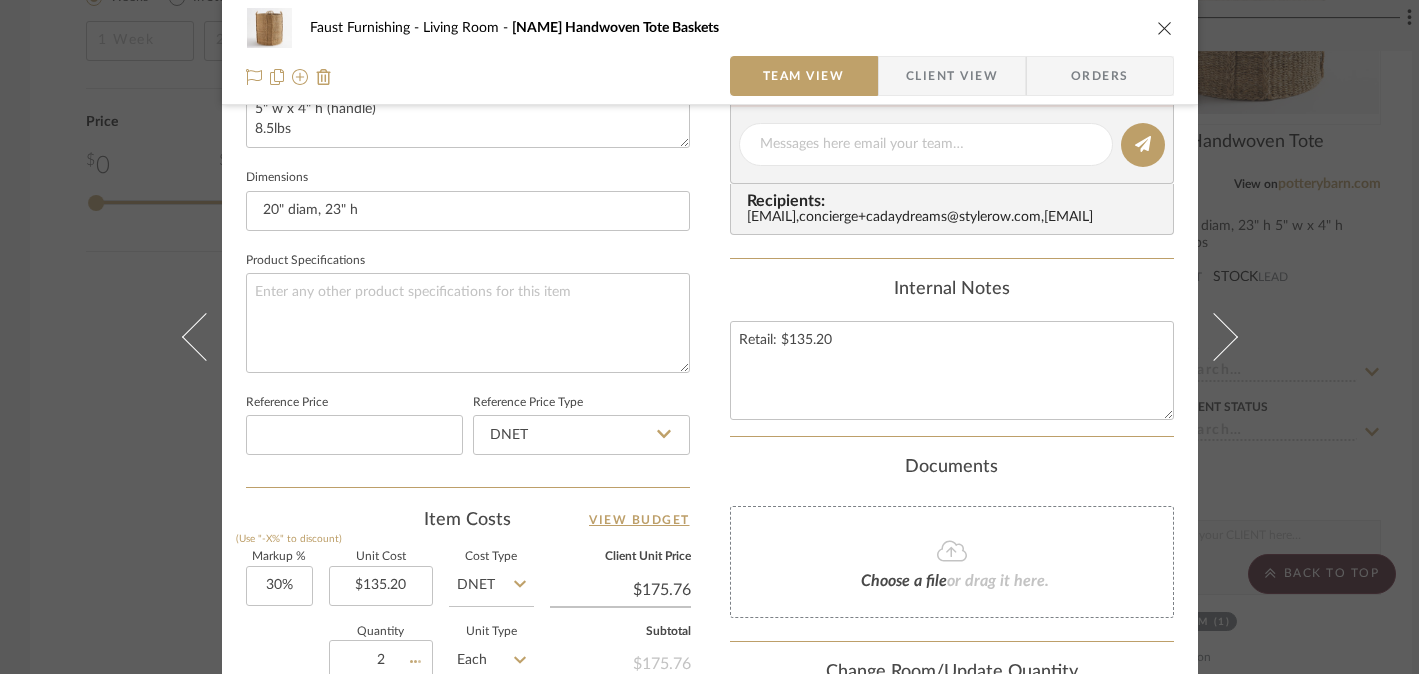 type 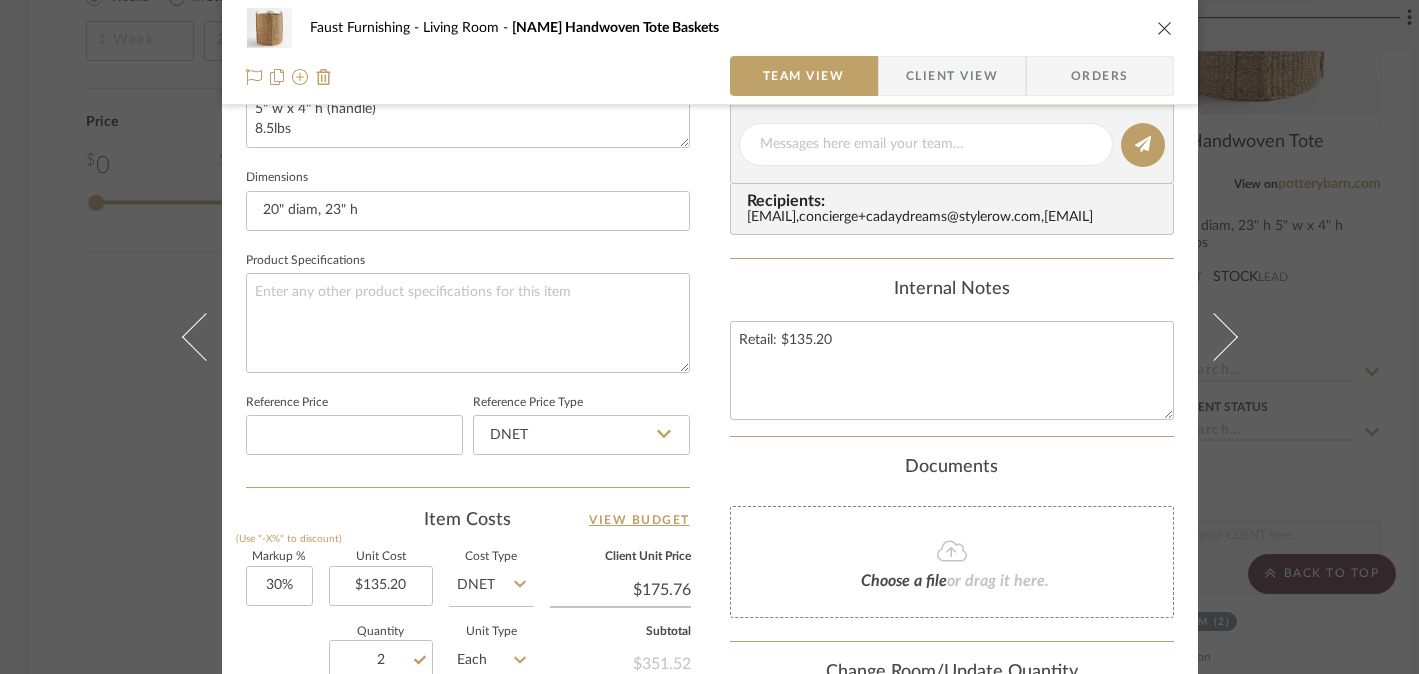 click on "Faust Furnishing Living Room Safi Handwoven Tote Baskets Team View Client View Orders  Team-Facing Details   Item Name  Safi Handwoven Tote Baskets  Brand  Pottery Barn  Internal Description  Seagrass
20" diam, 23" h
5" w x 4" h (handle)
8.5lbs  Dimensions  20" diam, 23" h  Product Specifications   Reference Price   Reference Price Type  DNET  Item Costs   View Budget   Markup %  (Use "-X%" to discount) 30%  Unit Cost  $135.20  Cost Type  DNET  Client Unit Price  $175.76  Quantity  2  Unit Type  Each  Subtotal   $351.52   Tax %  0%  Total Tax   $0.00   Shipping Cost  $0.00  Ship. Markup %  0% Taxable  Total Shipping   $0.00  Total Client Price  $351.52  Your Cost  $270.40  Your Margin  $81.12  Content here copies to Client View - confirm visibility there.  Show in Client Dashboard  Bulk Manage Dashboard Settings  Include in Budget   View Budget  Team Status Internal Client Status  Lead Time  In Stock Weeks  Due Date   Client-Facing Target Install Date  Tasks / To-Dos /  team Messaging Invite Collaborator ," at bounding box center (709, 337) 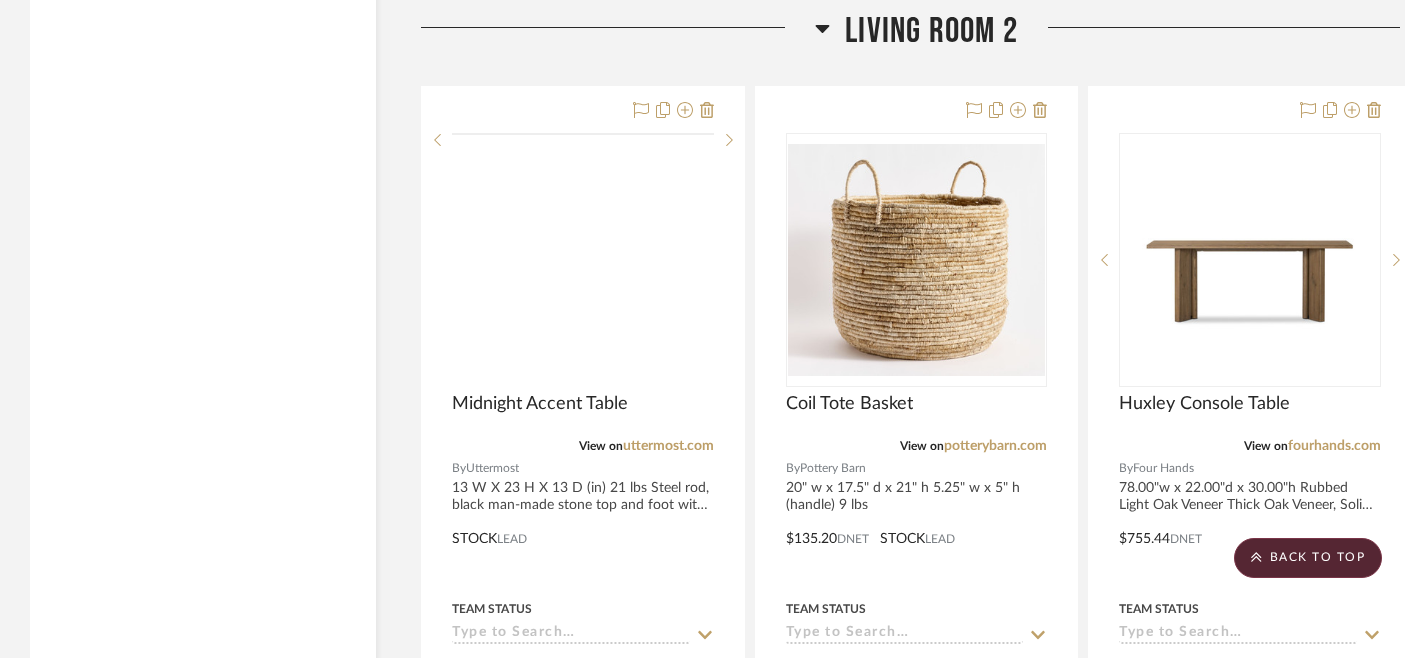 scroll, scrollTop: 5255, scrollLeft: 0, axis: vertical 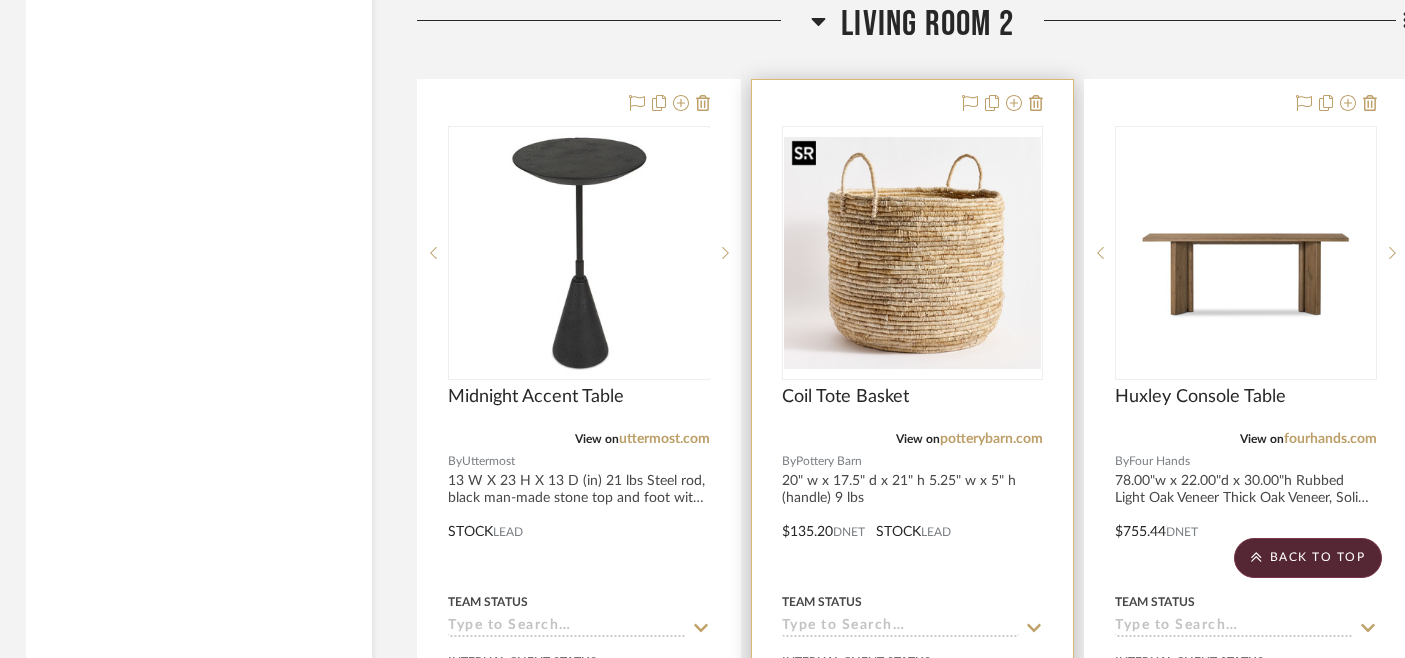 click at bounding box center [0, 0] 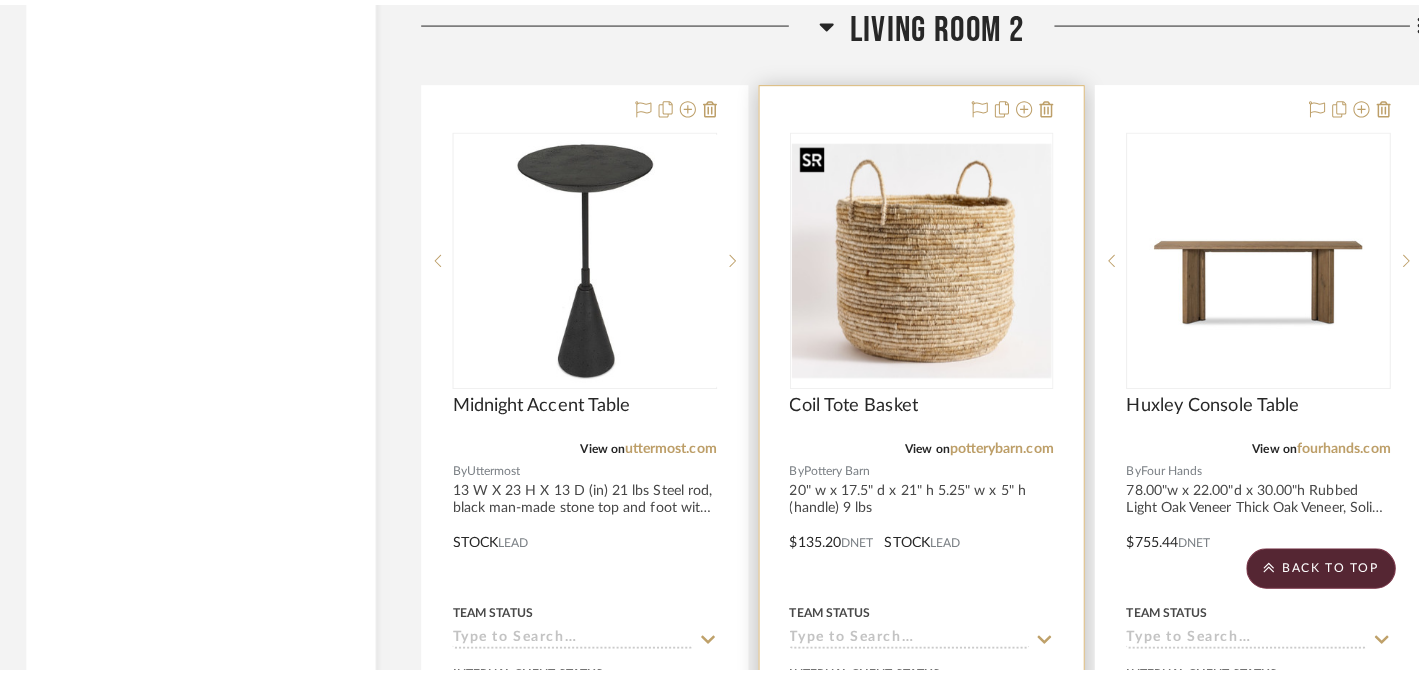 scroll, scrollTop: 0, scrollLeft: 0, axis: both 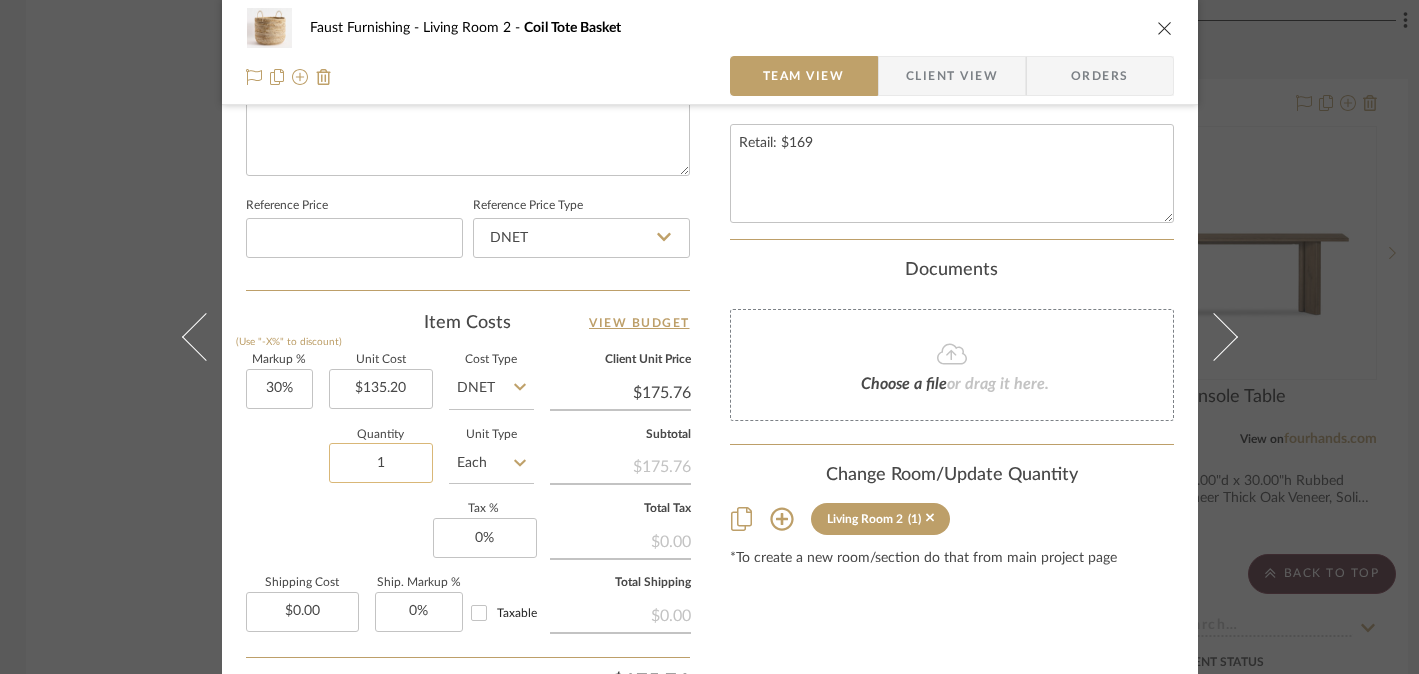 click on "1" 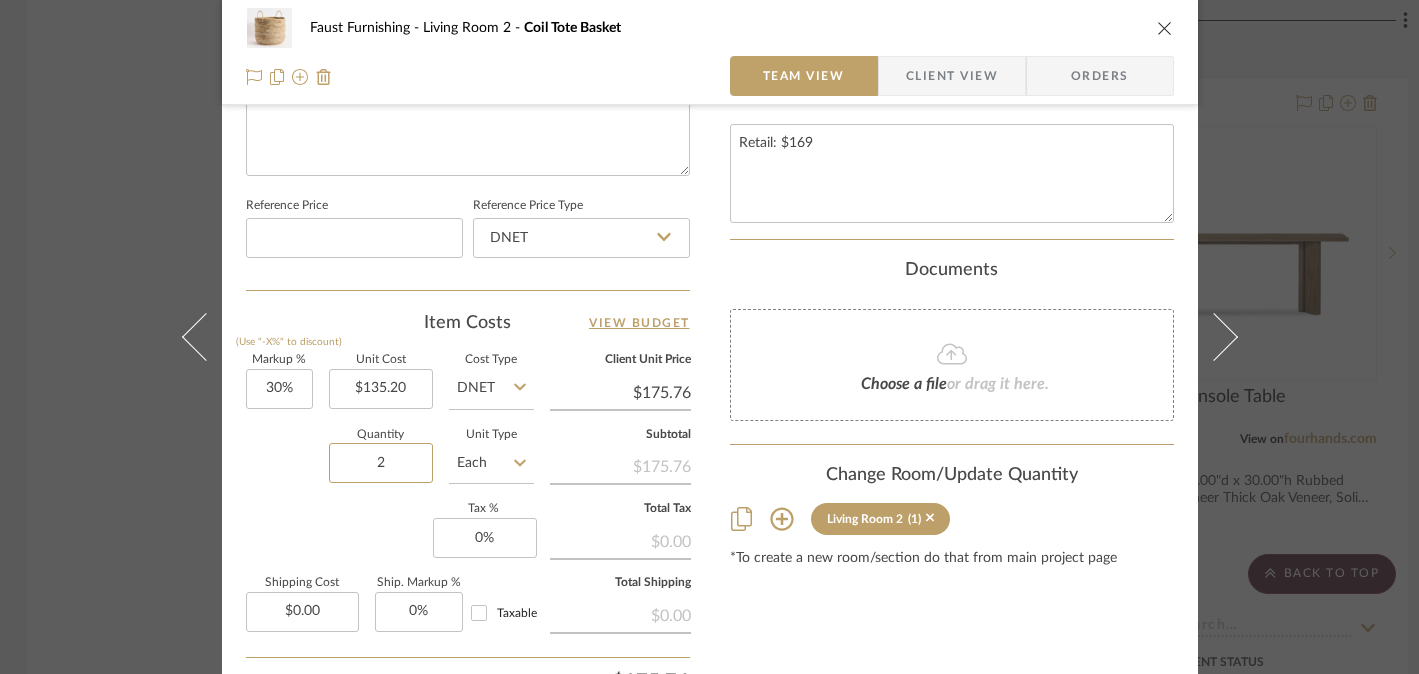type on "2" 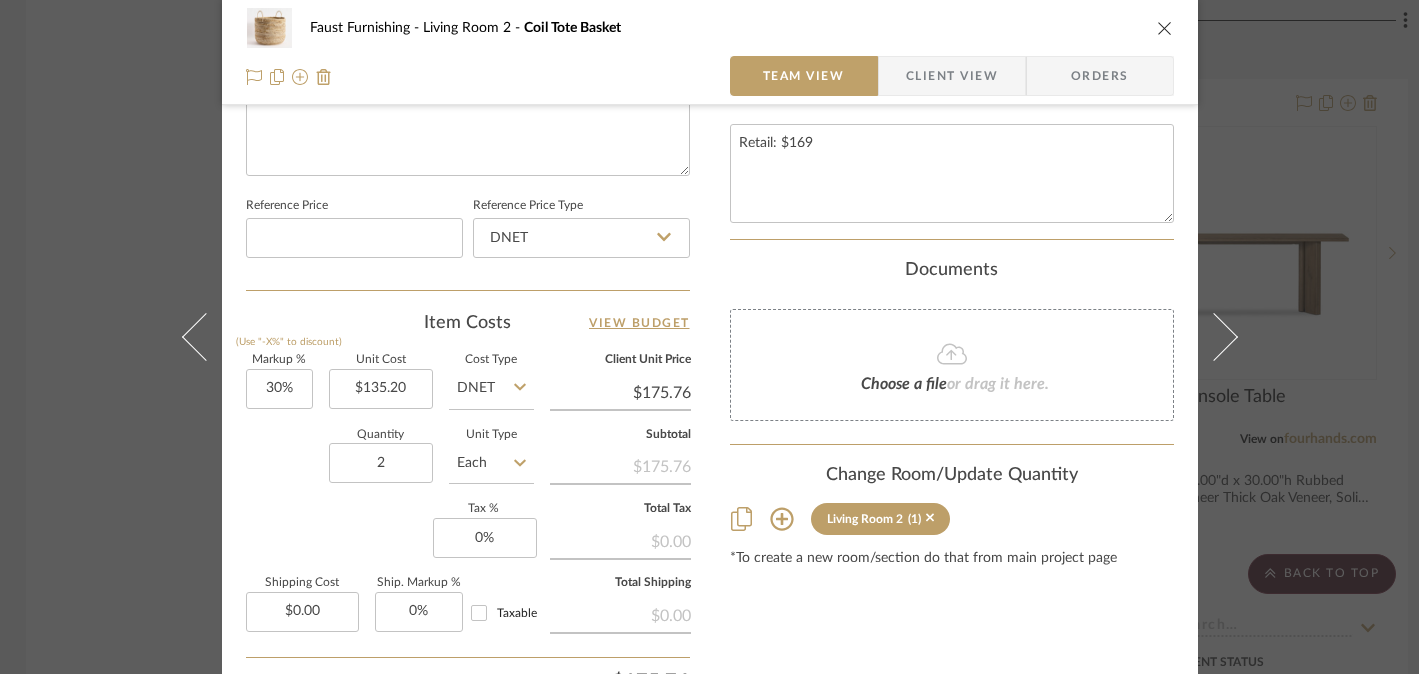 click on "Markup %  (Use "-X%" to discount) 30%  Unit Cost  $135.20  Cost Type  DNET  Client Unit Price  $175.76  Quantity  2  Unit Type  Each  Subtotal   $175.76   Tax %  0%  Total Tax   $0.00   Shipping Cost  $0.00  Ship. Markup %  0% Taxable  Total Shipping   $0.00" 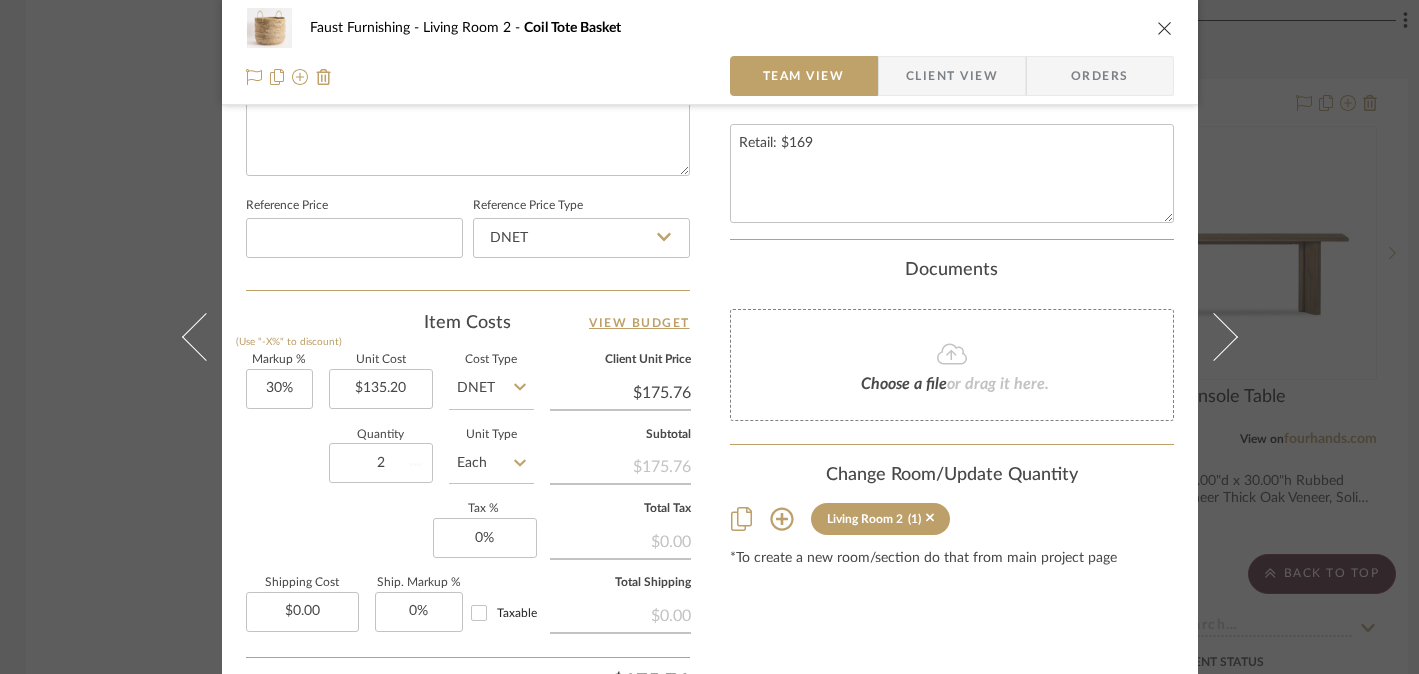 type 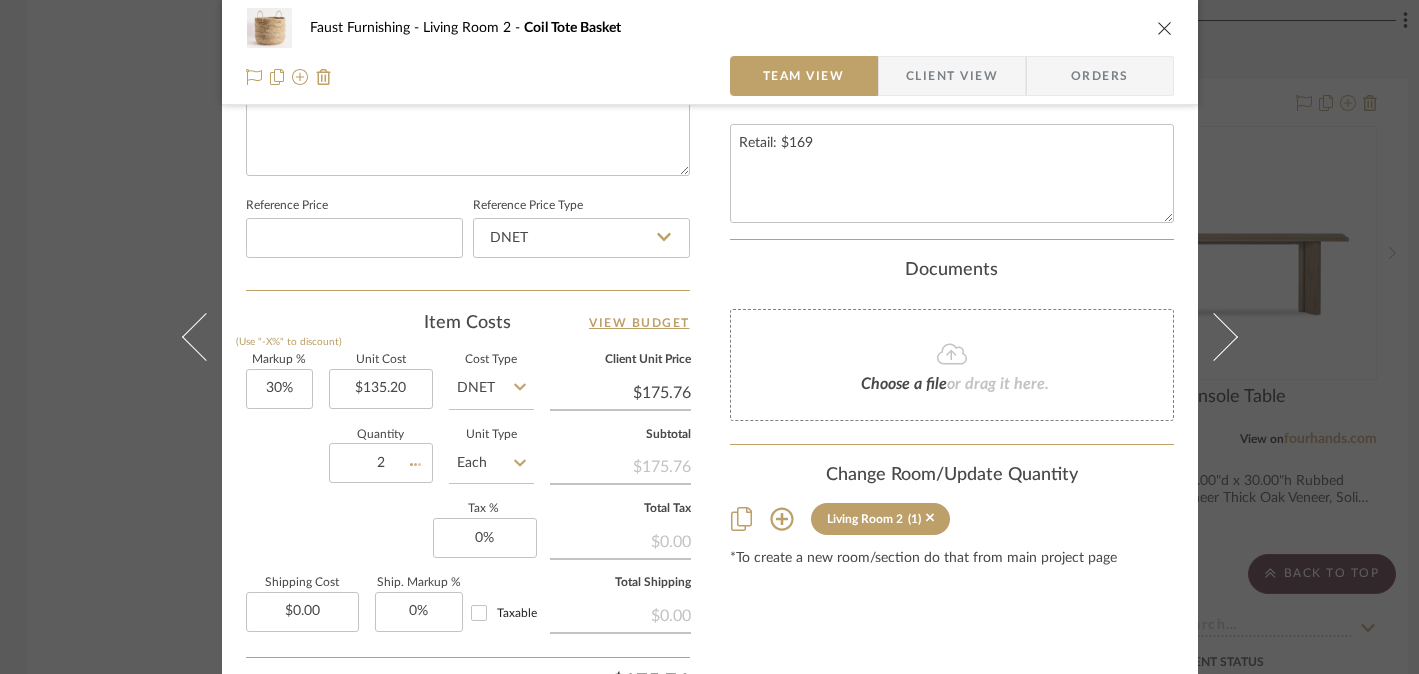 type 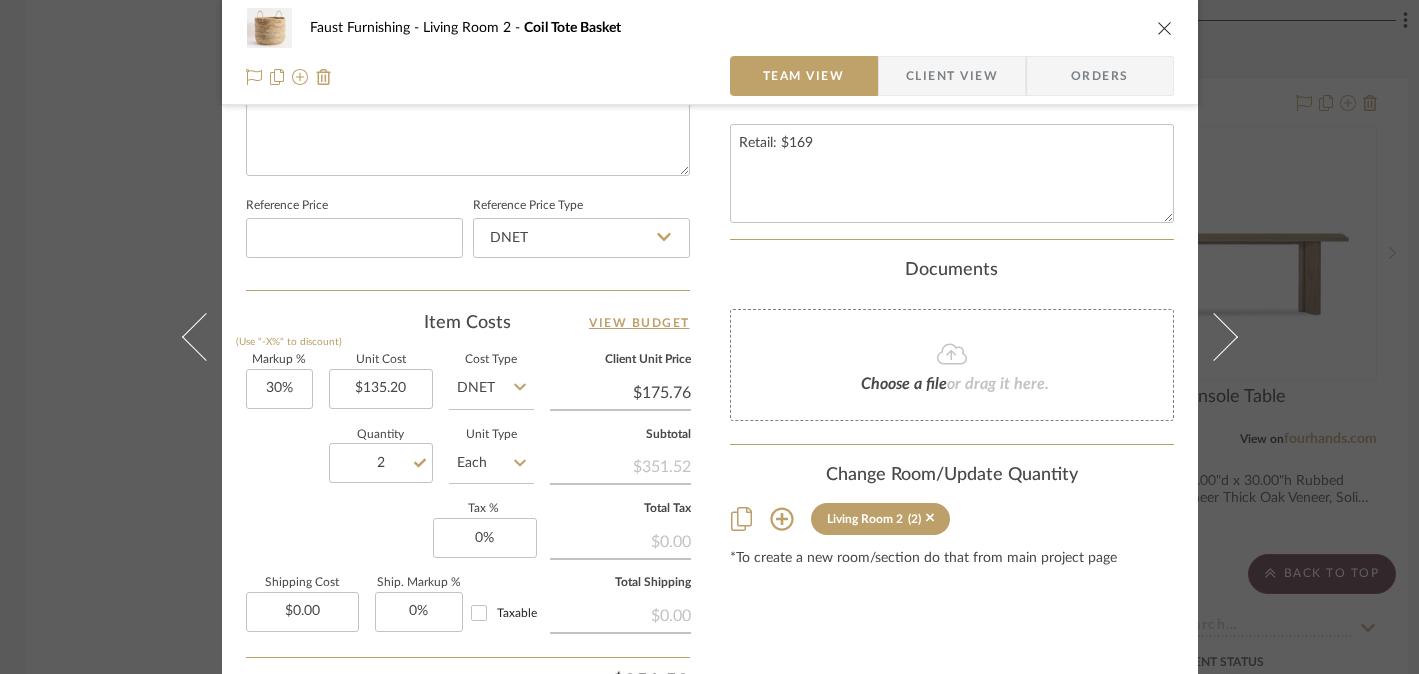 click on "[NAME] Furnishing Living Room 2 Coil Tote Basket Team View Client View Orders  Team-Facing Details   Item Name  Coil Tote Basket  Brand  Pottery Barn  Internal Description  20" w x 17.5" d x 21" h
5.25" w x 5" h (handle)
9 lbs  Dimensions  20" w x 17.5" d x 21" h  Product Specifications   Reference Price   Reference Price Type  DNET  Item Costs   View Budget   Markup %  (Use "-X%" to discount) 30%  Unit Cost  $[PRICE]
Cost Type  DNET  Client Unit Price  $[PRICE]
Quantity  2  Unit Type  Each  Subtotal   $[PRICE]   Tax %  0%  Total Tax   $0.00   Shipping Cost  $0.00  Ship. Markup %  0% Taxable  Total Shipping   $0.00  Total Client Price  $[PRICE]  Your Cost  $[PRICE]  Your Margin  $[PRICE]  Content here copies to Client View - confirm visibility there.  Show in Client Dashboard  Bulk Manage Dashboard Settings  Include in Budget   View Budget  Team Status Internal Client Status  Lead Time  In Stock Weeks  Due Date   Client-Facing Target Install Date  Tasks / To-Dos /  team Messaging Invite Collaborator Recipients: ," at bounding box center [709, 337] 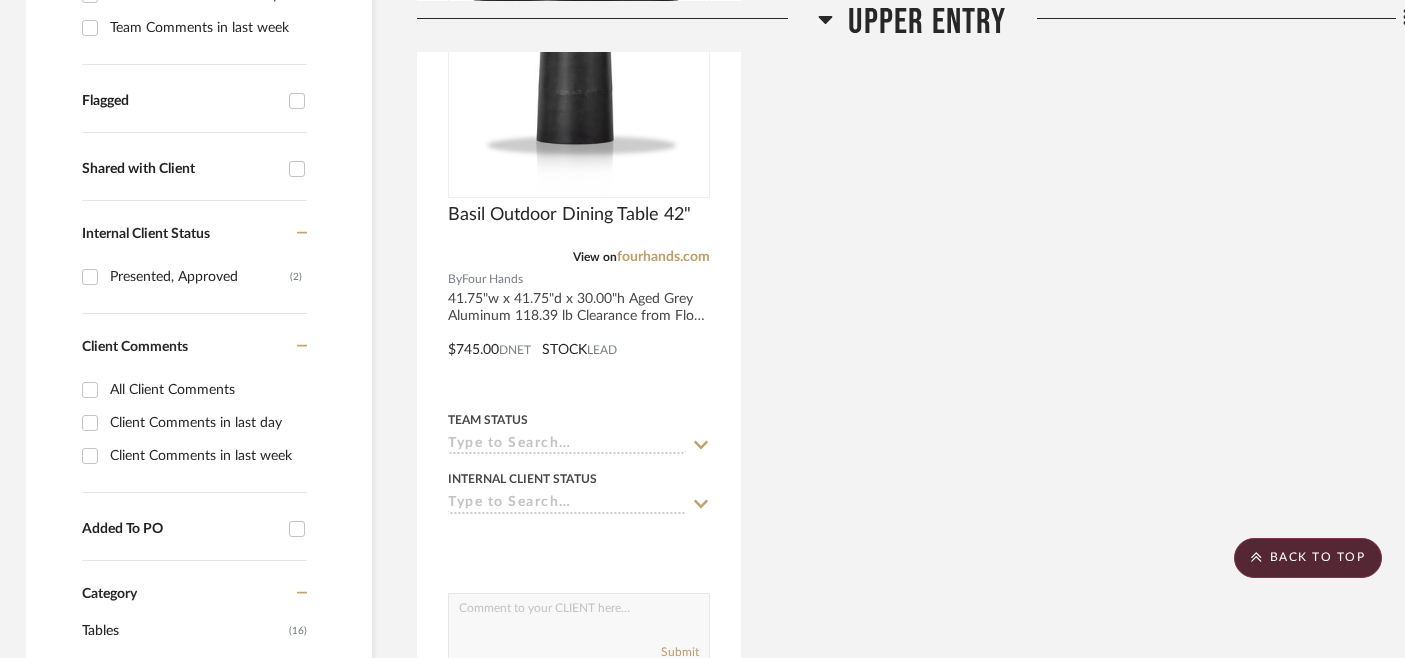 scroll, scrollTop: 0, scrollLeft: 4, axis: horizontal 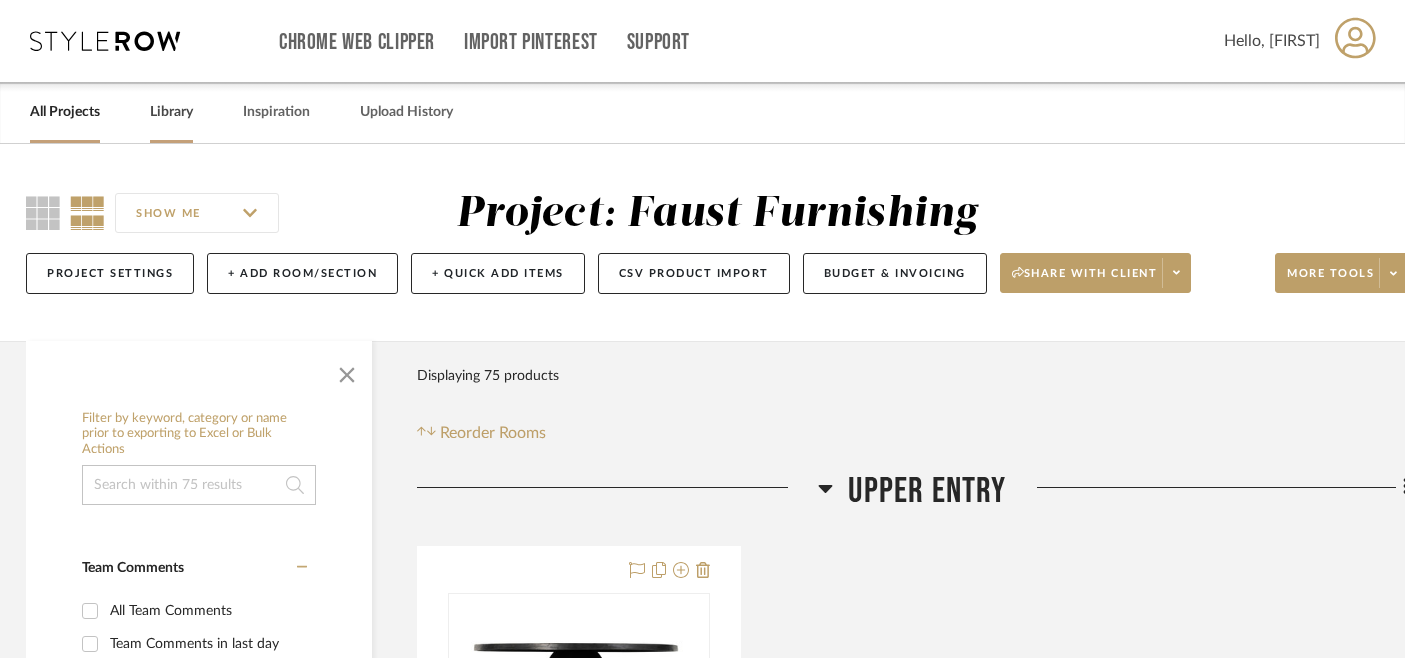 click on "Library" at bounding box center (171, 112) 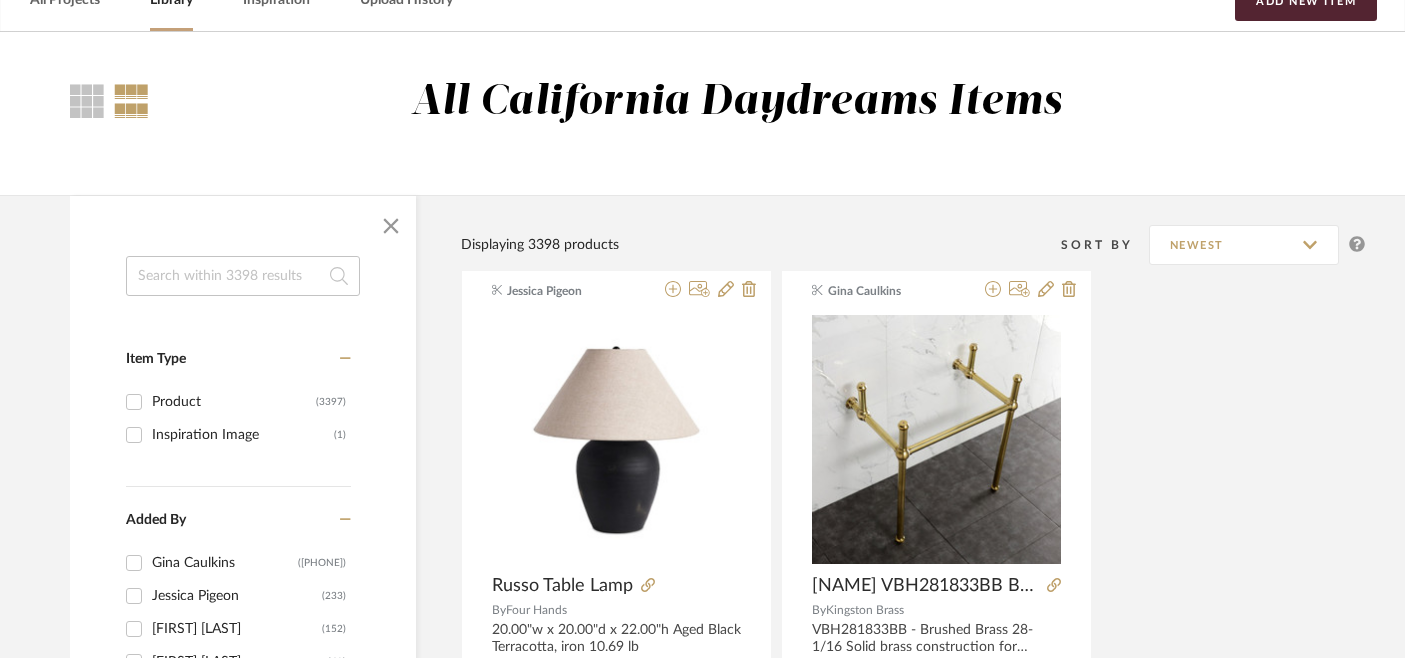 scroll, scrollTop: 667, scrollLeft: 4, axis: both 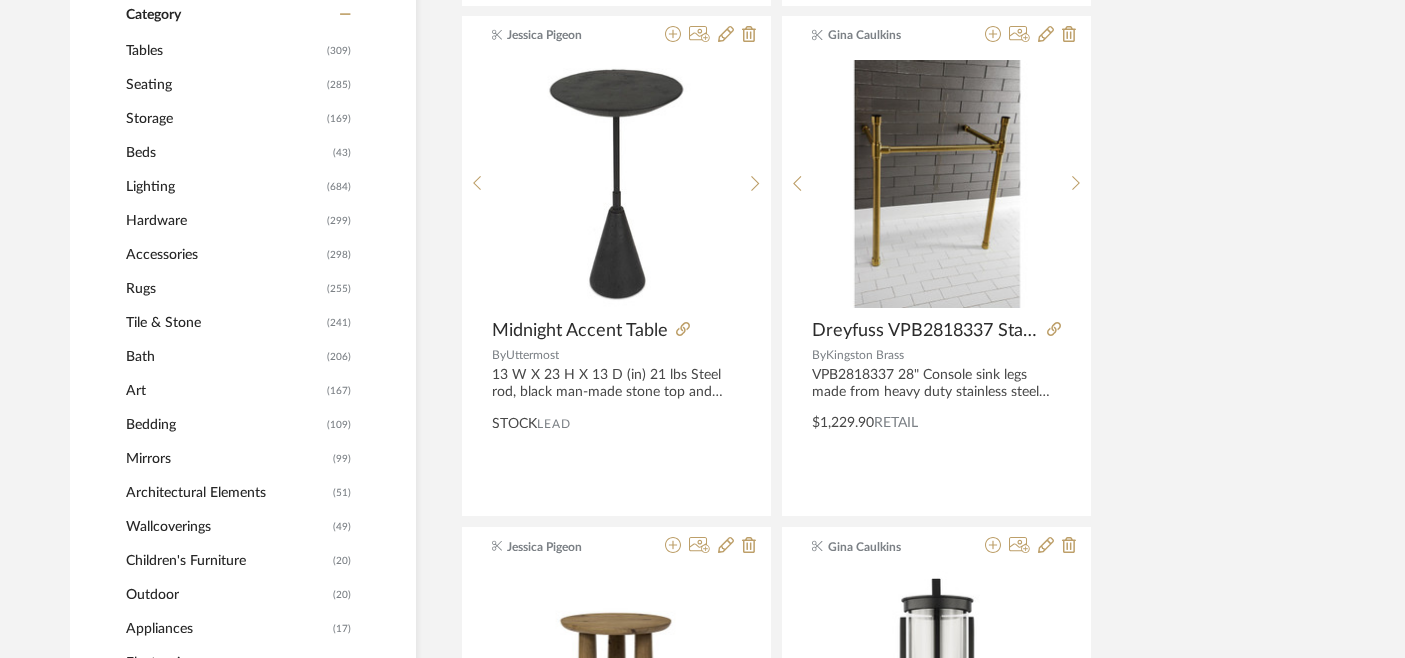 click on "Tables" 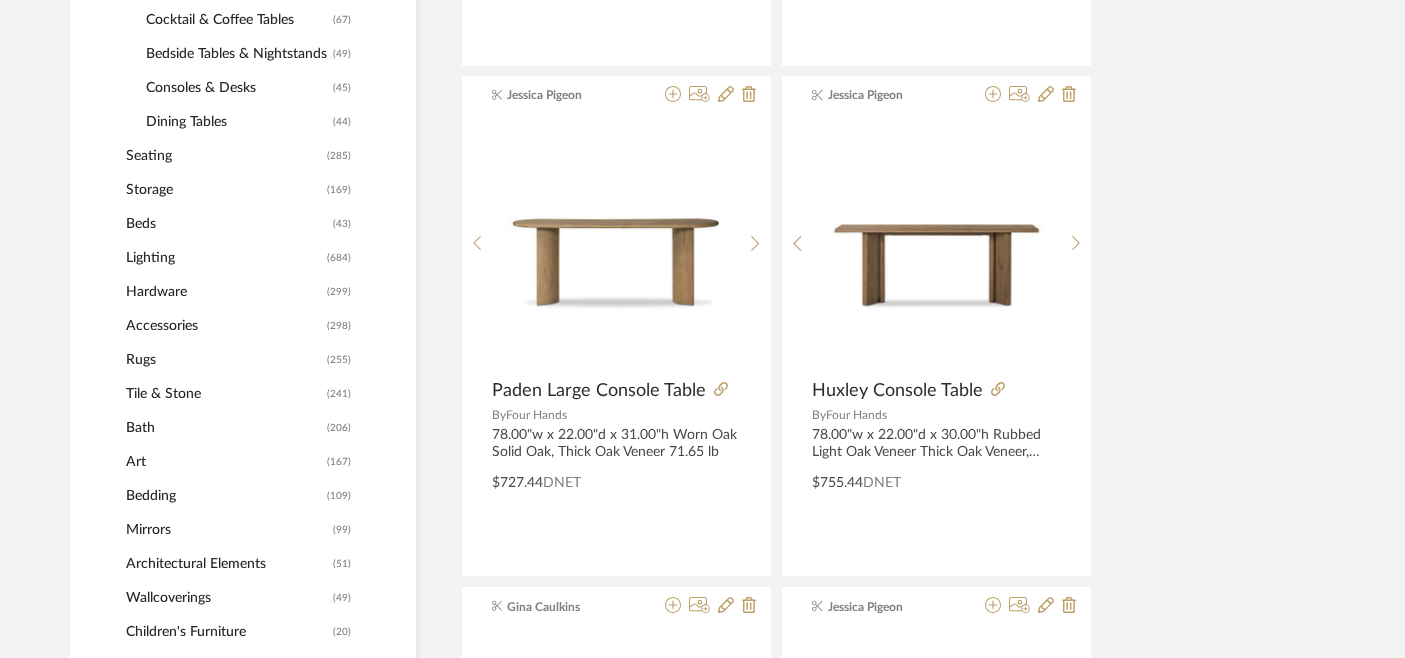 scroll, scrollTop: 808, scrollLeft: 4, axis: both 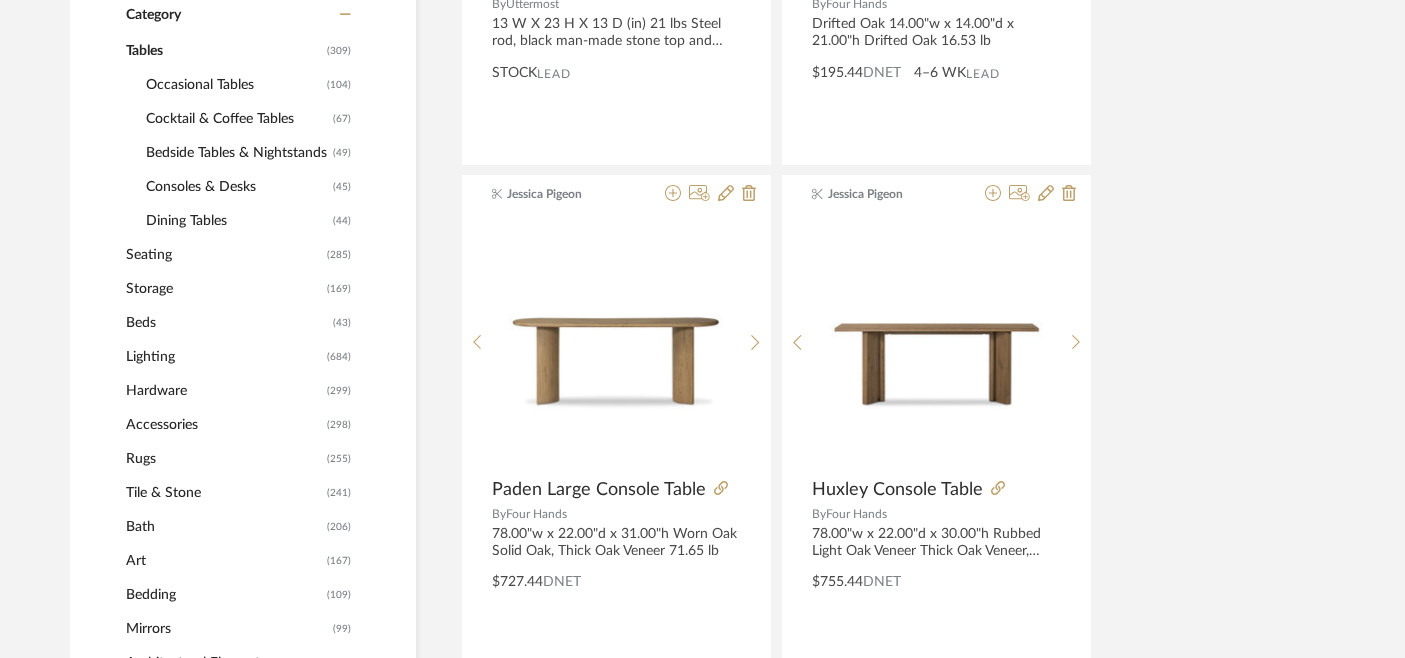 click on "Cocktail & Coffee Tables" 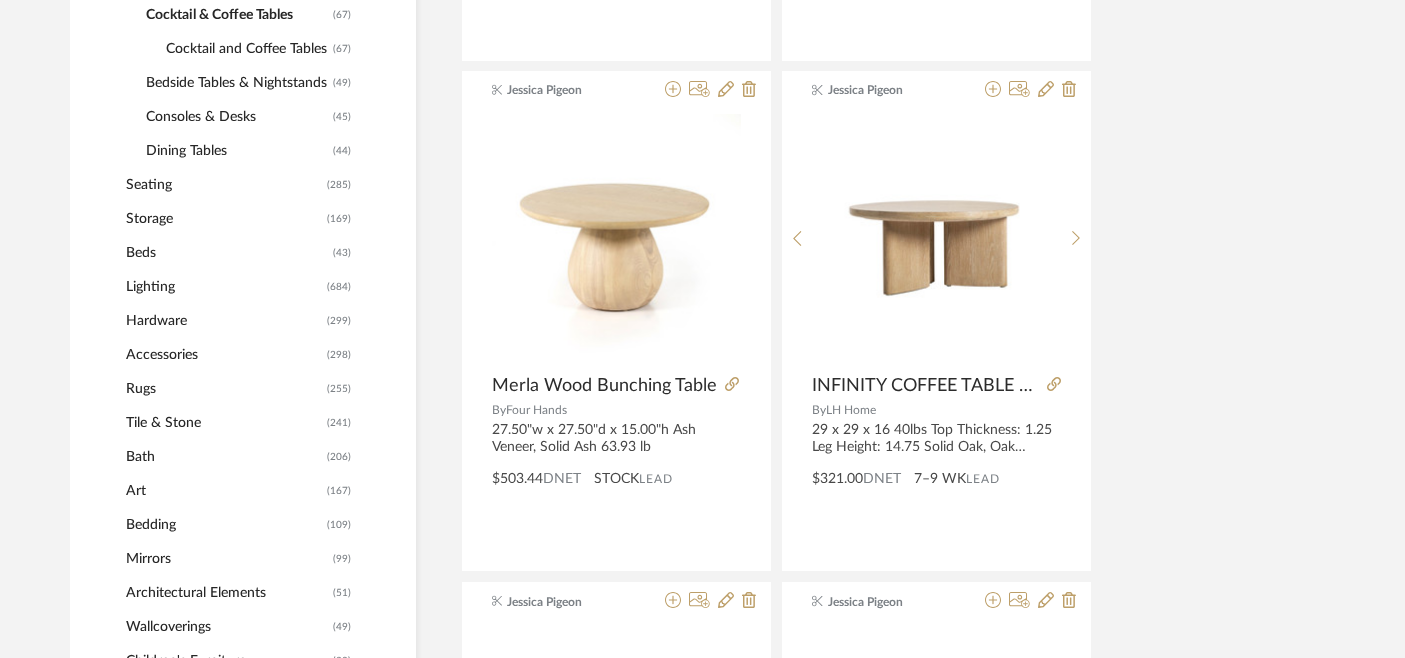 scroll, scrollTop: 727, scrollLeft: 4, axis: both 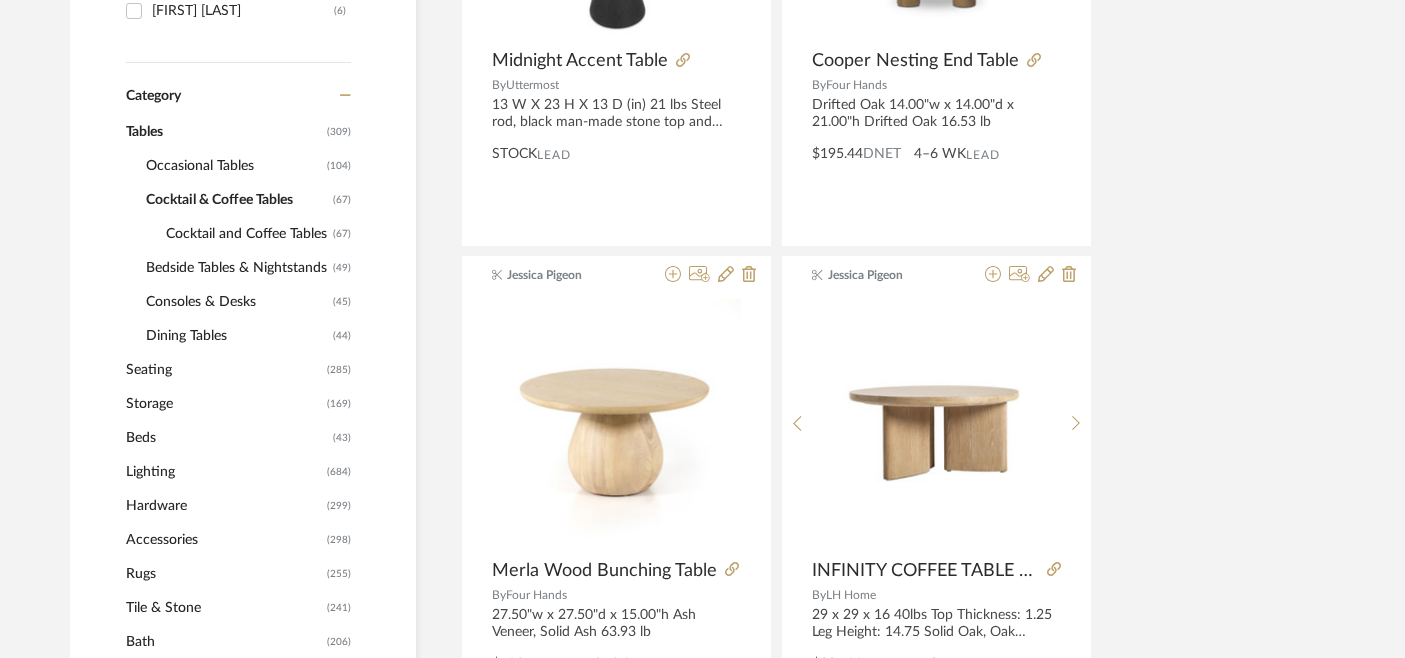 click on "Occasional Tables" 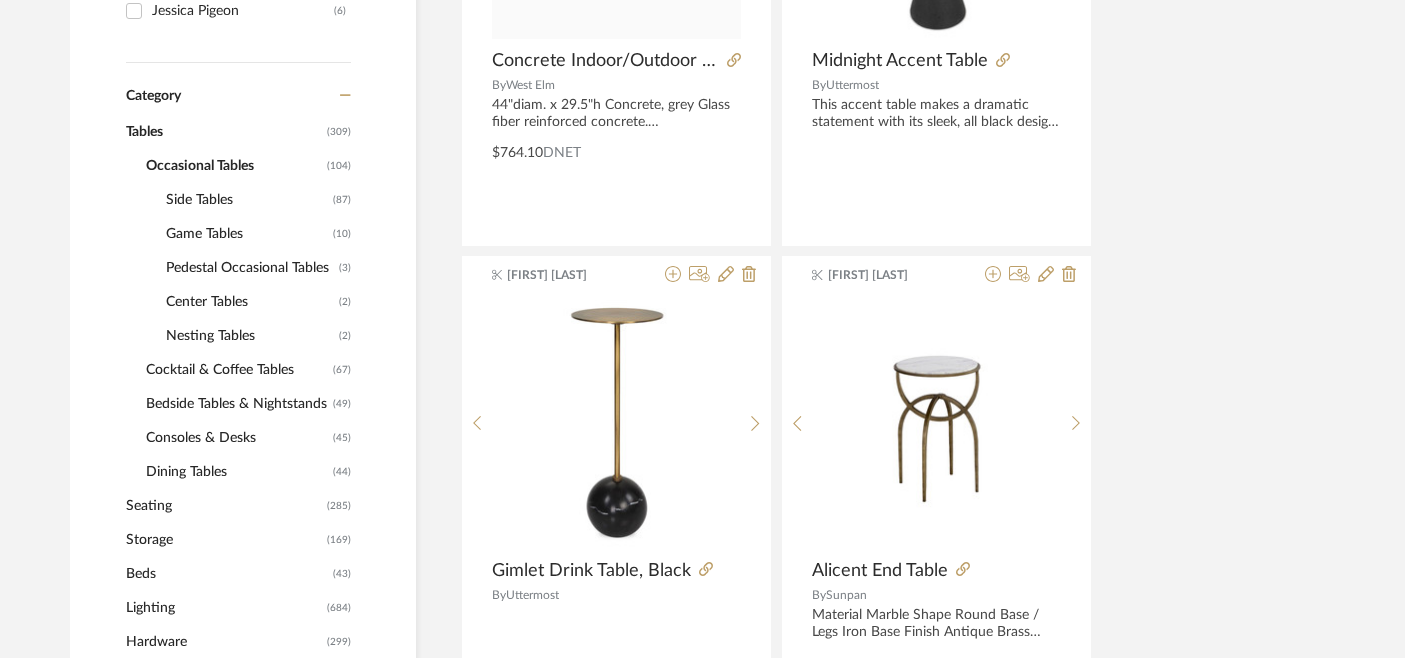 click on "Side Tables" 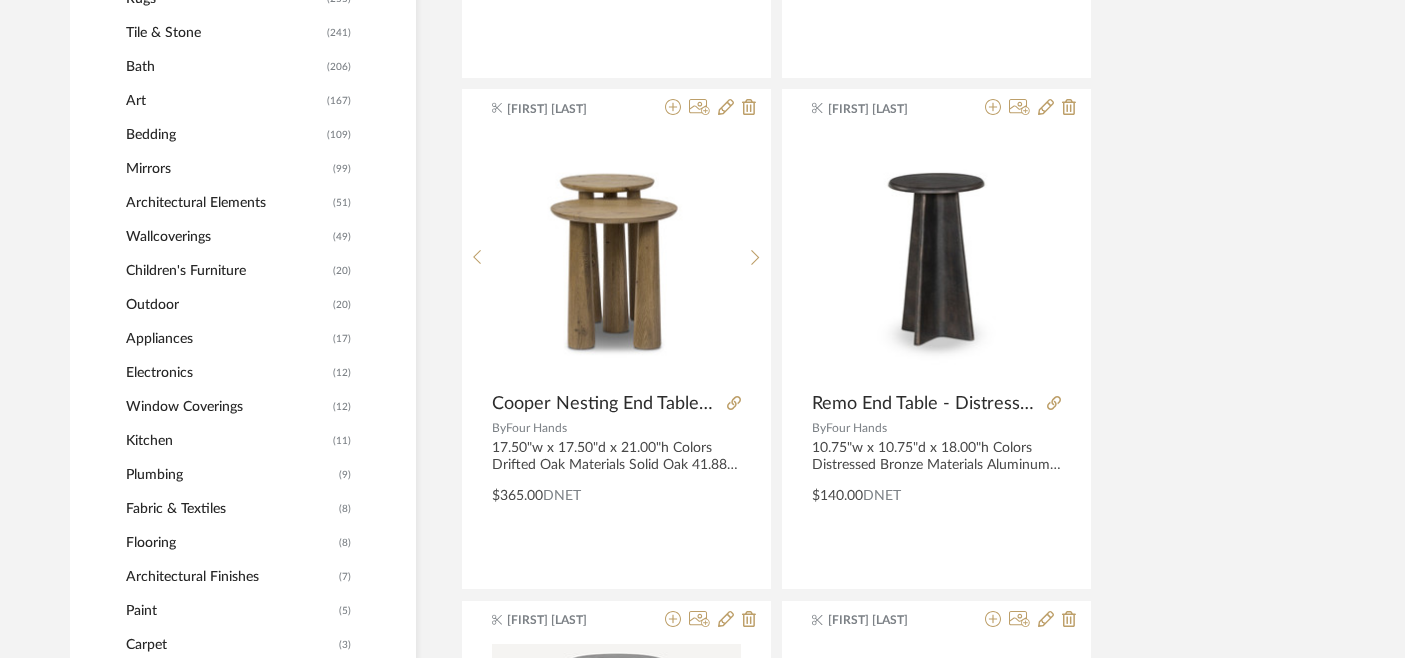 scroll, scrollTop: 1408, scrollLeft: 4, axis: both 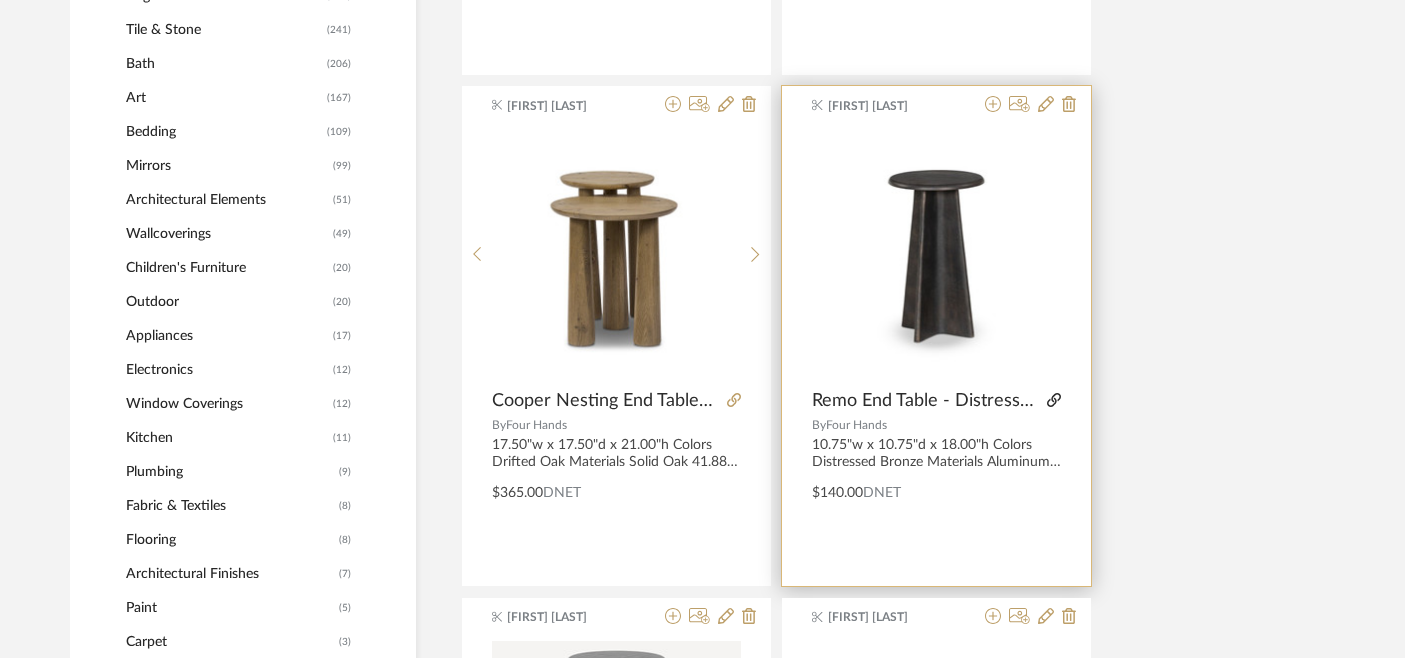 click 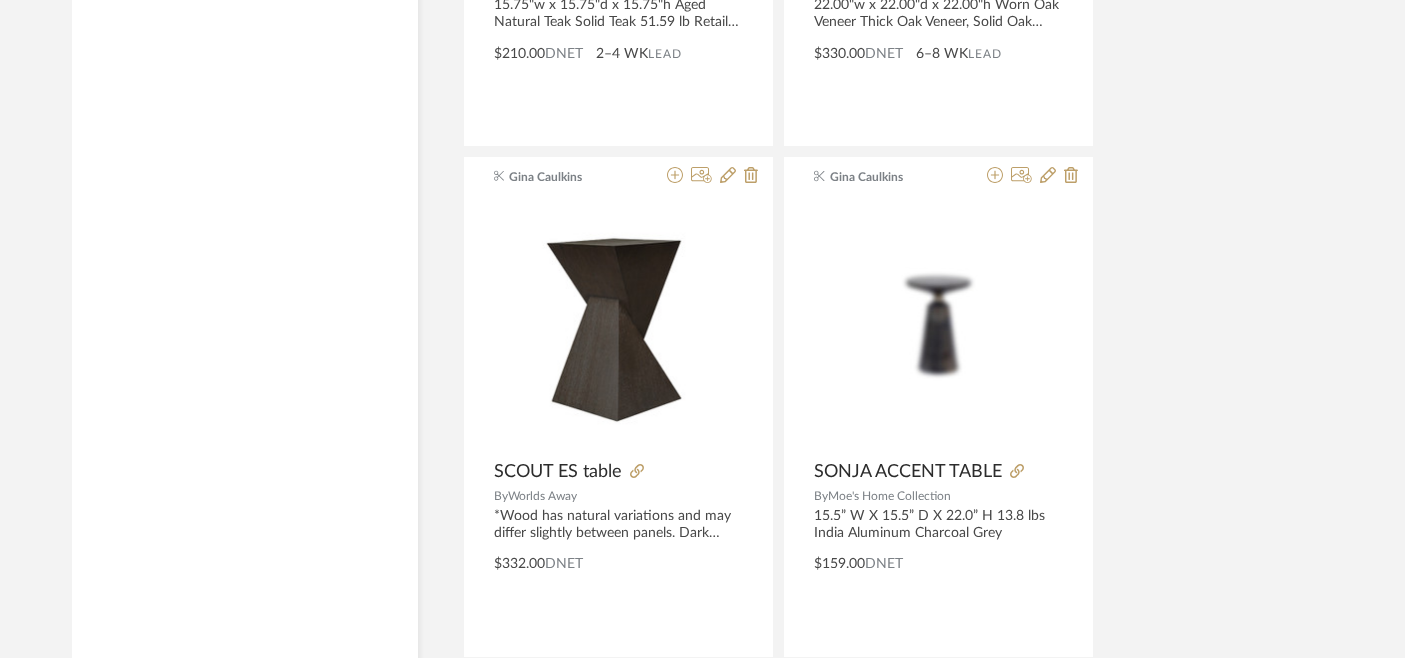 scroll, scrollTop: 4407, scrollLeft: 2, axis: both 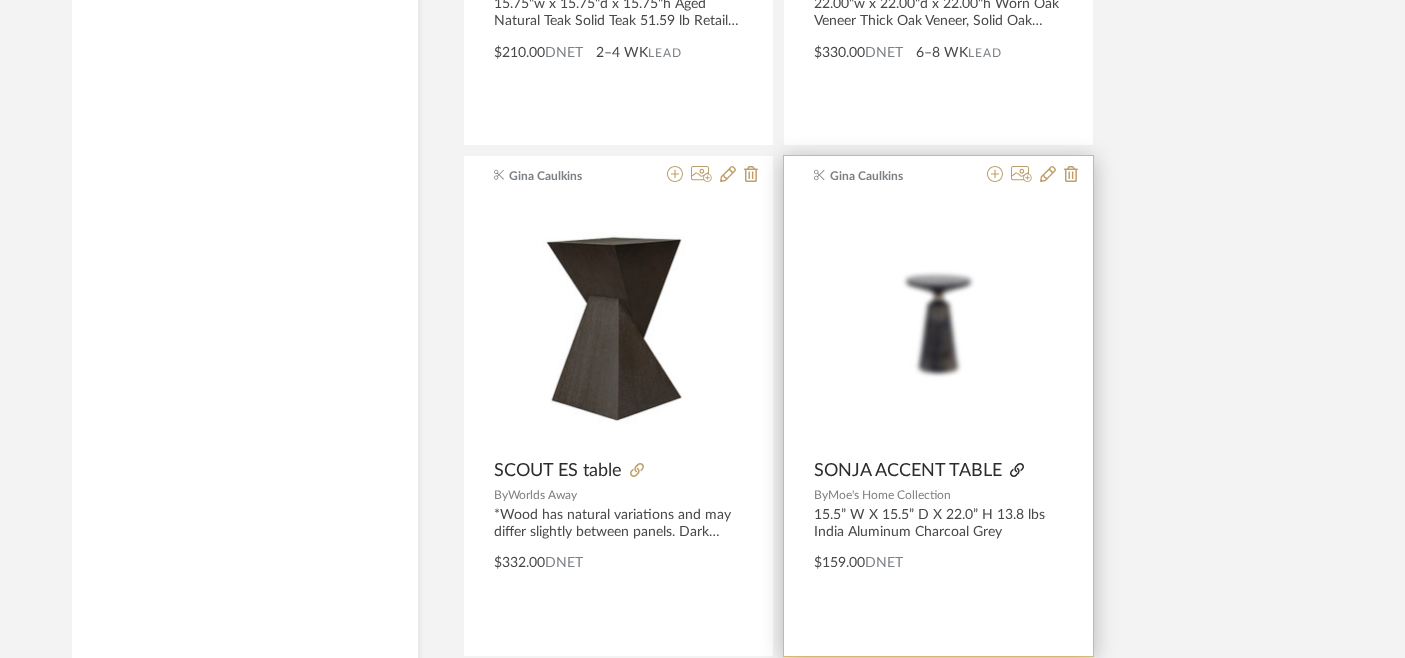click 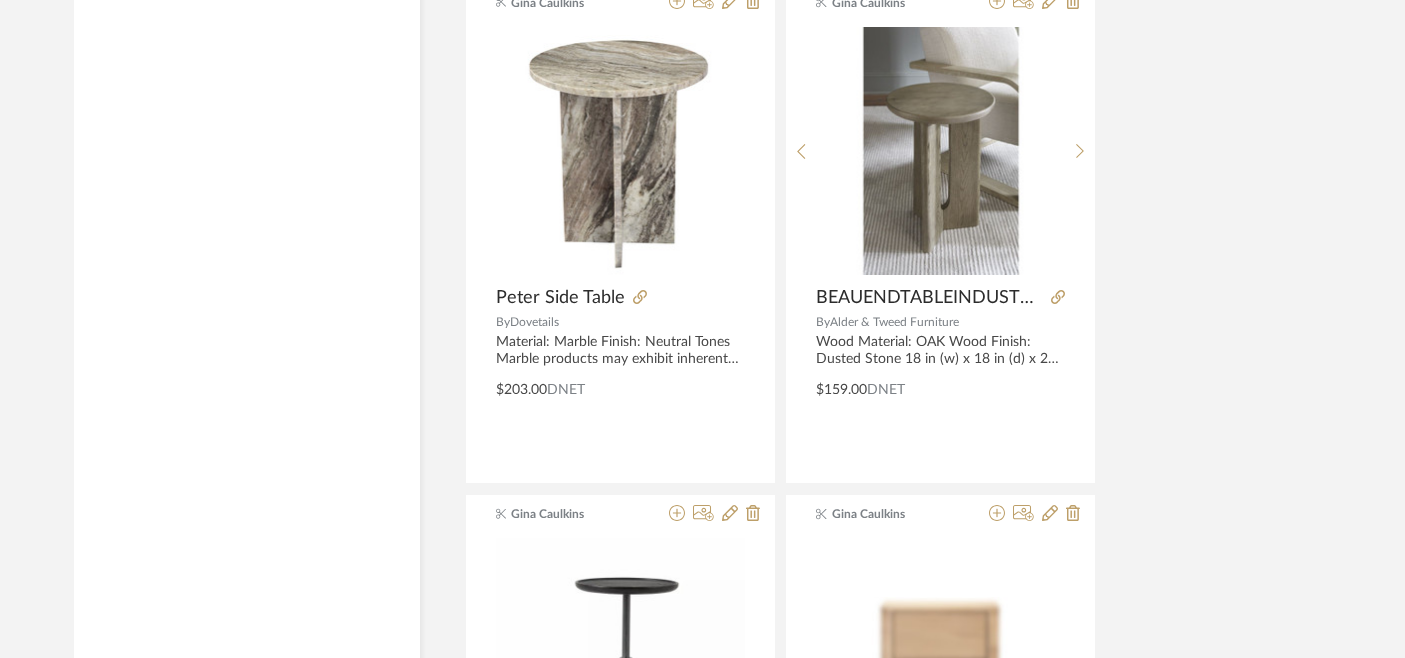 scroll, scrollTop: 7595, scrollLeft: 0, axis: vertical 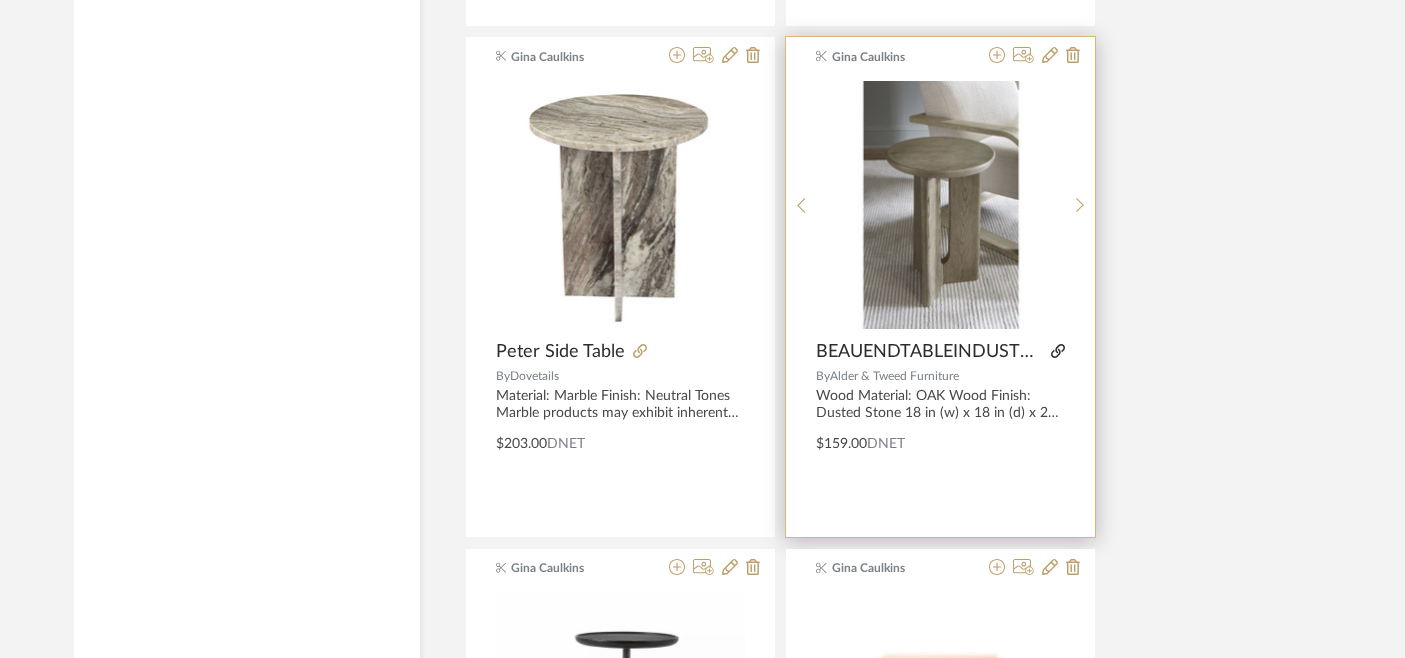 click 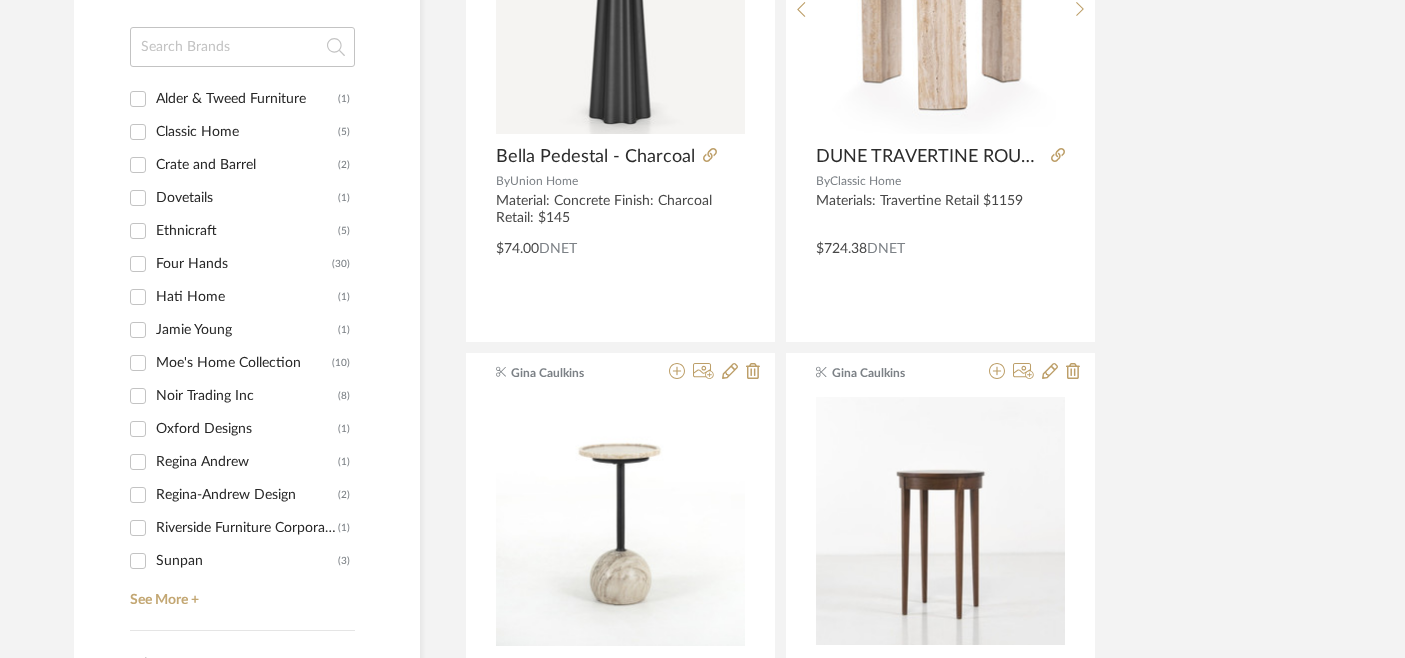 scroll, scrollTop: 2062, scrollLeft: 0, axis: vertical 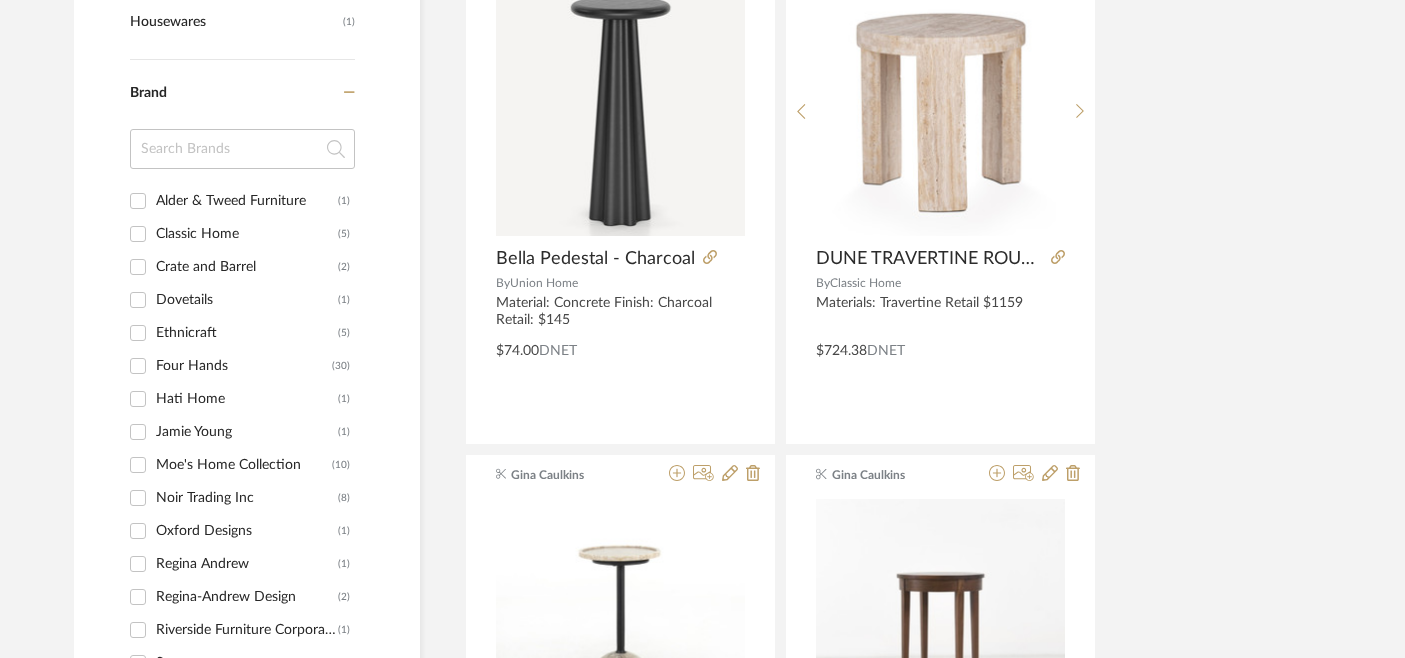 click on "Noir Trading Inc  (8)" at bounding box center [138, 498] 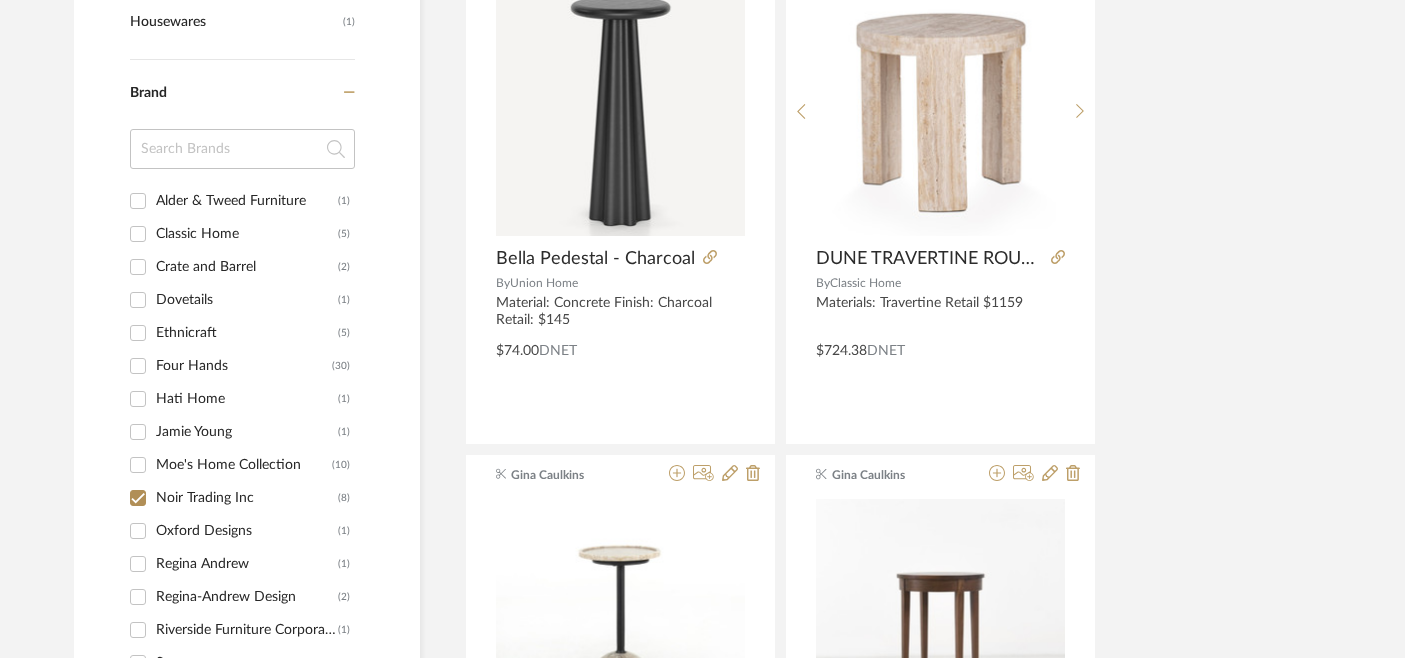 checkbox on "true" 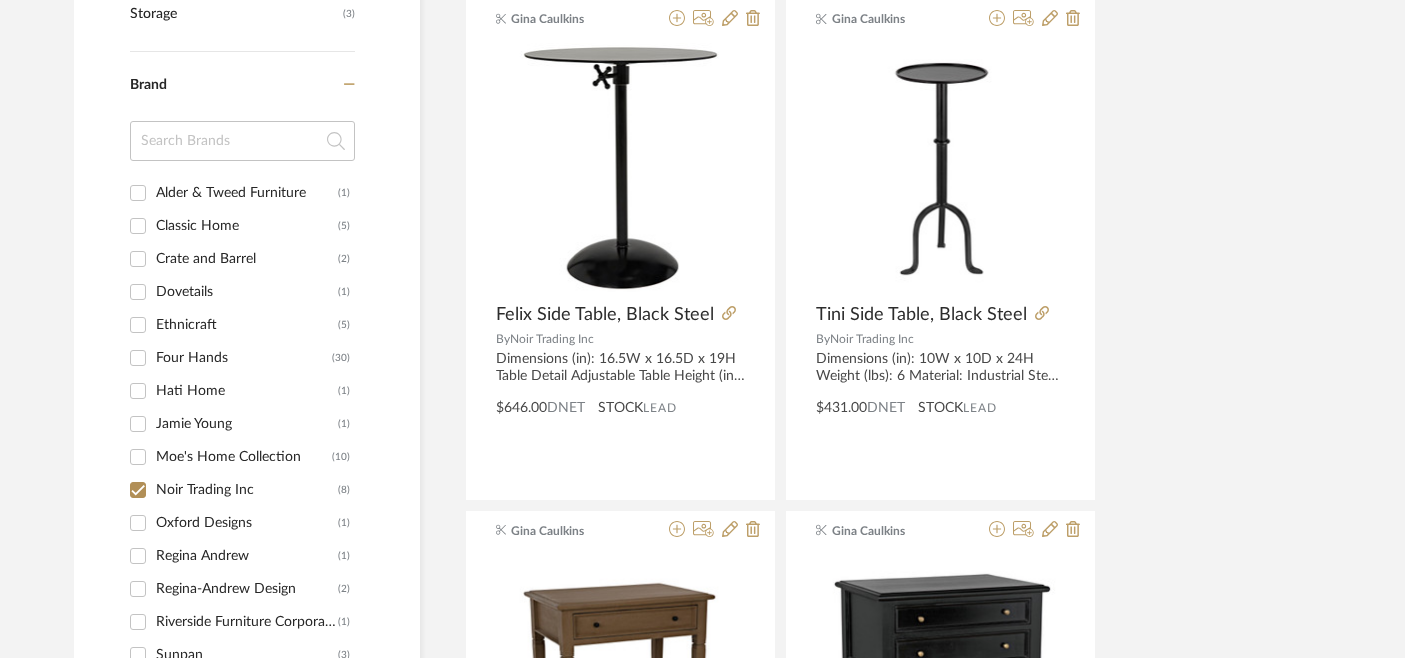 scroll, scrollTop: 1128, scrollLeft: 0, axis: vertical 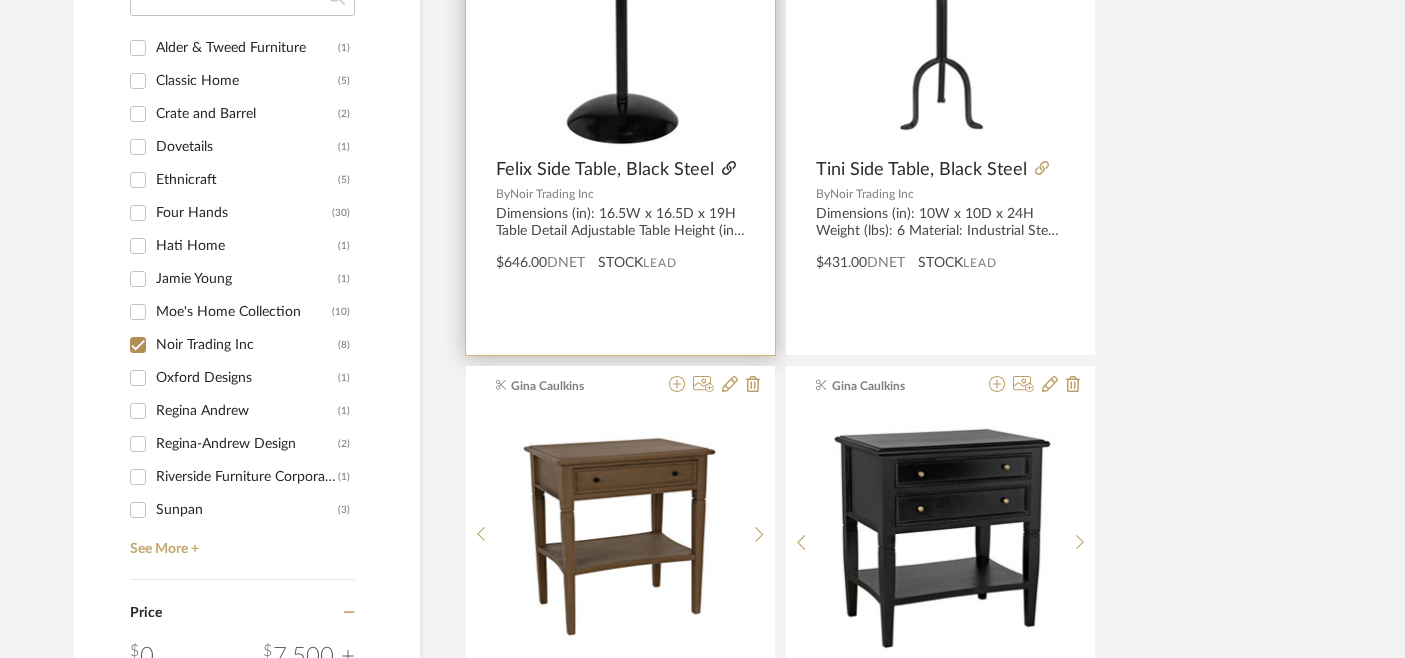 click 